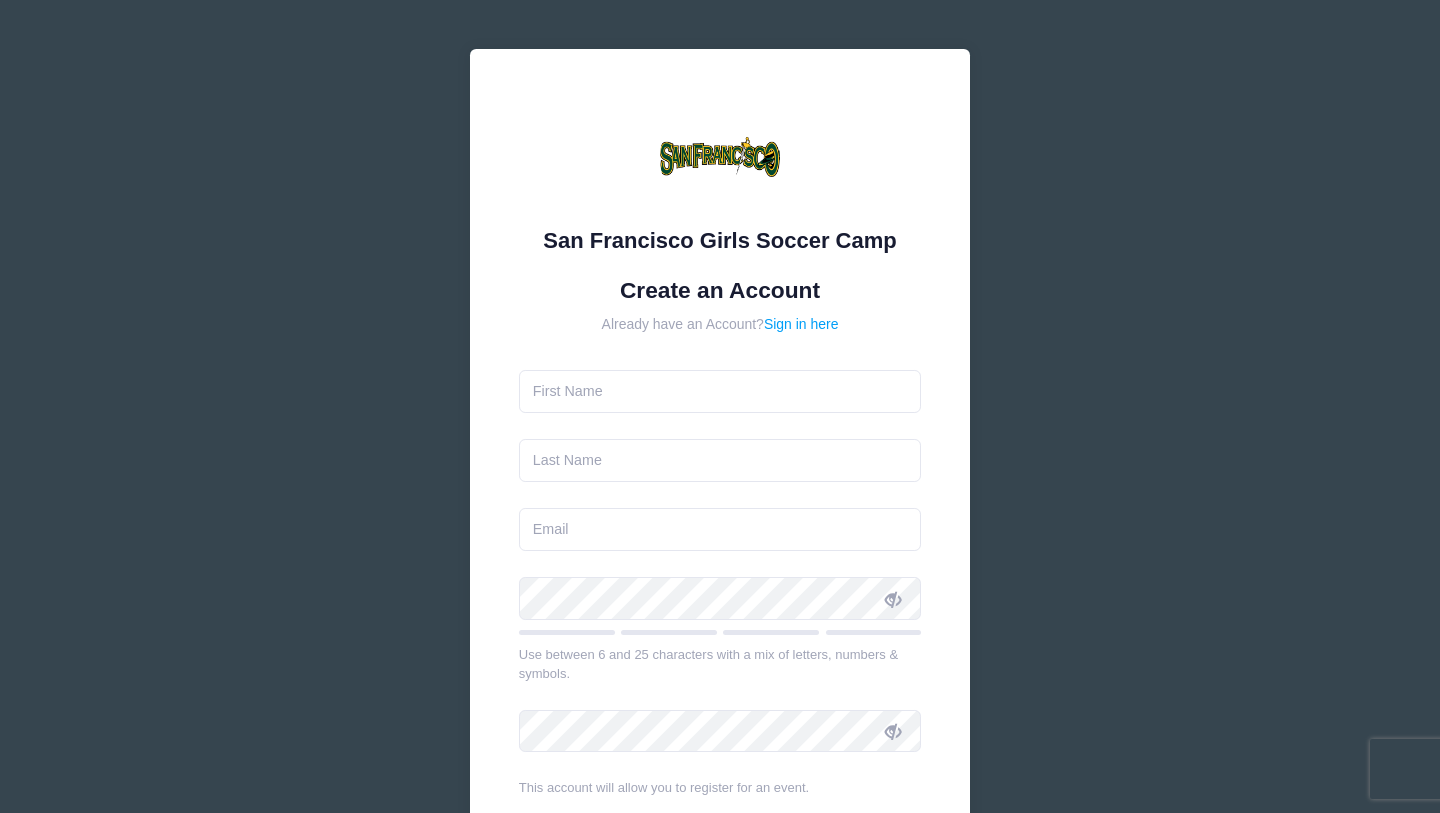 scroll, scrollTop: 0, scrollLeft: 0, axis: both 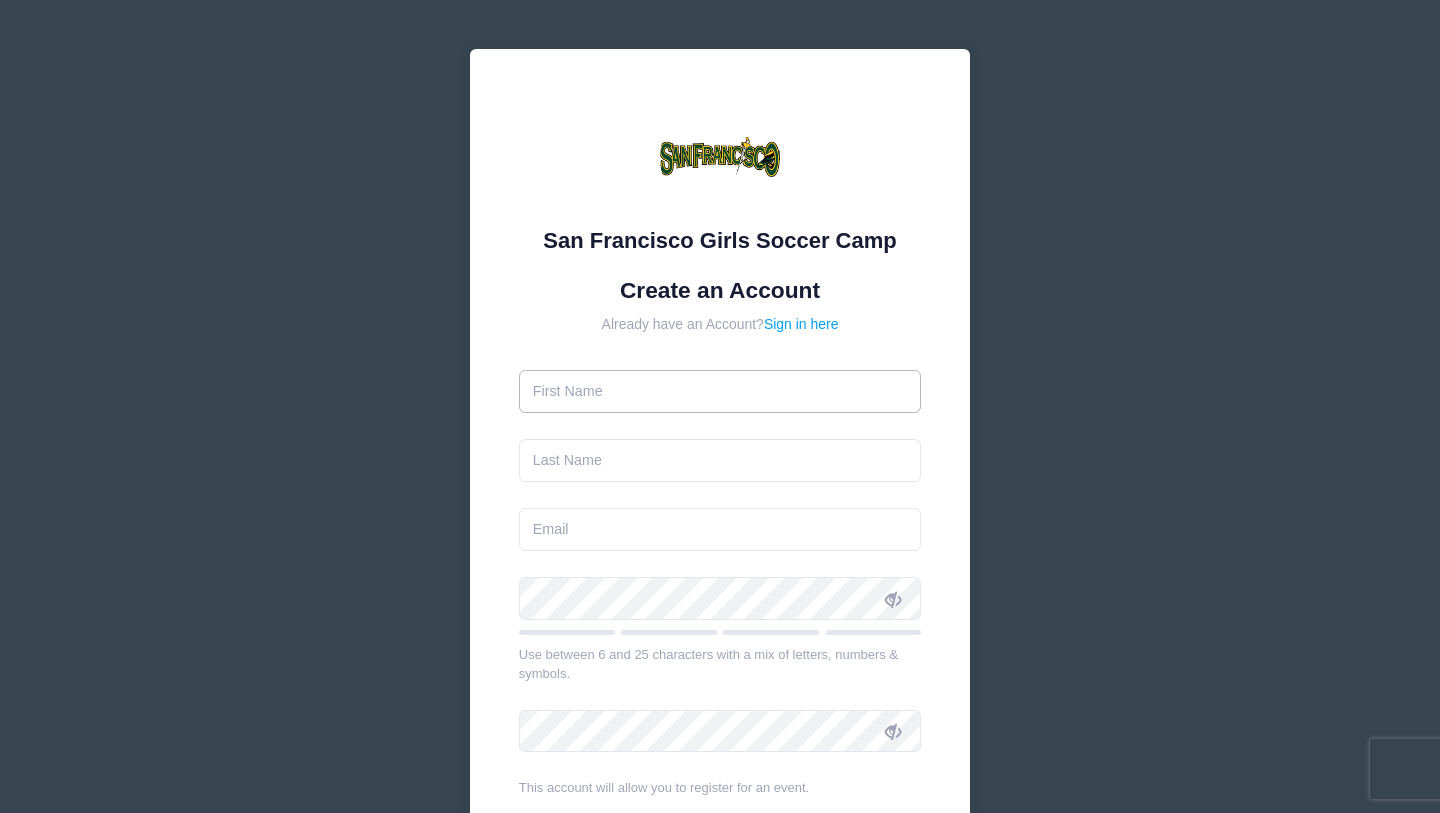 click at bounding box center [720, 391] 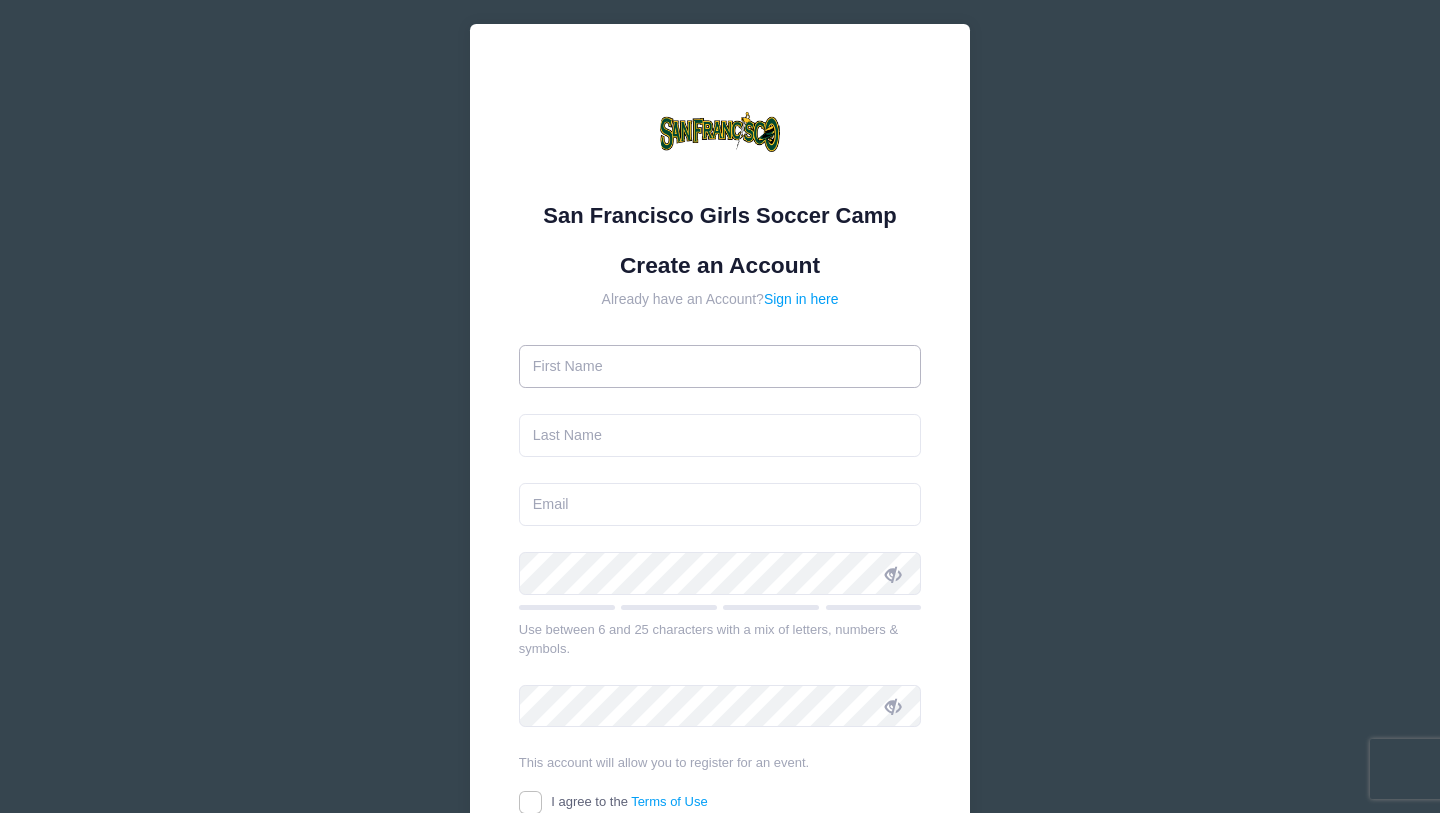 scroll, scrollTop: 19, scrollLeft: 0, axis: vertical 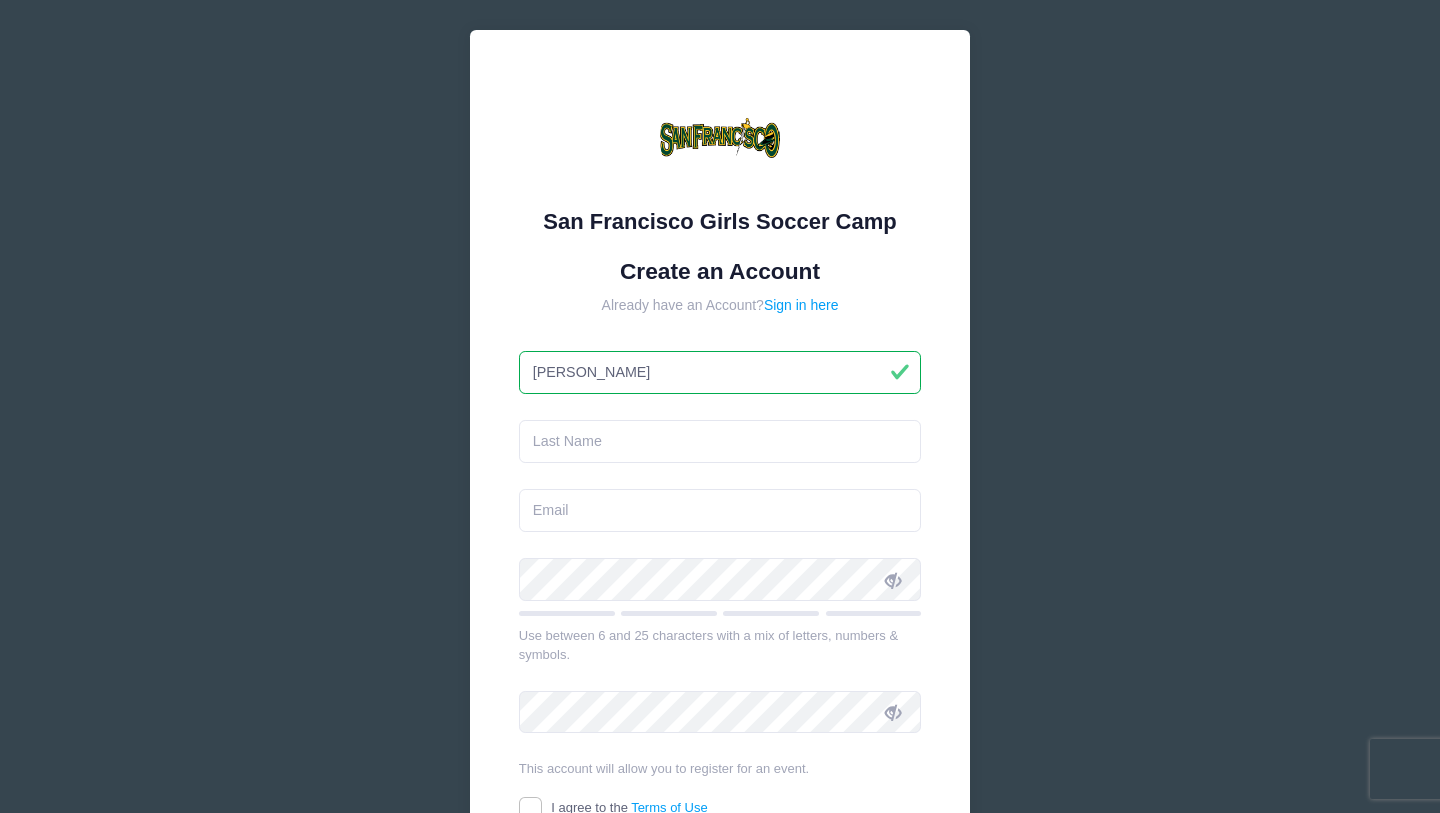type on "[PERSON_NAME]" 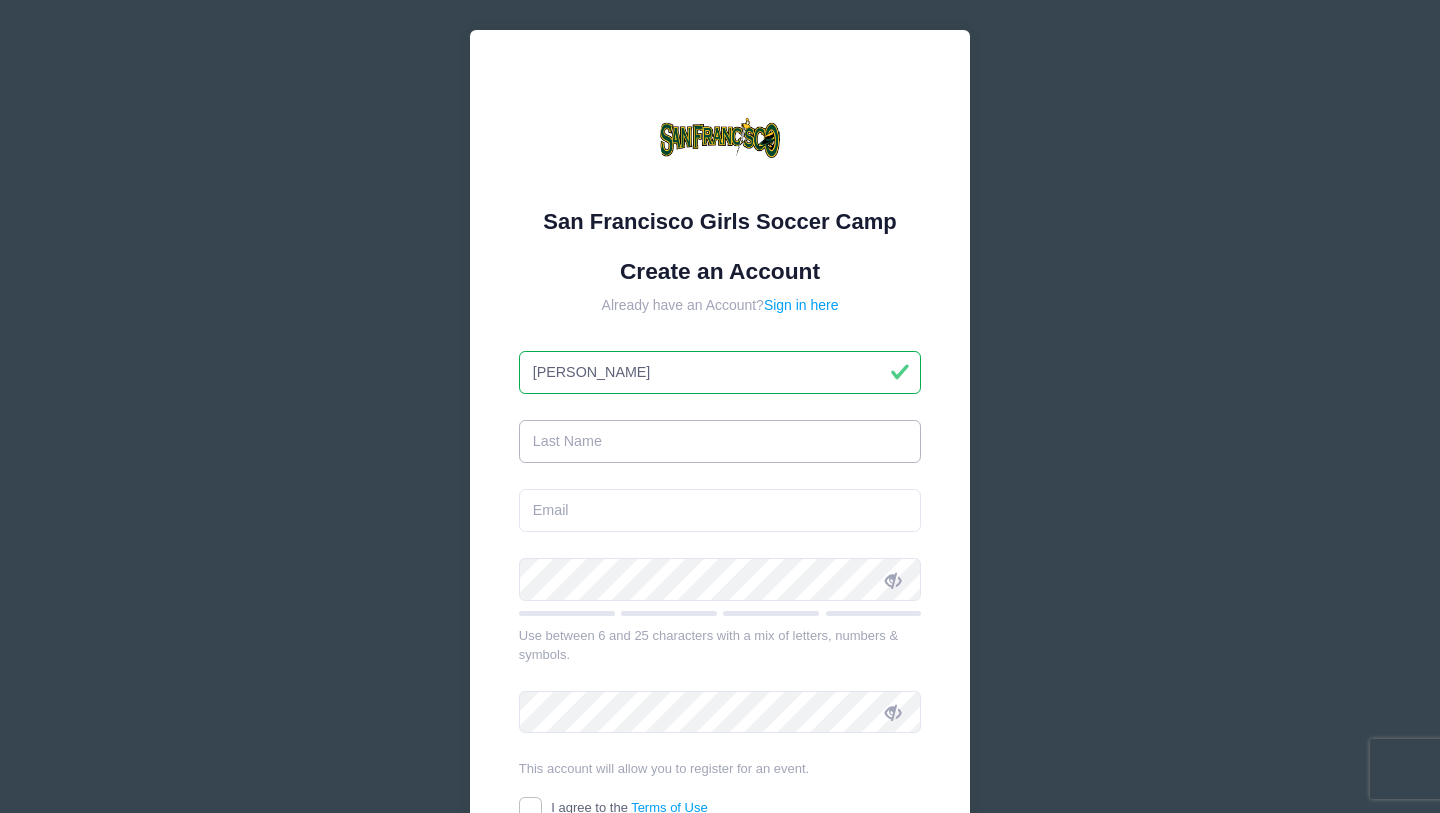 click at bounding box center [720, 441] 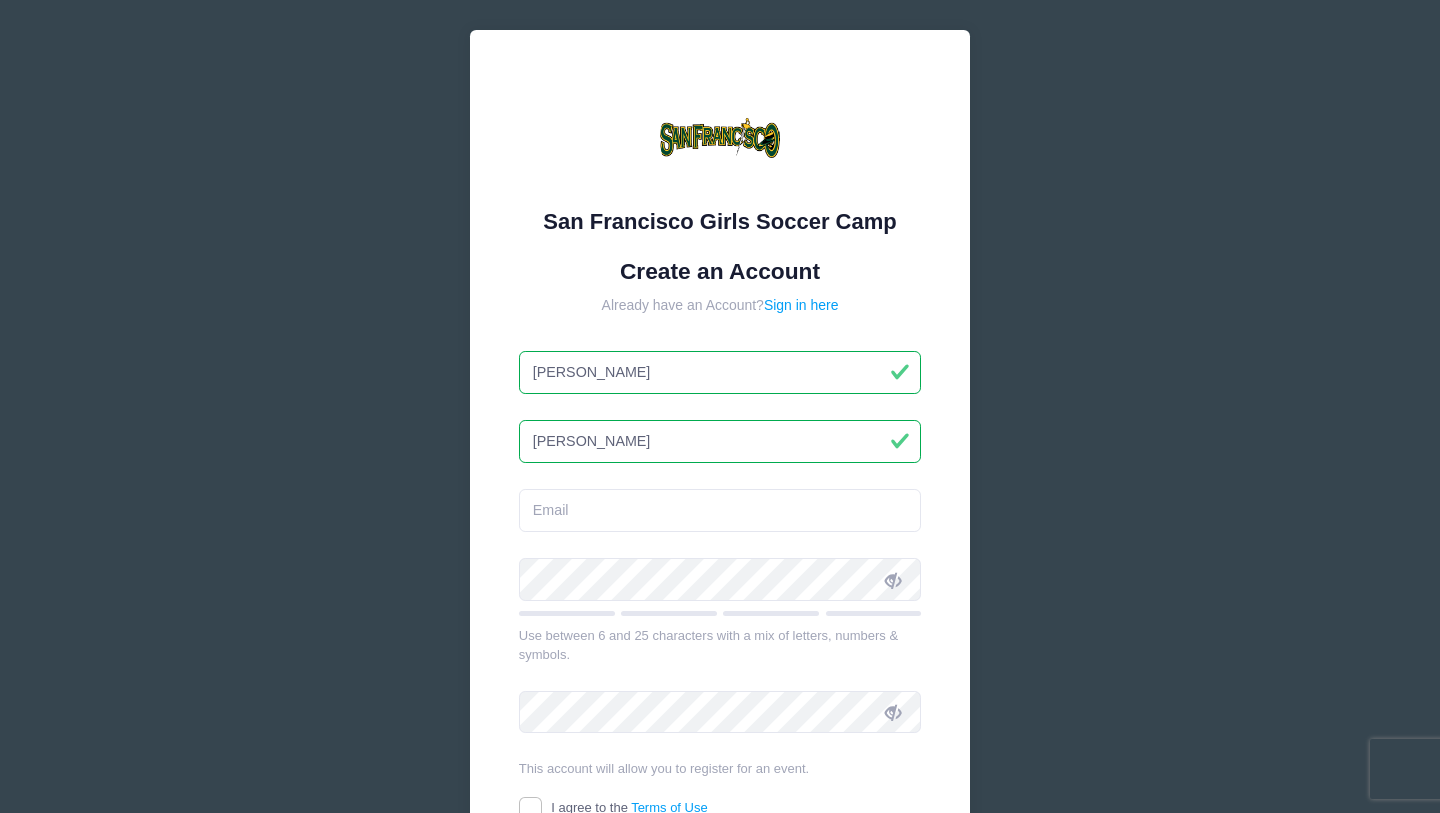 type on "[PERSON_NAME]" 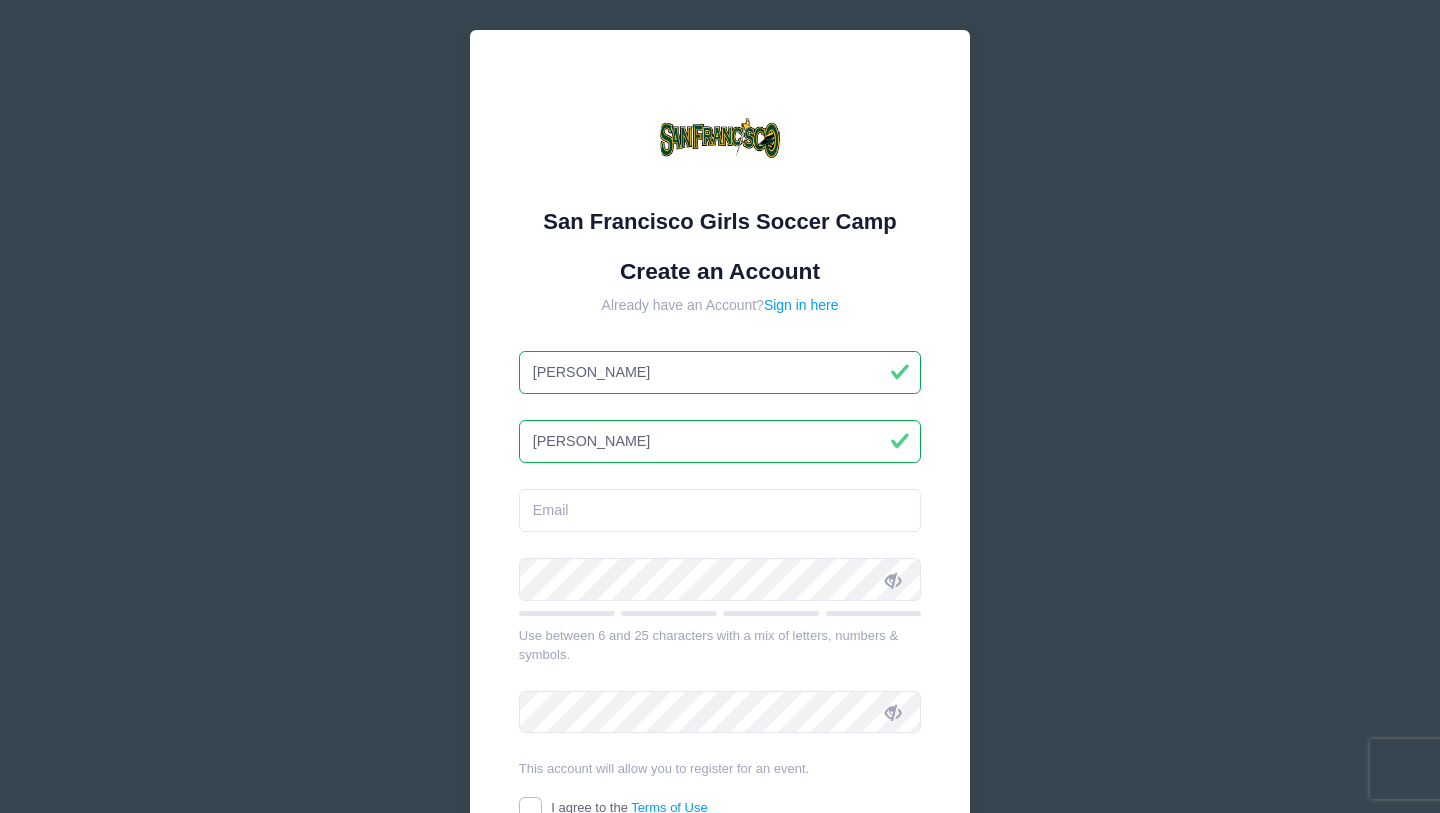 type on "[PERSON_NAME]" 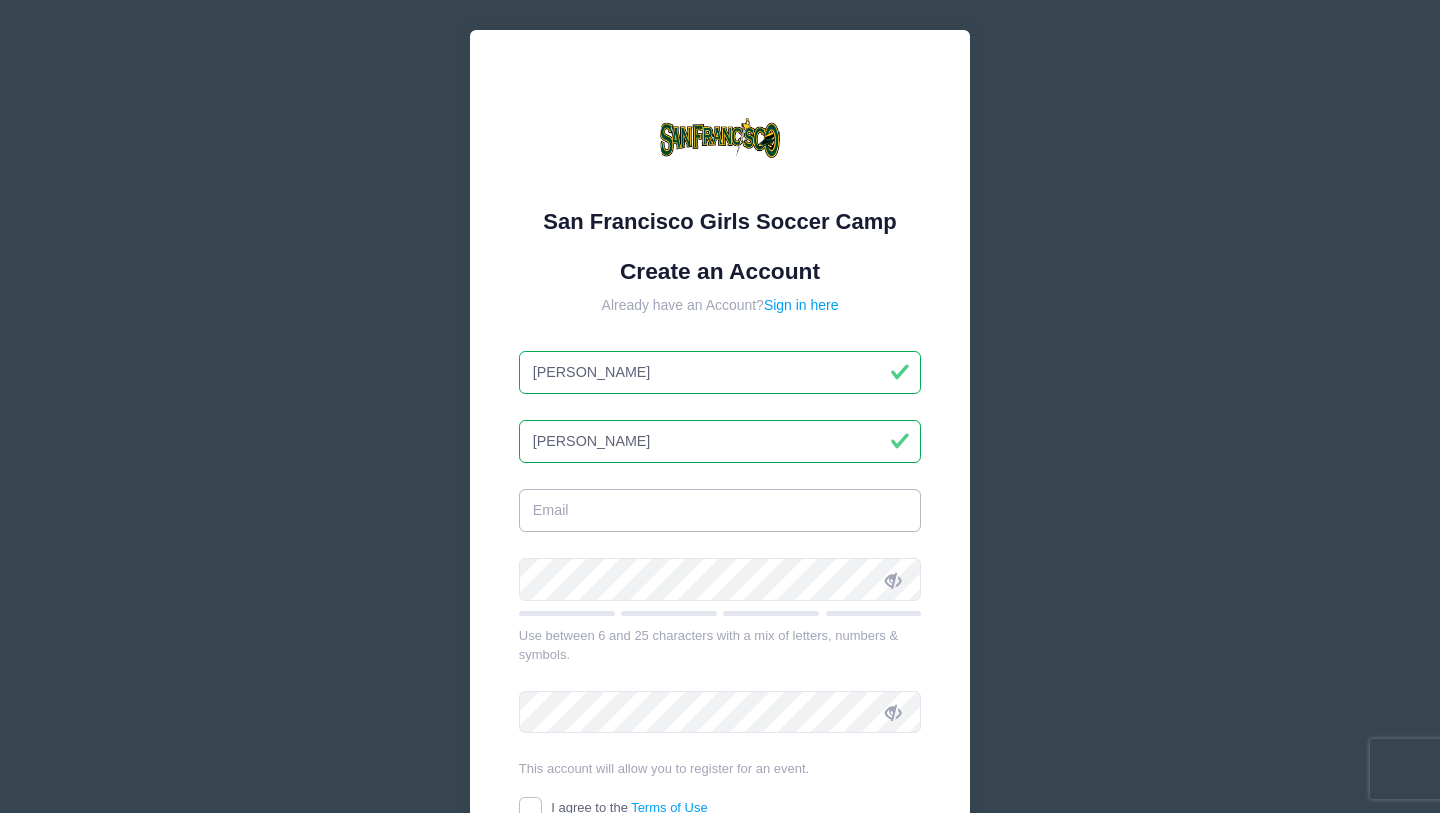 click at bounding box center [720, 510] 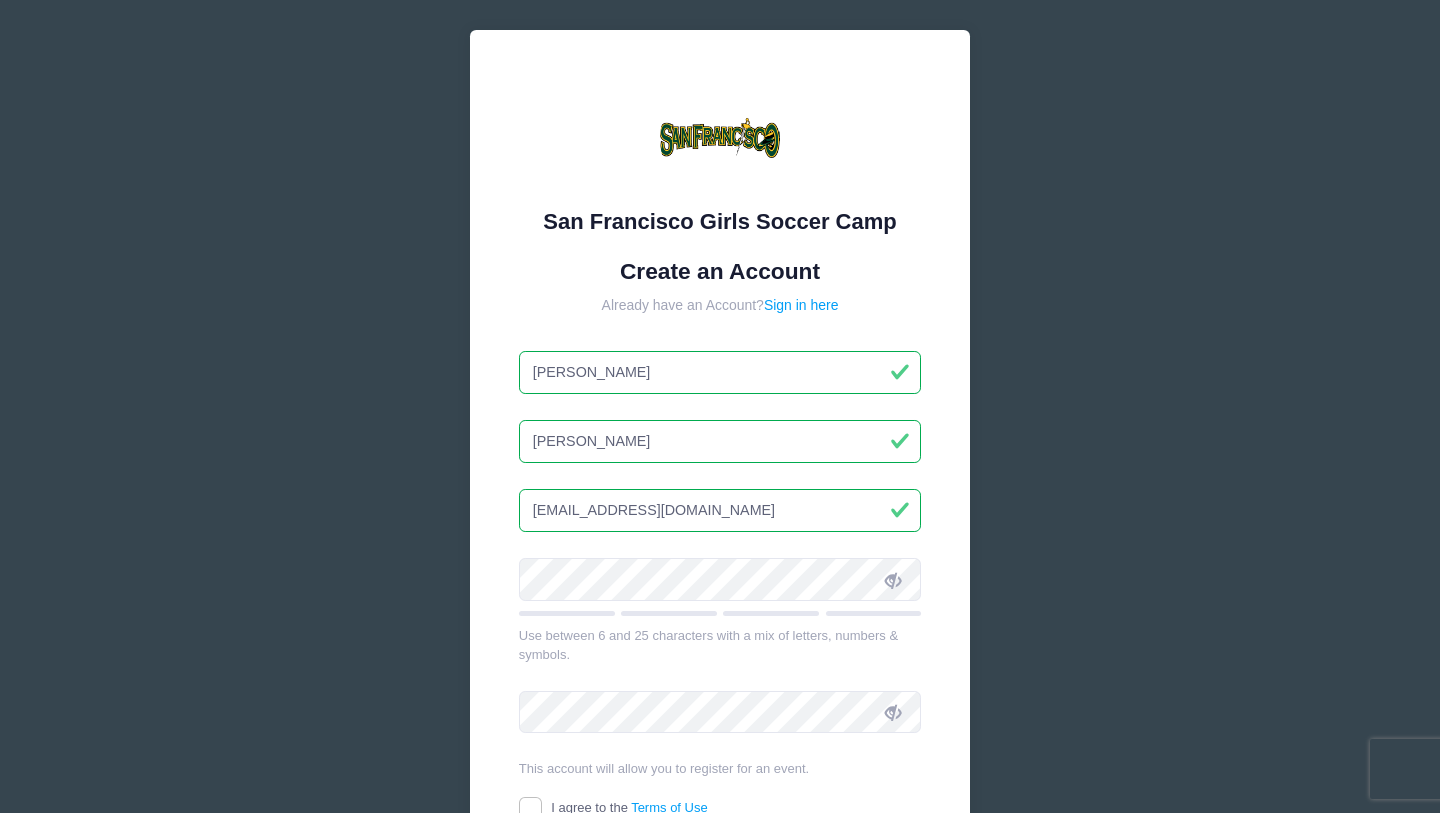 type on "[EMAIL_ADDRESS][DOMAIN_NAME]" 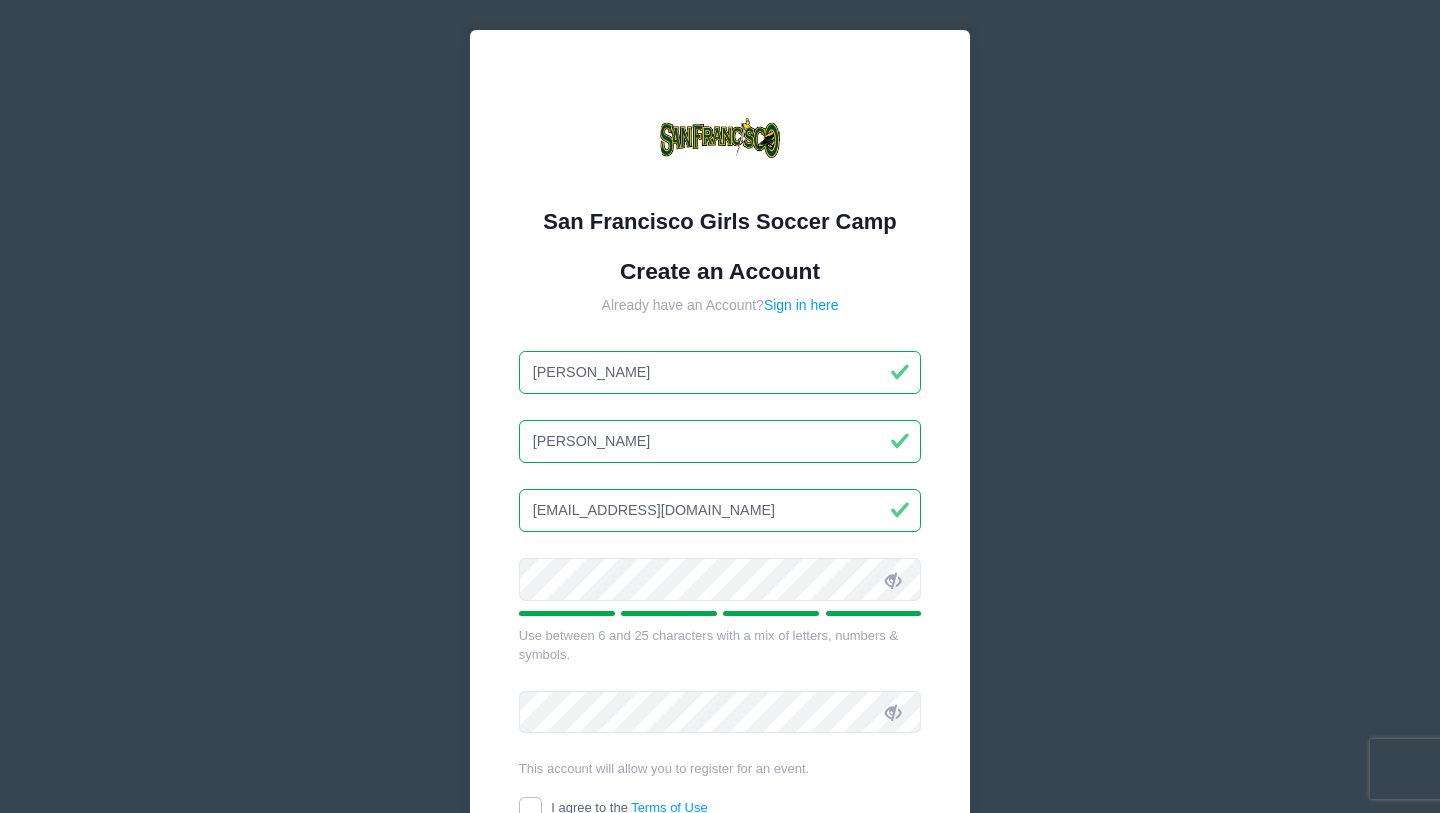 click on "San Francisco Girls Soccer Camp
Create an Account
Already have an Account?
Sign in here
Alex
Gonzalez
jhgonzo.jg@gmail.com" at bounding box center (720, 501) 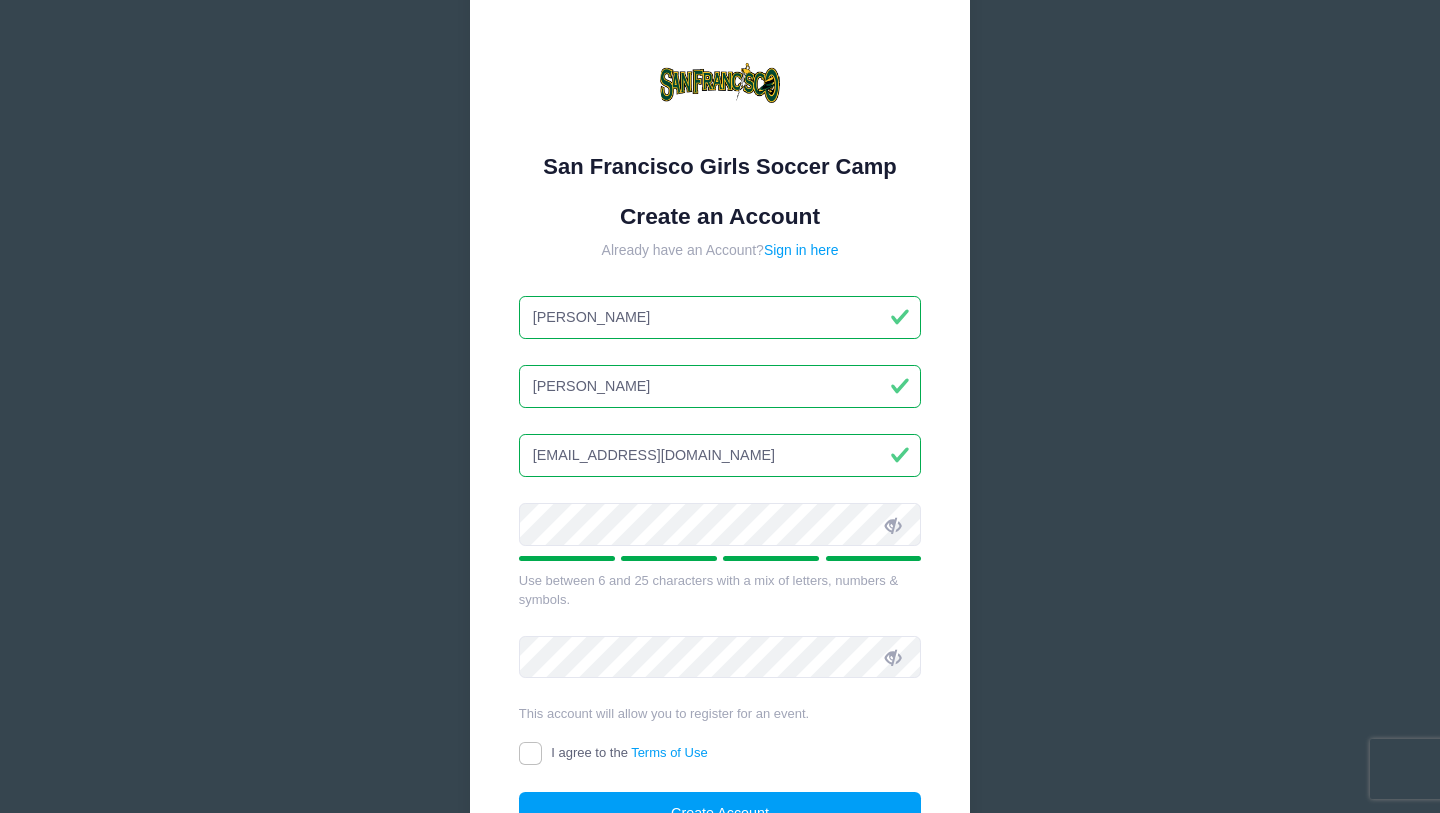 scroll, scrollTop: 97, scrollLeft: 0, axis: vertical 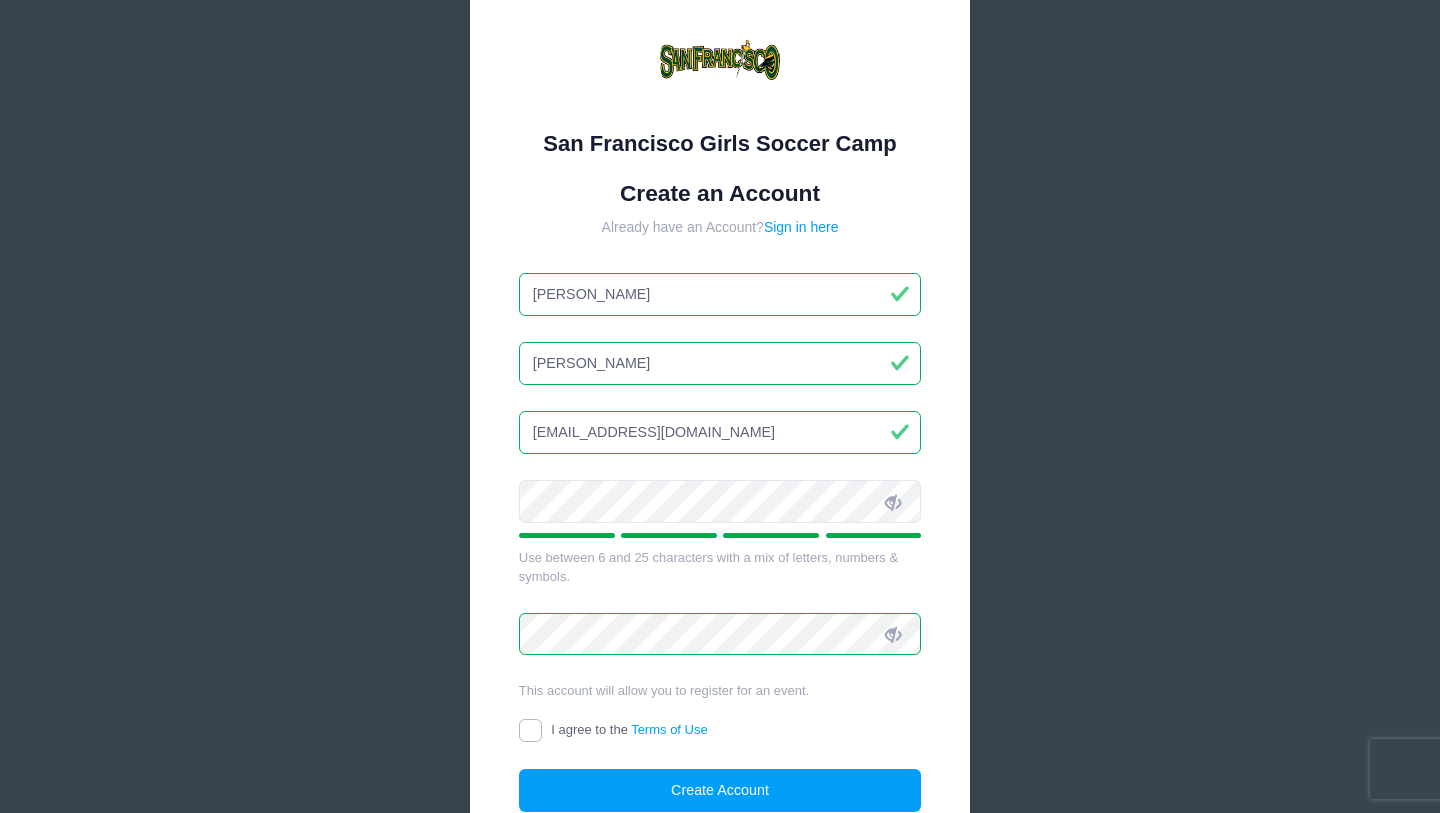 click on "I agree to the
Terms of Use" at bounding box center (530, 730) 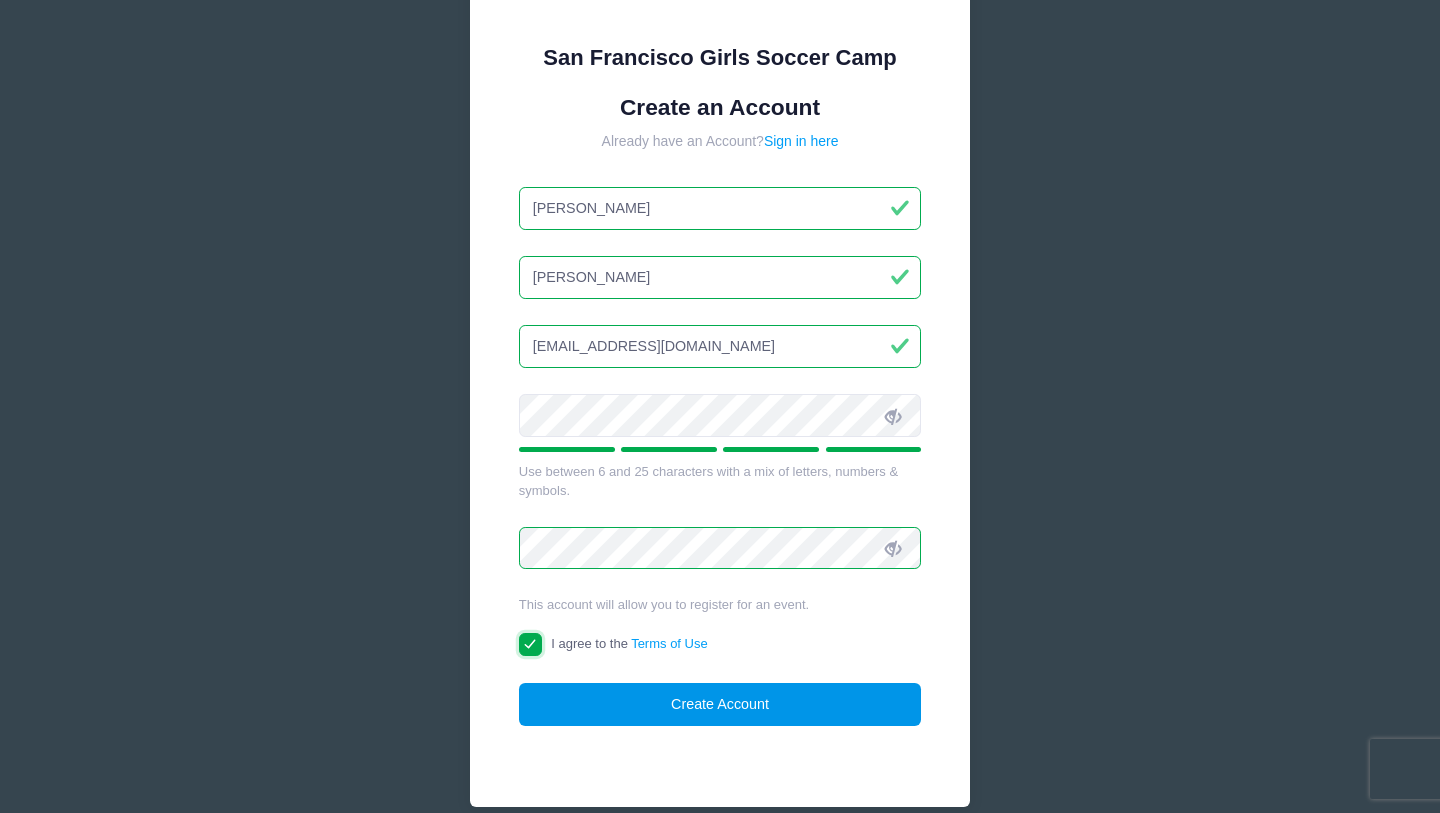 scroll, scrollTop: 189, scrollLeft: 0, axis: vertical 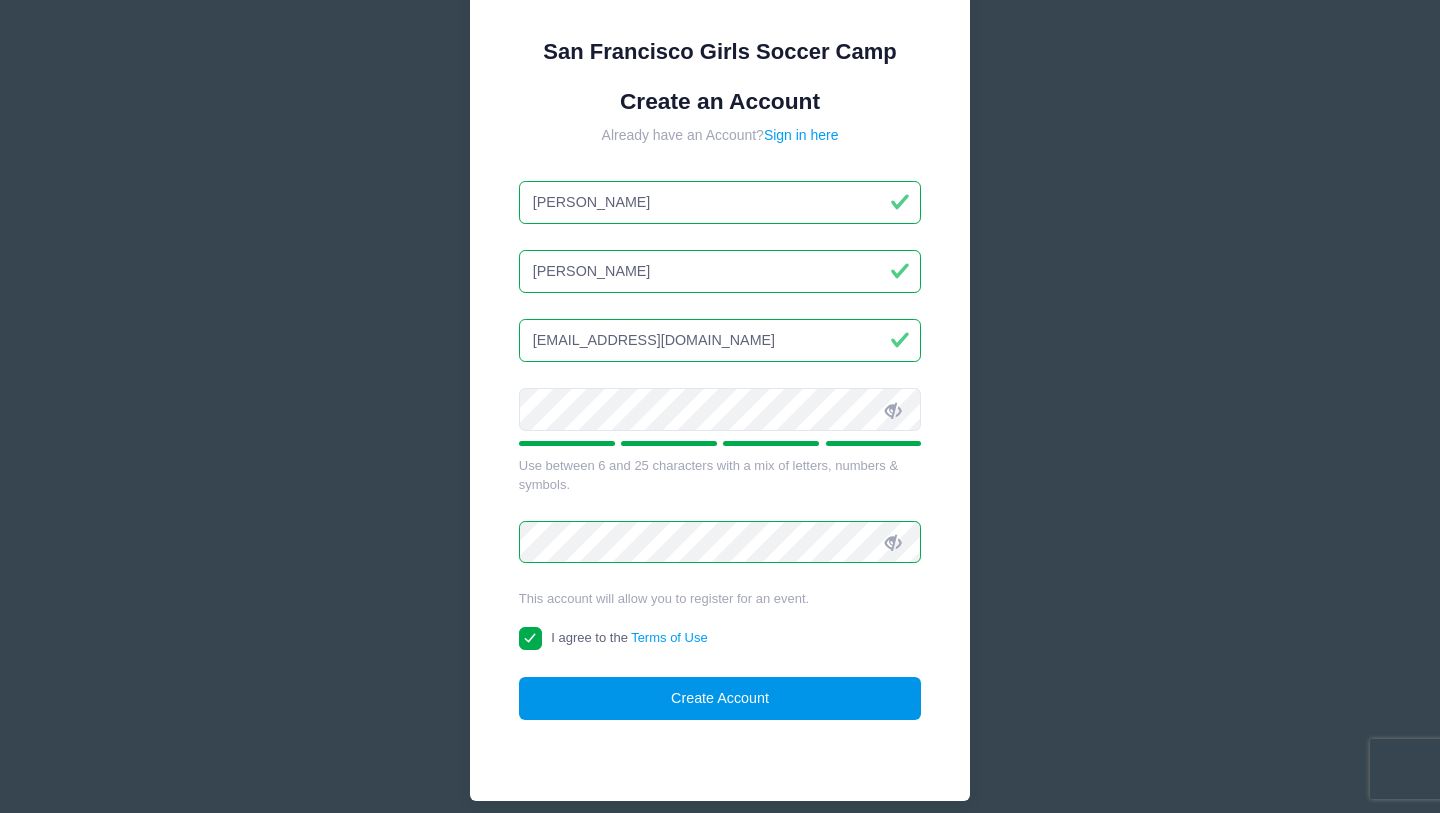 click on "Create Account" at bounding box center (720, 698) 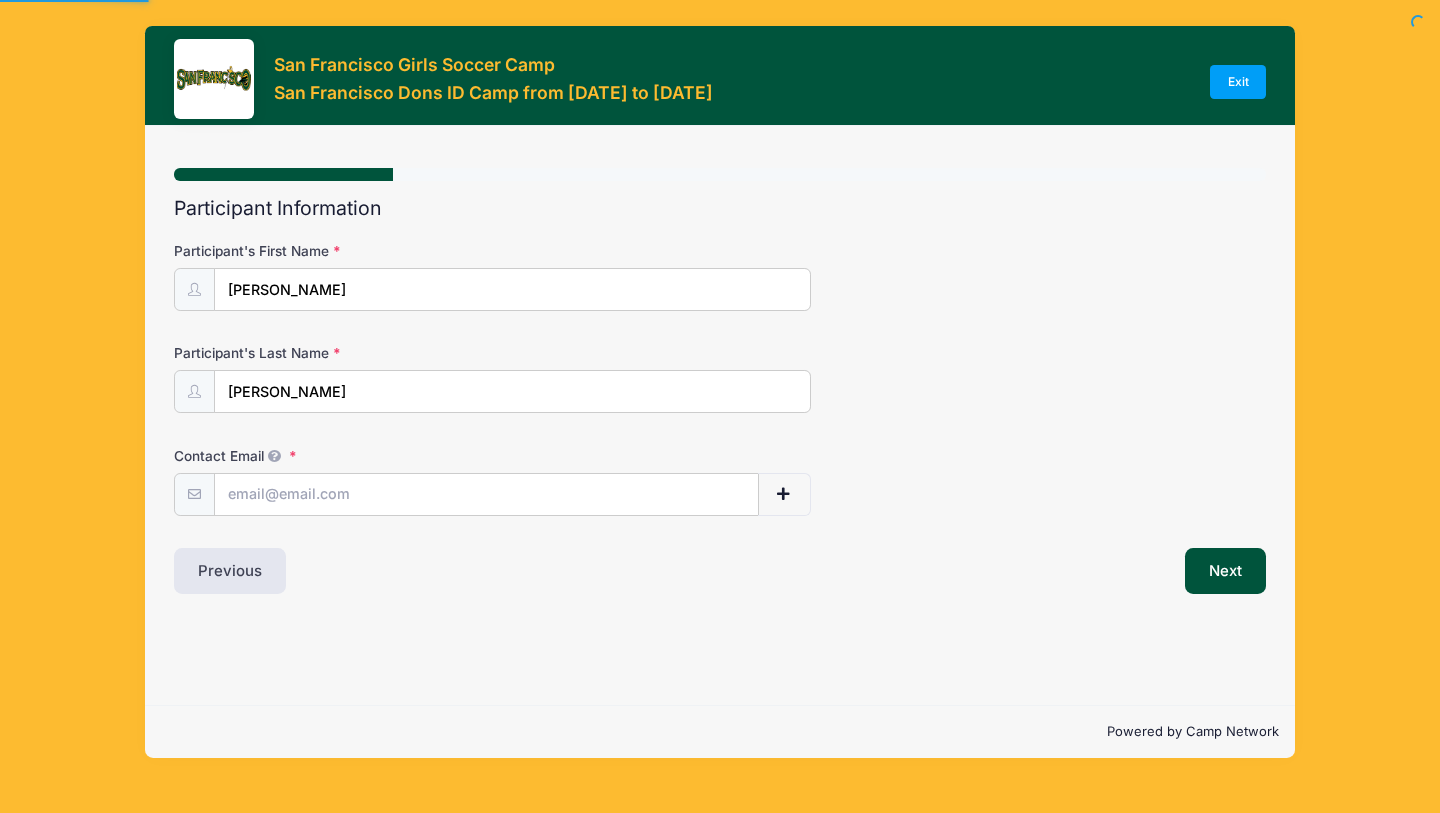 scroll, scrollTop: 0, scrollLeft: 0, axis: both 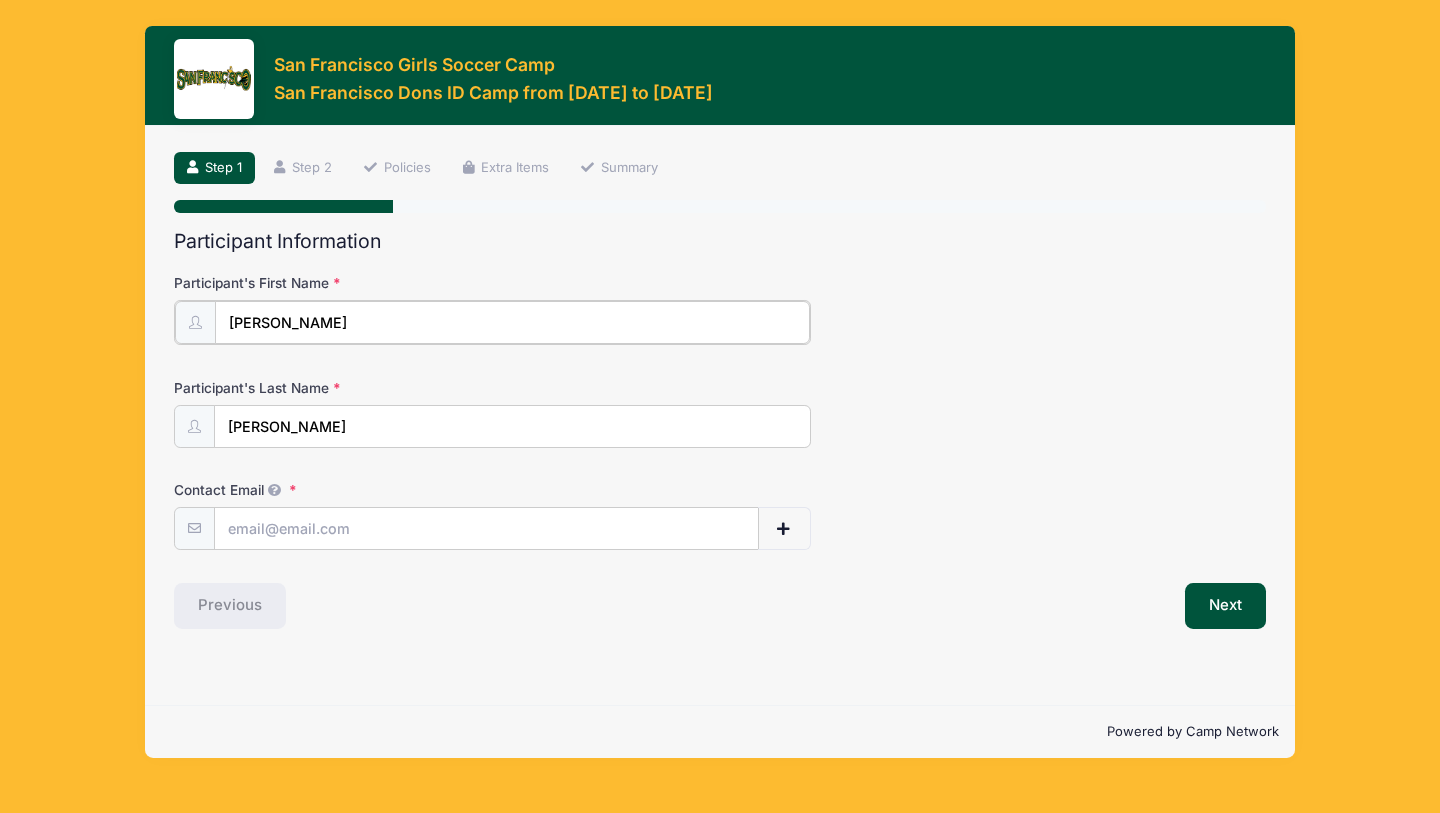 click on "[PERSON_NAME]" at bounding box center [512, 322] 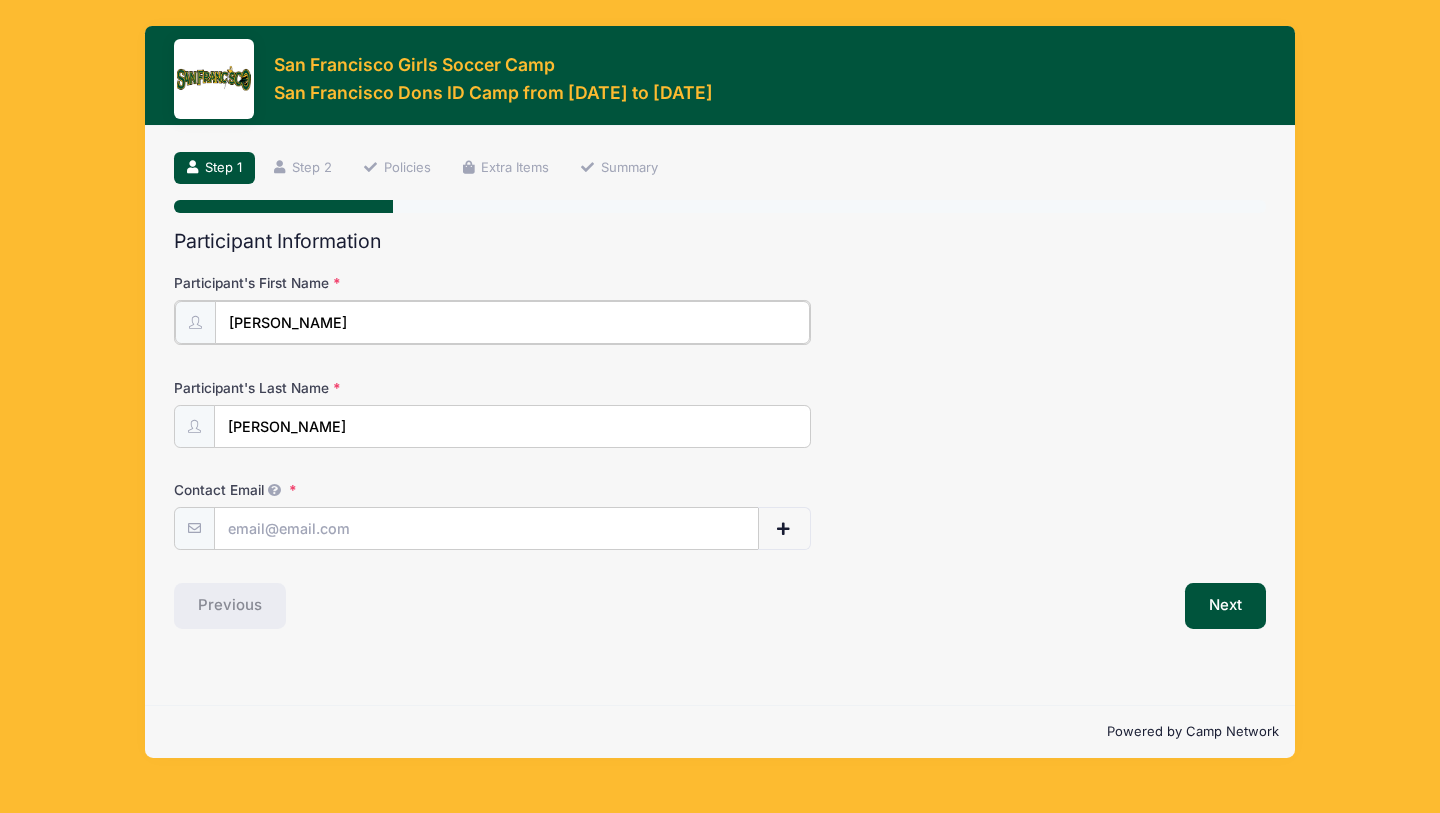 type on "[PERSON_NAME]" 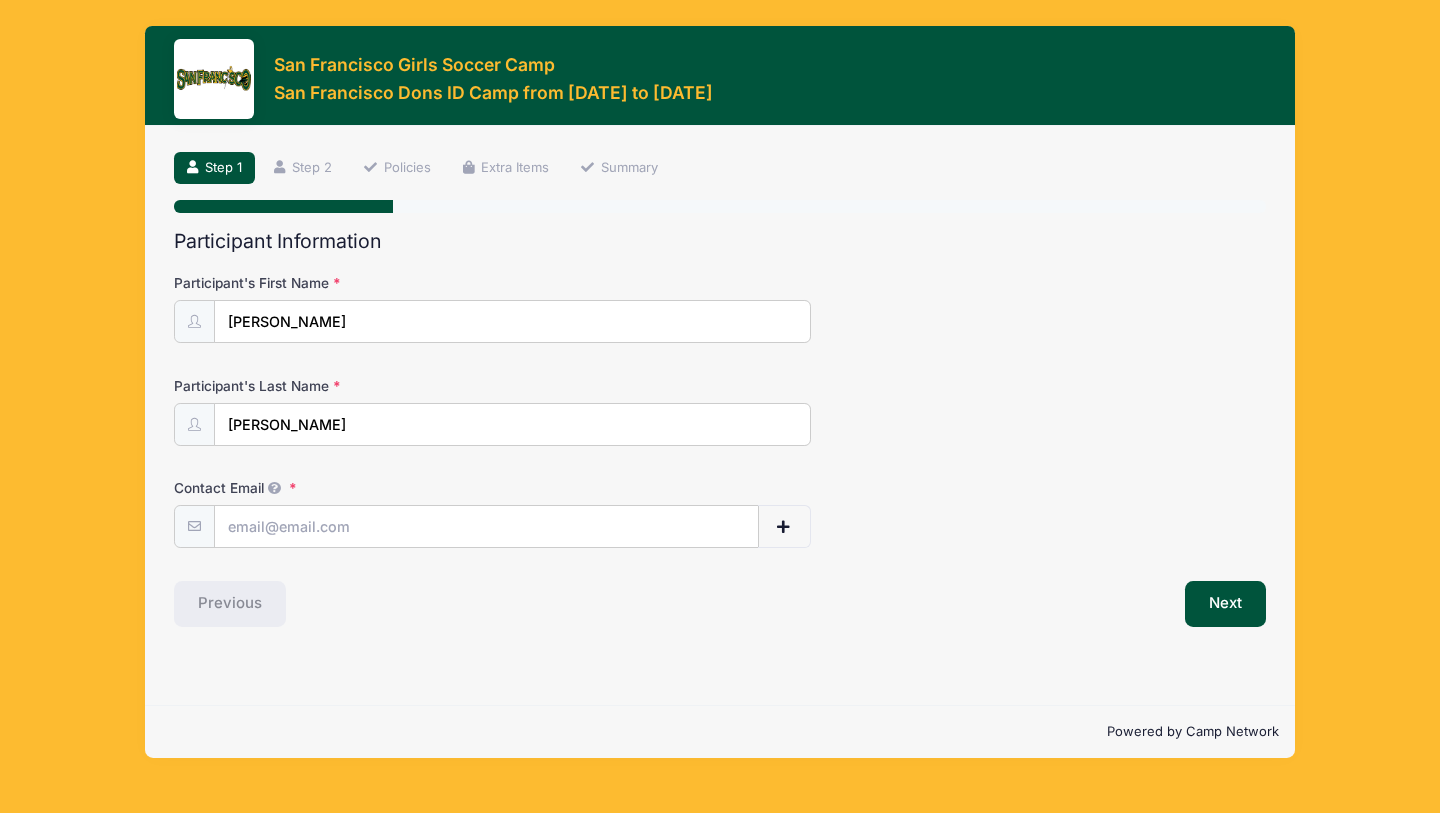click on "Previous" at bounding box center (443, 604) 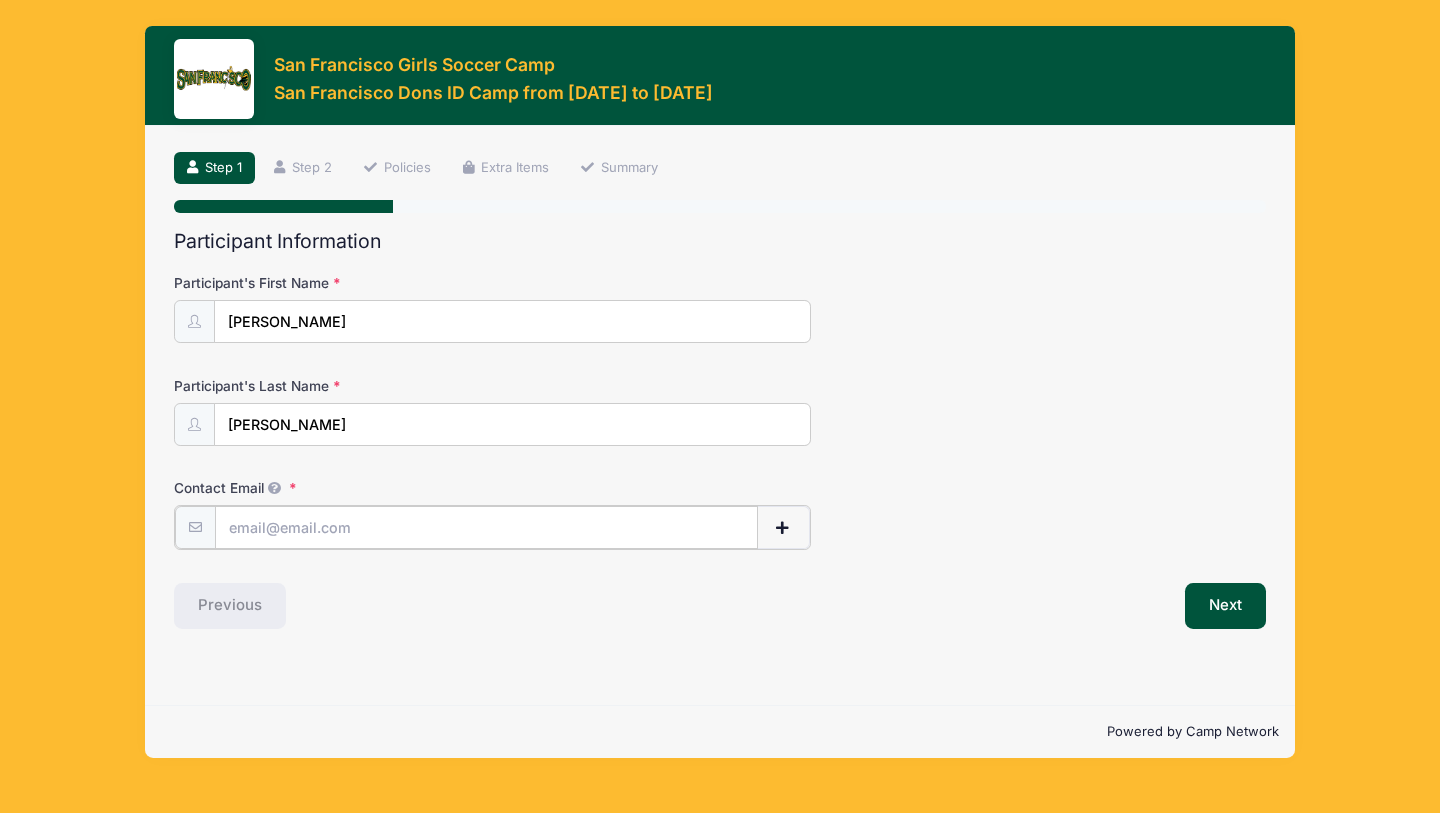 click on "Contact Email" at bounding box center [486, 527] 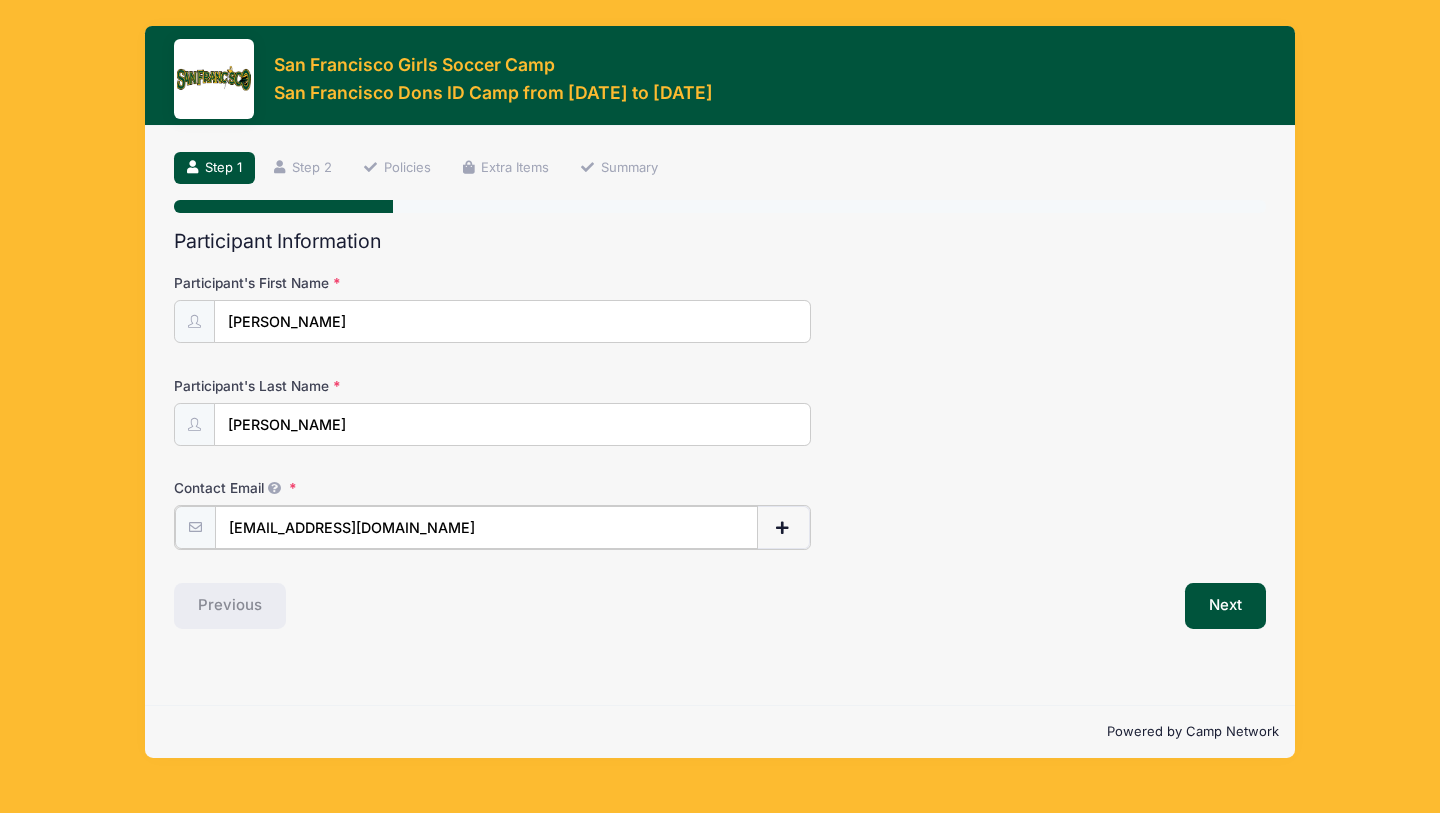 type on "[EMAIL_ADDRESS][DOMAIN_NAME]" 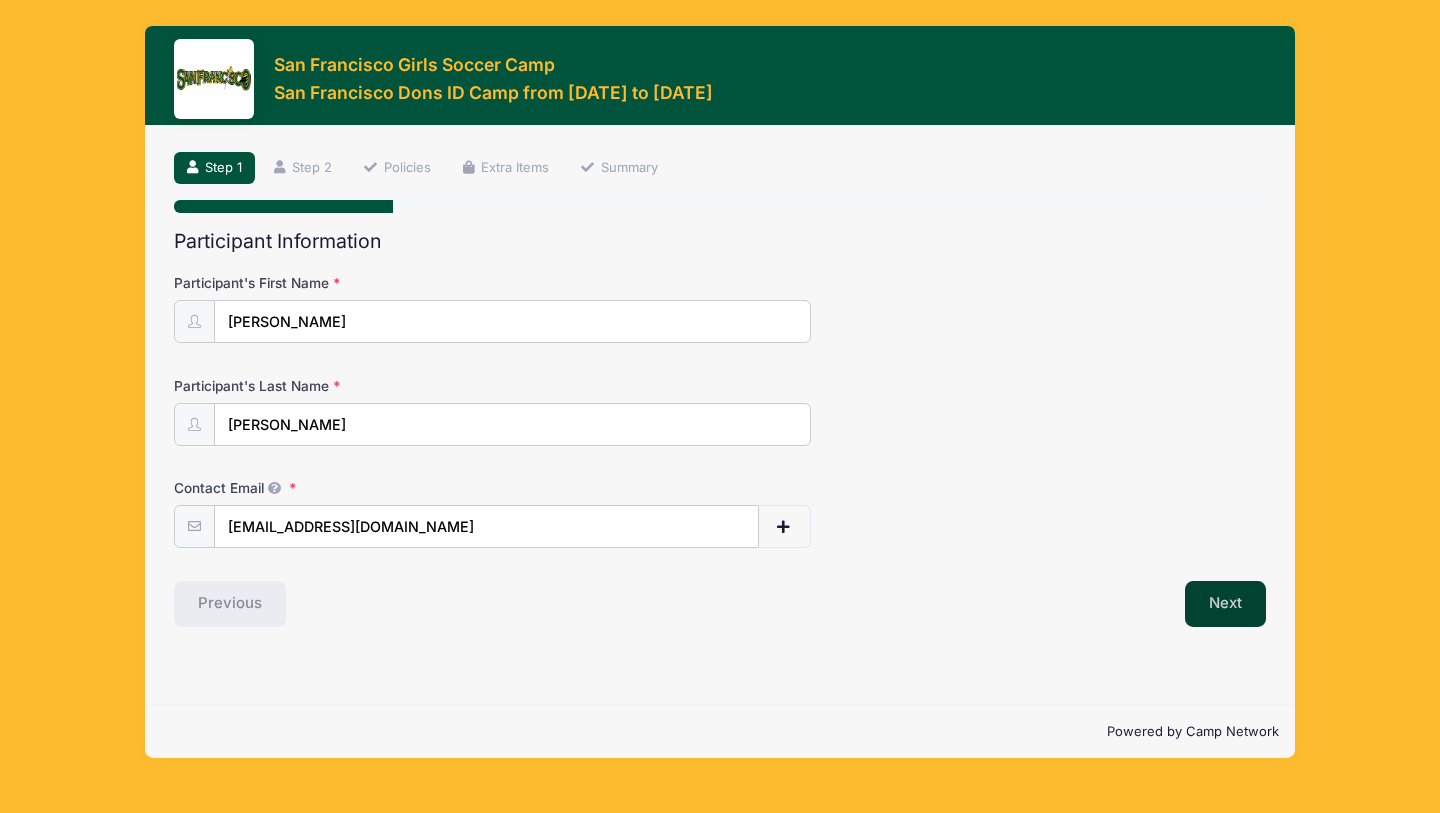 click on "Next" at bounding box center [1225, 604] 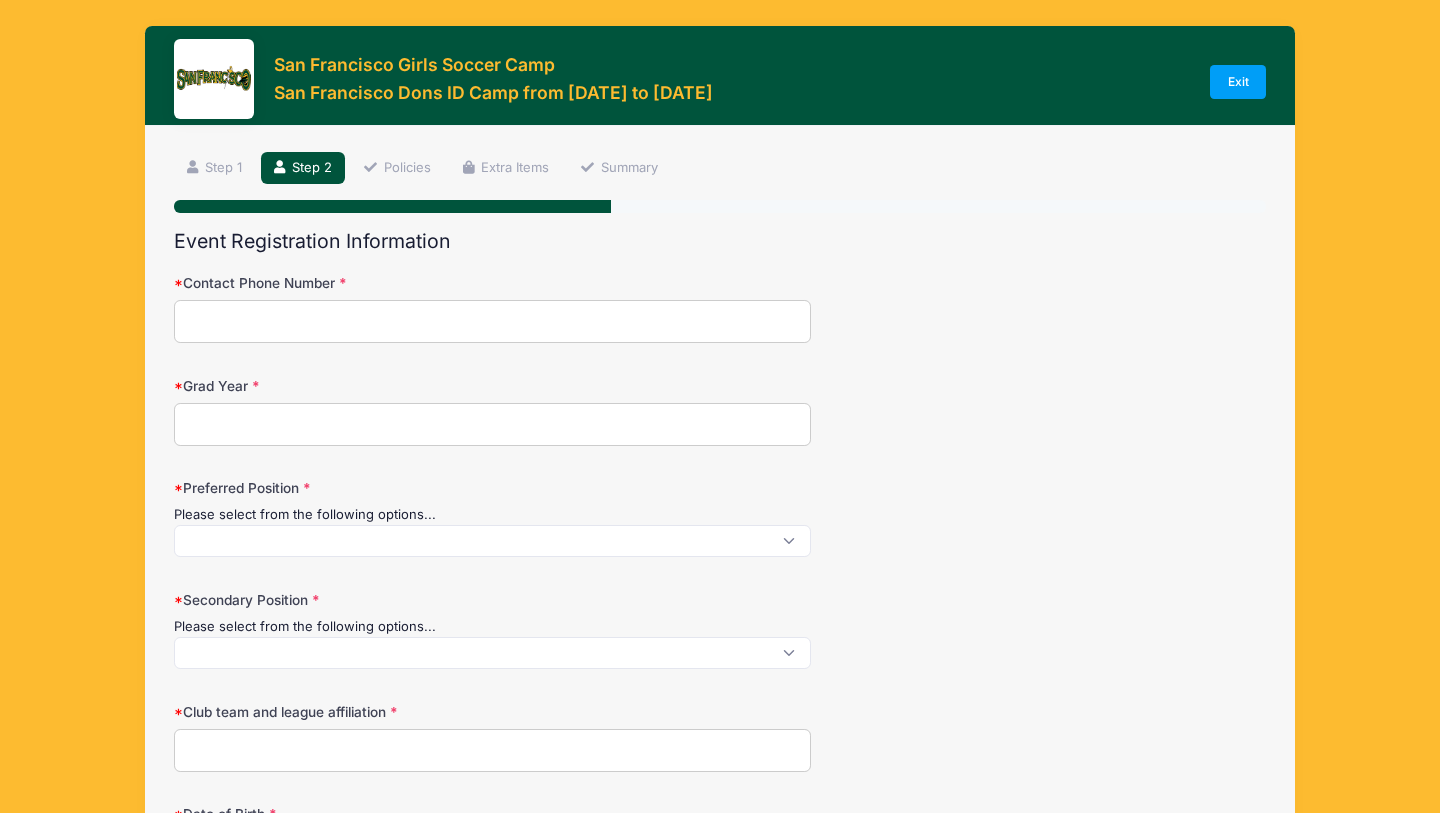 click on "Contact Phone Number" at bounding box center [492, 321] 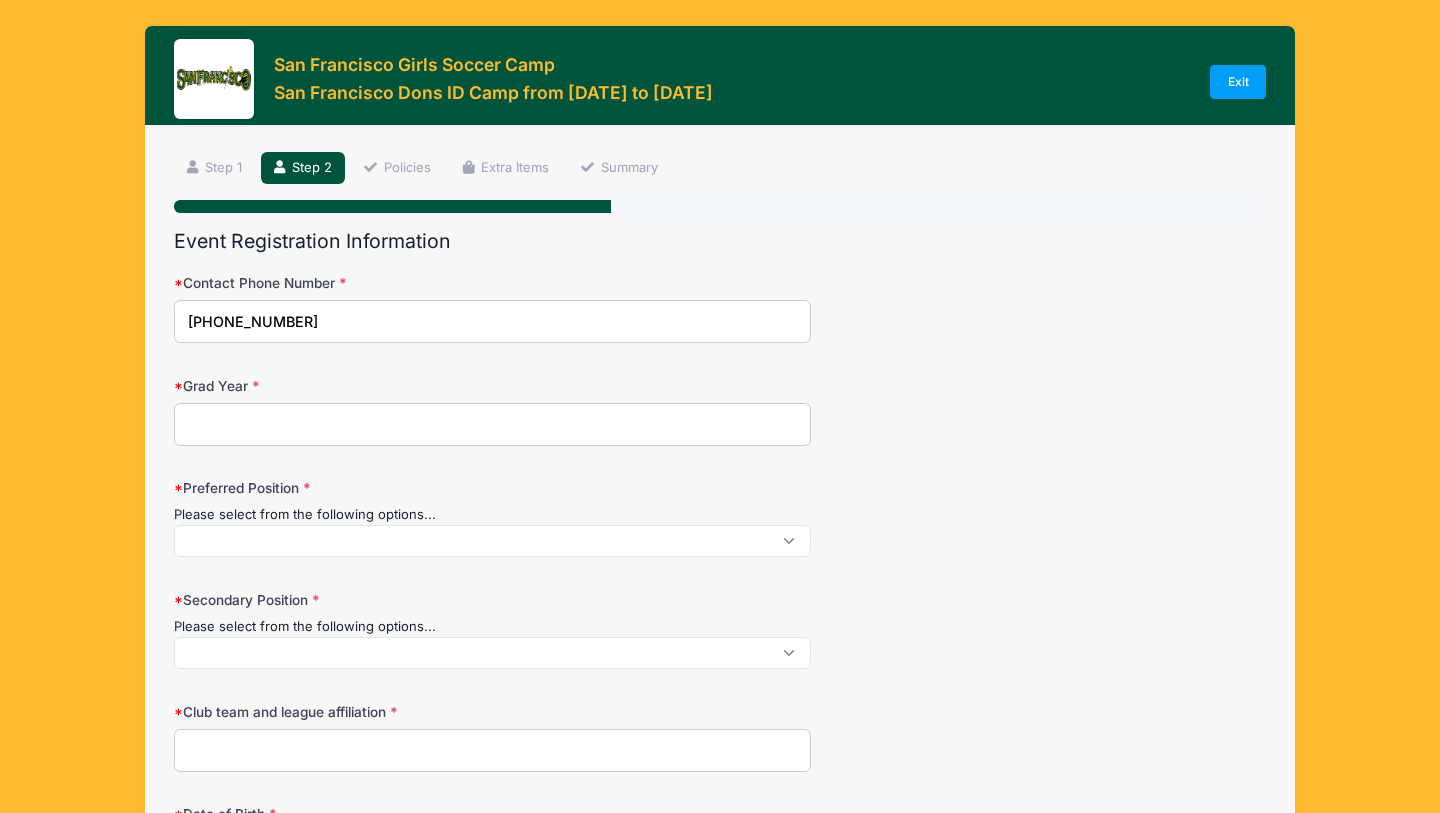 type on "831-512-7107" 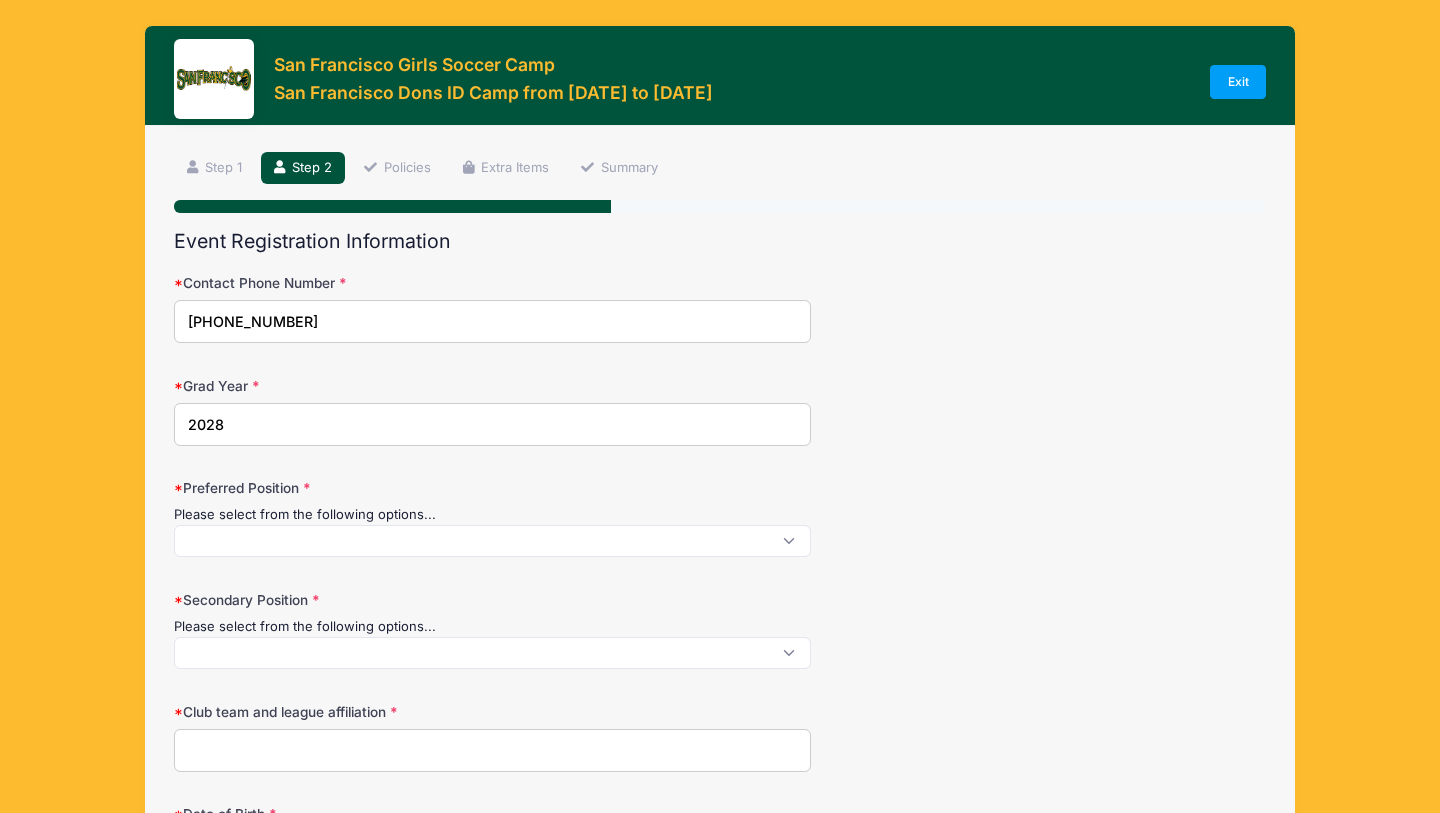 type on "2028" 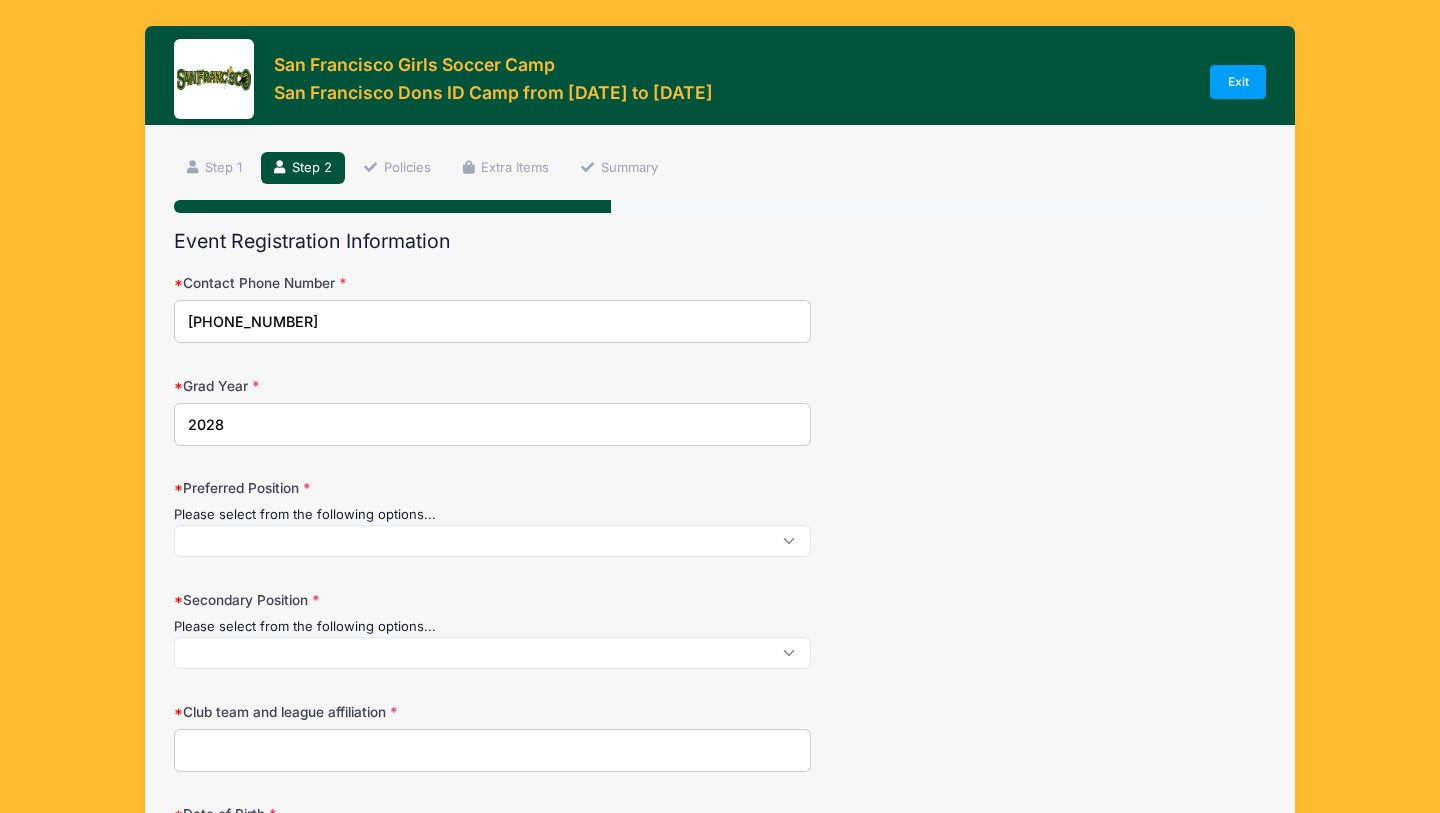 click at bounding box center [492, 541] 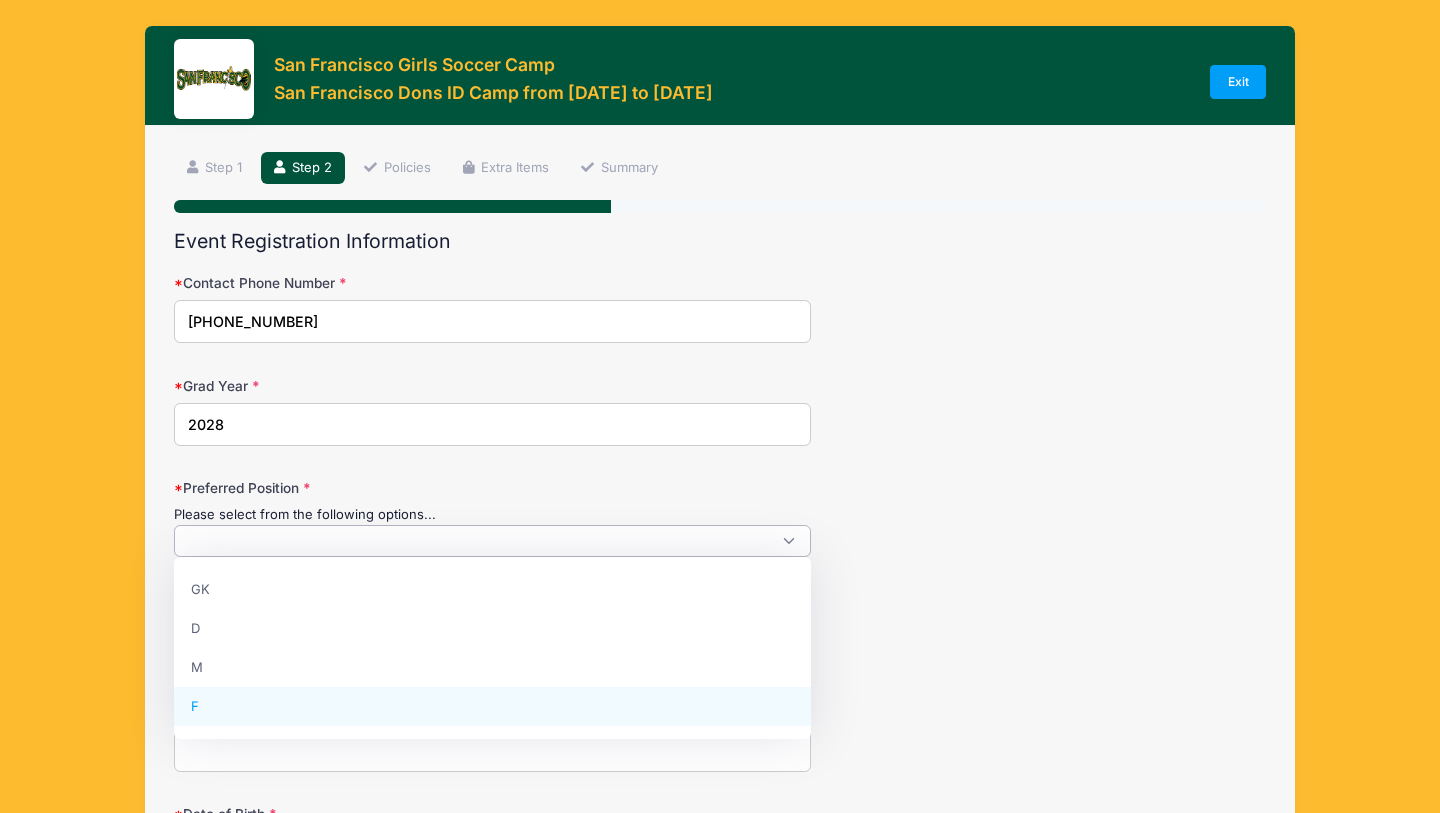 select on "F" 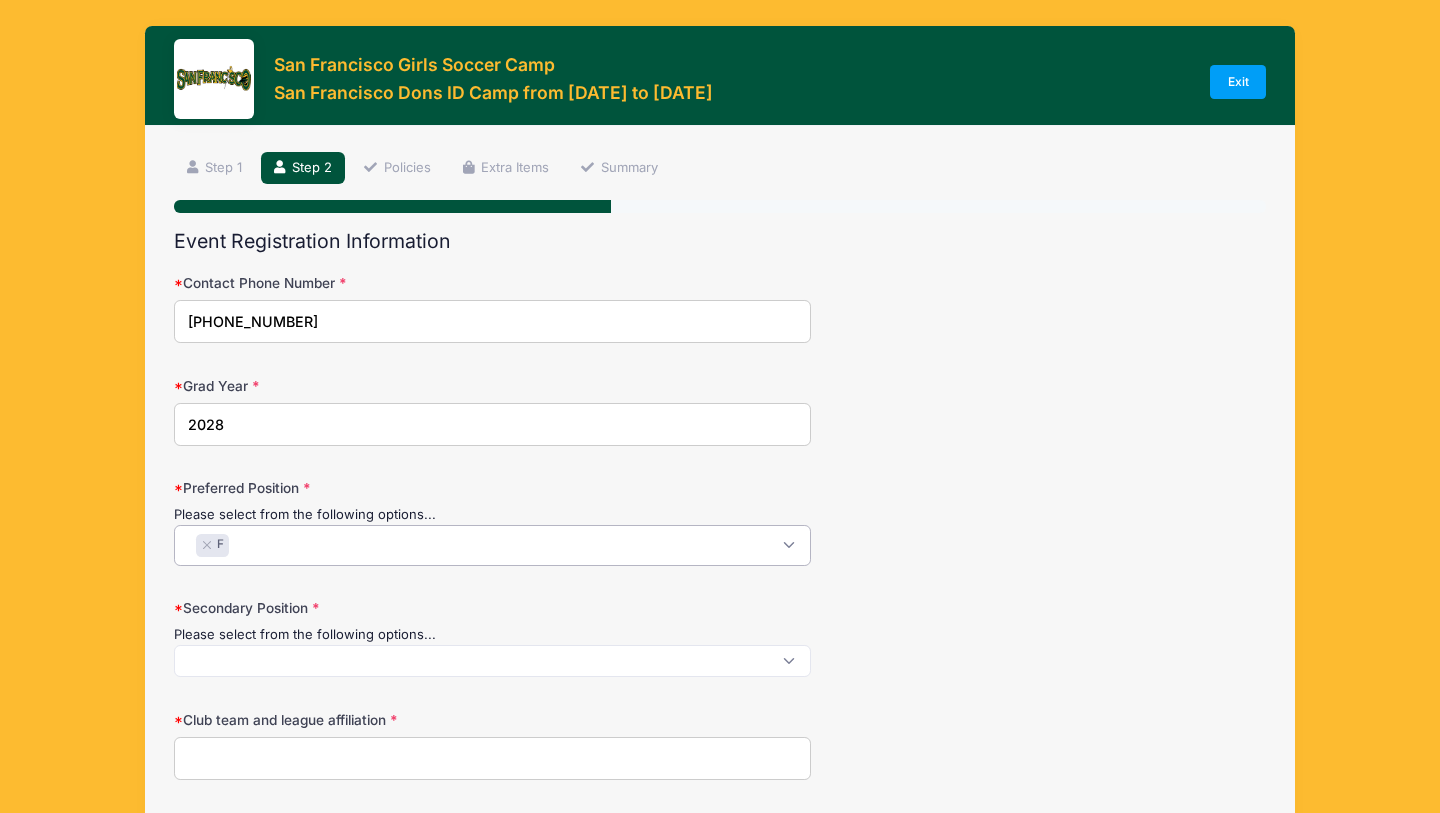 click on "Secondary Position
Please select from the following options...
GK
D
M
F" at bounding box center (720, 637) 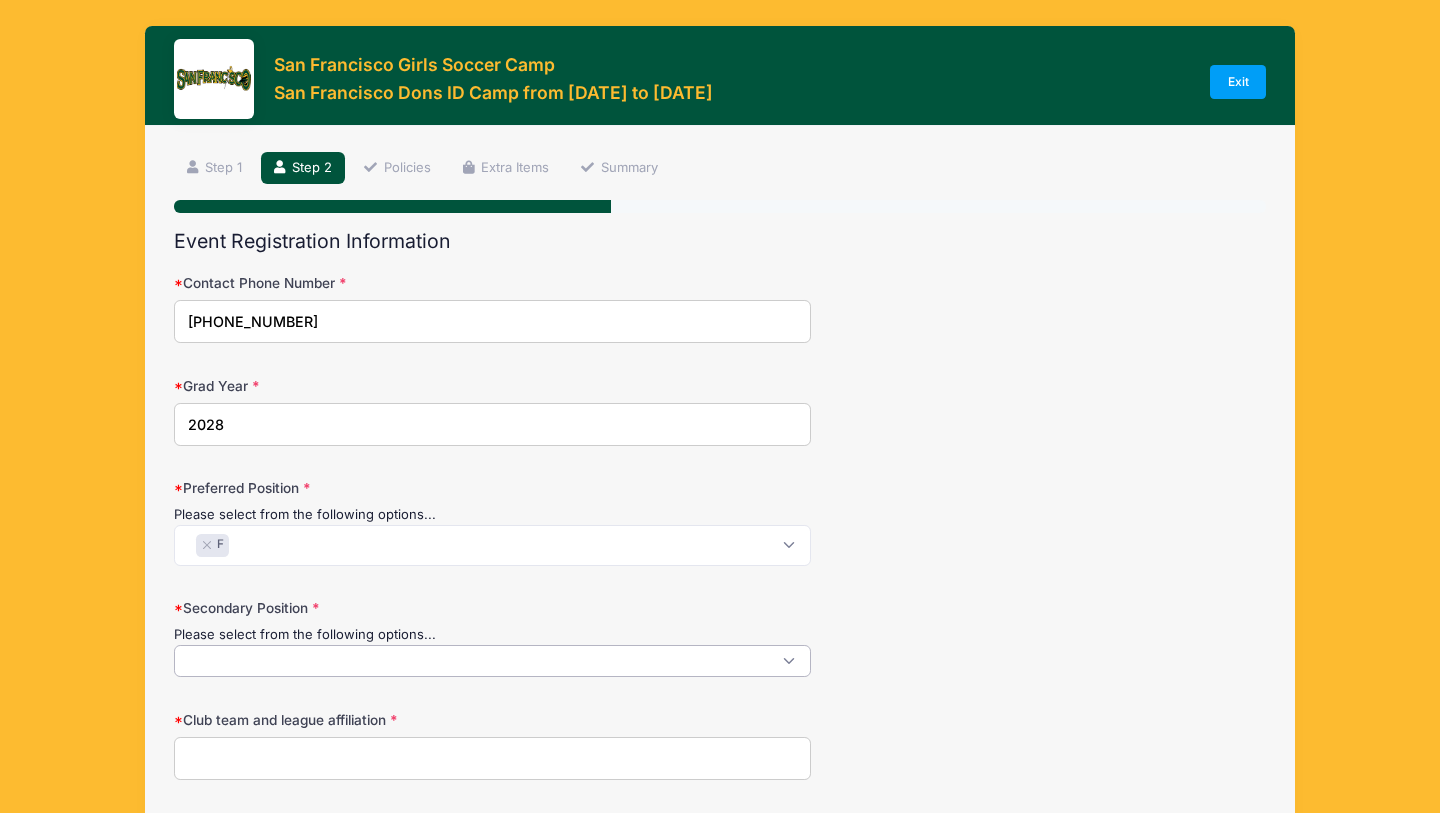 click at bounding box center (492, 661) 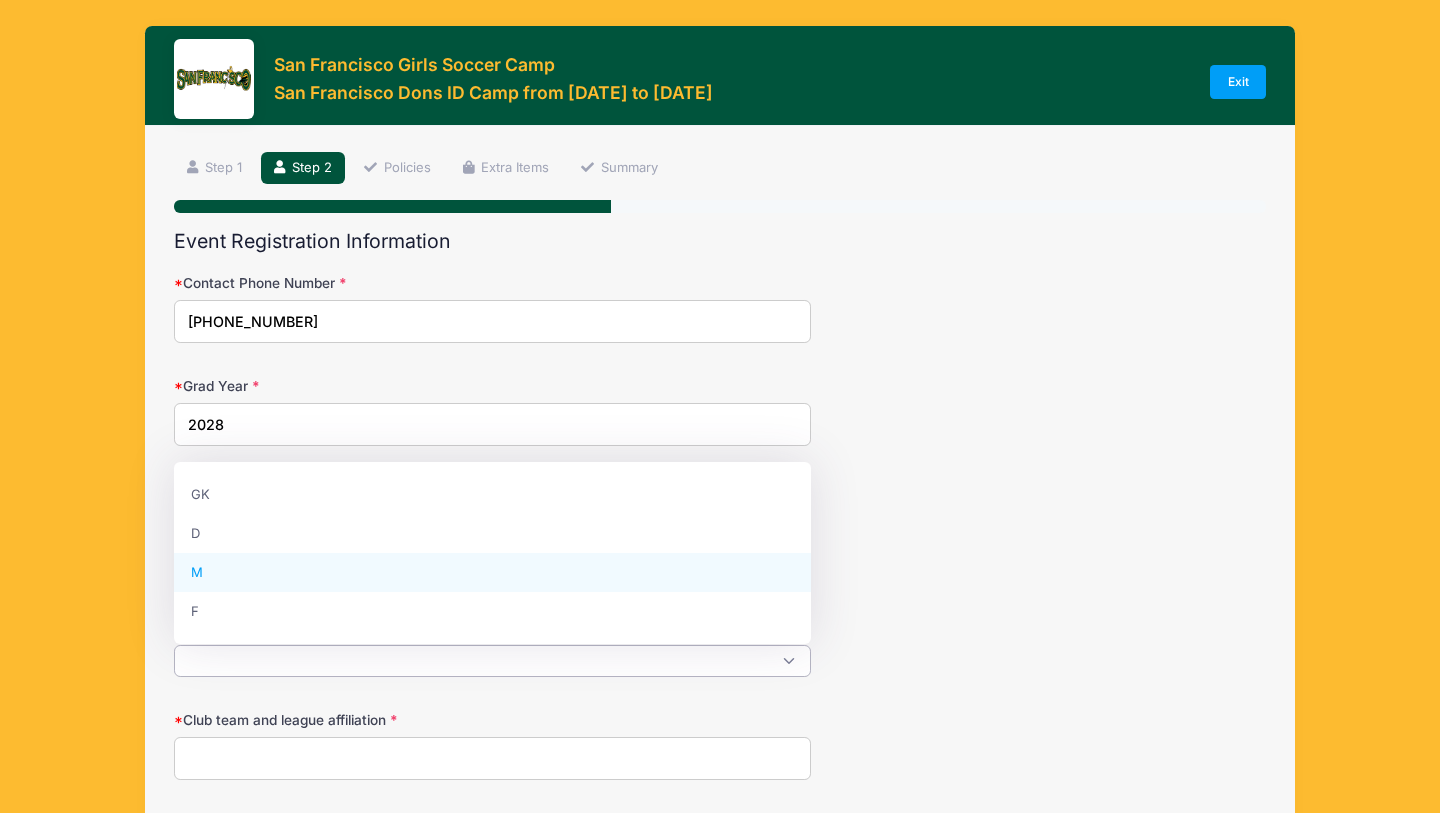 select on "M" 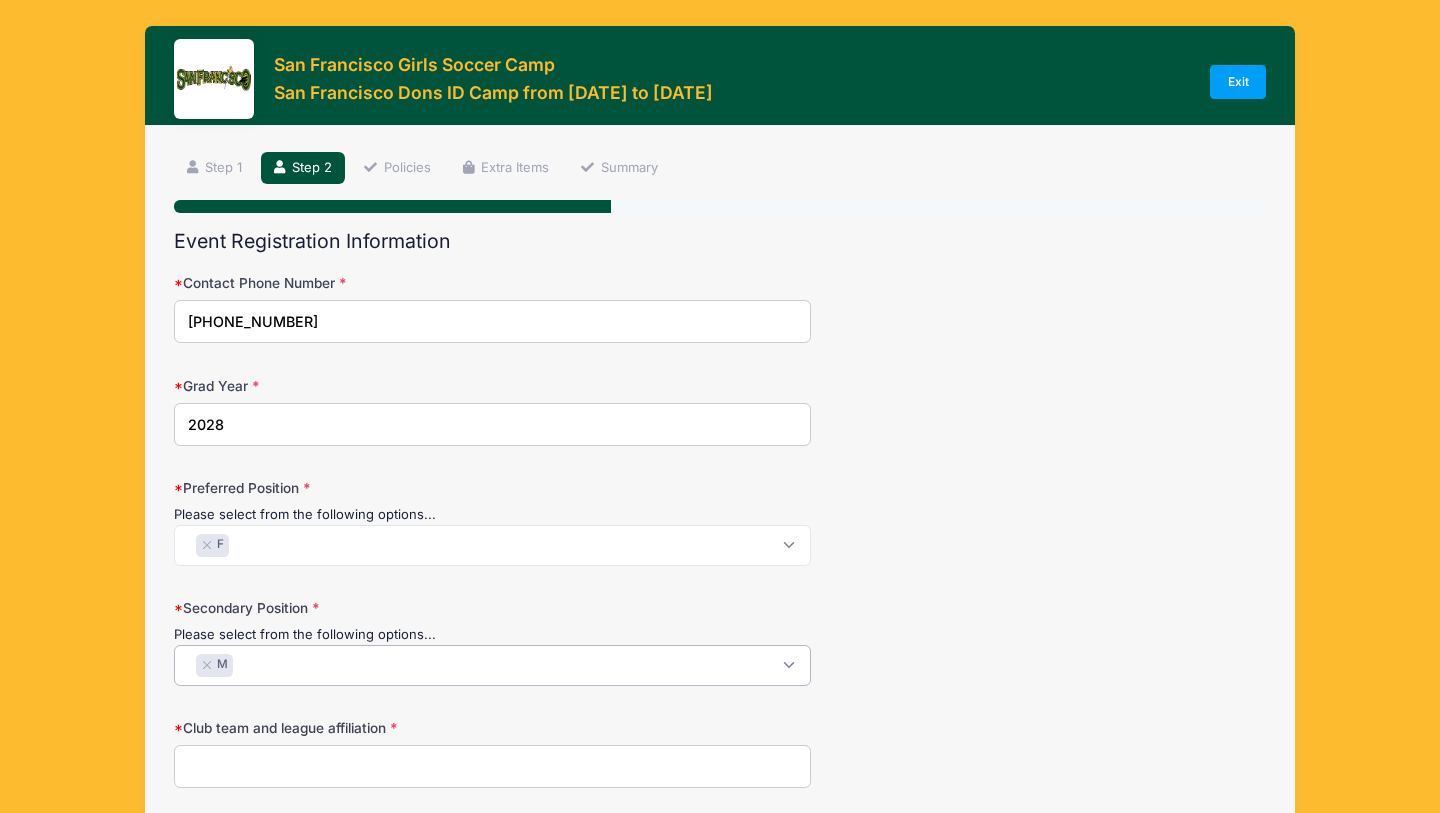 click on "Secondary Position
Please select from the following options...
GK
D
M
F
× M" at bounding box center [720, 642] 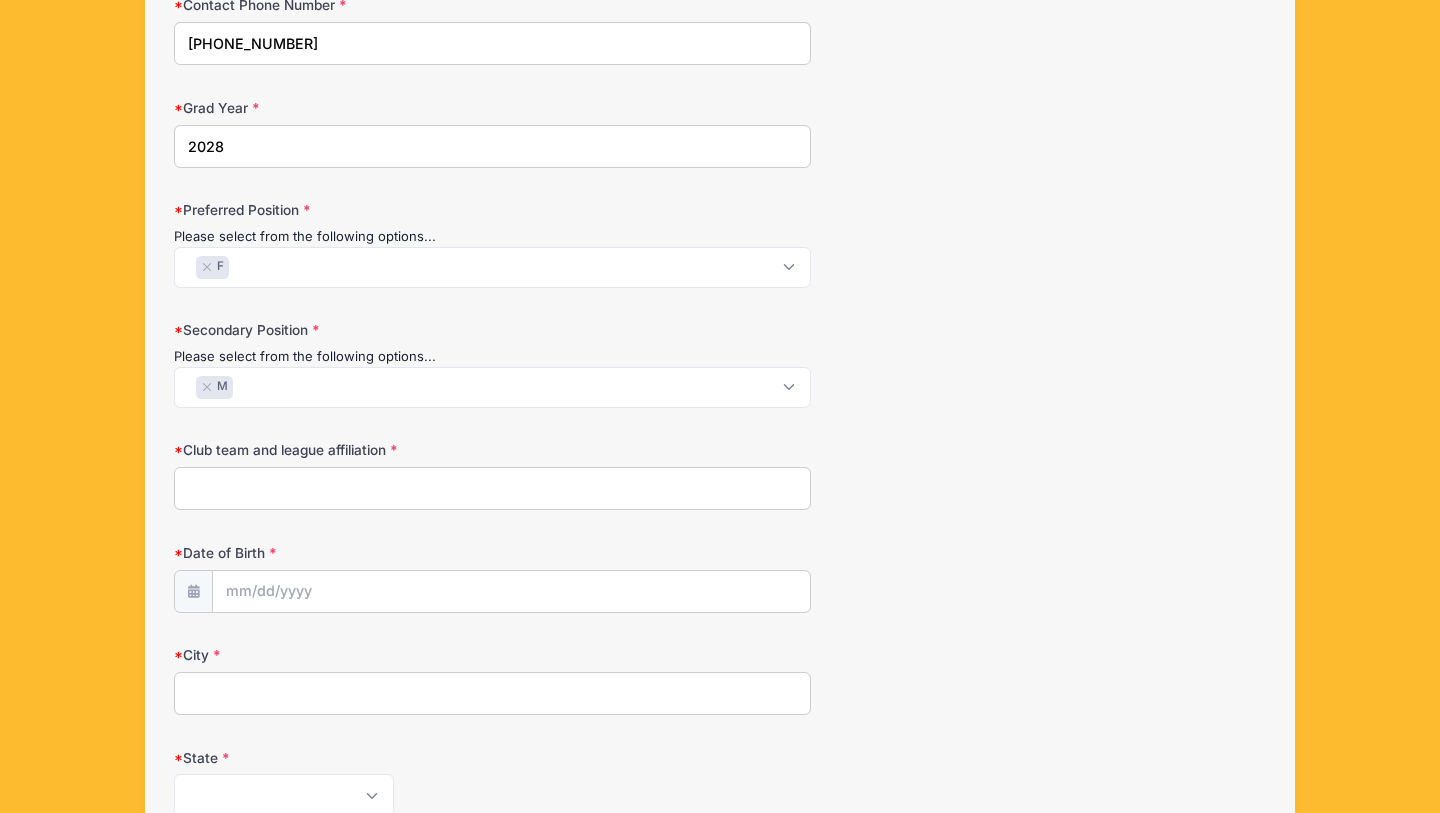 scroll, scrollTop: 281, scrollLeft: 0, axis: vertical 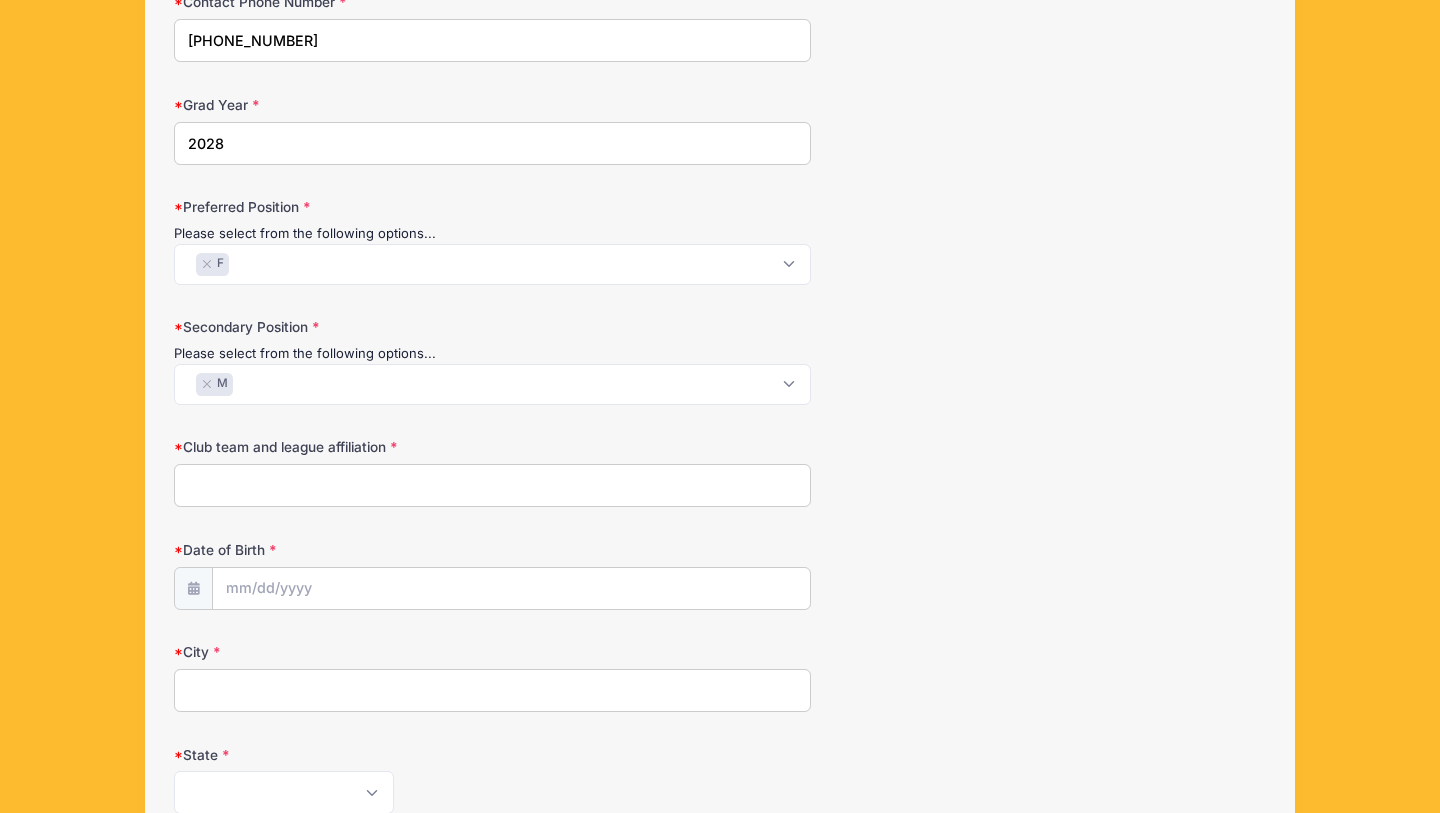 click on "Club team and league affiliation" at bounding box center [492, 485] 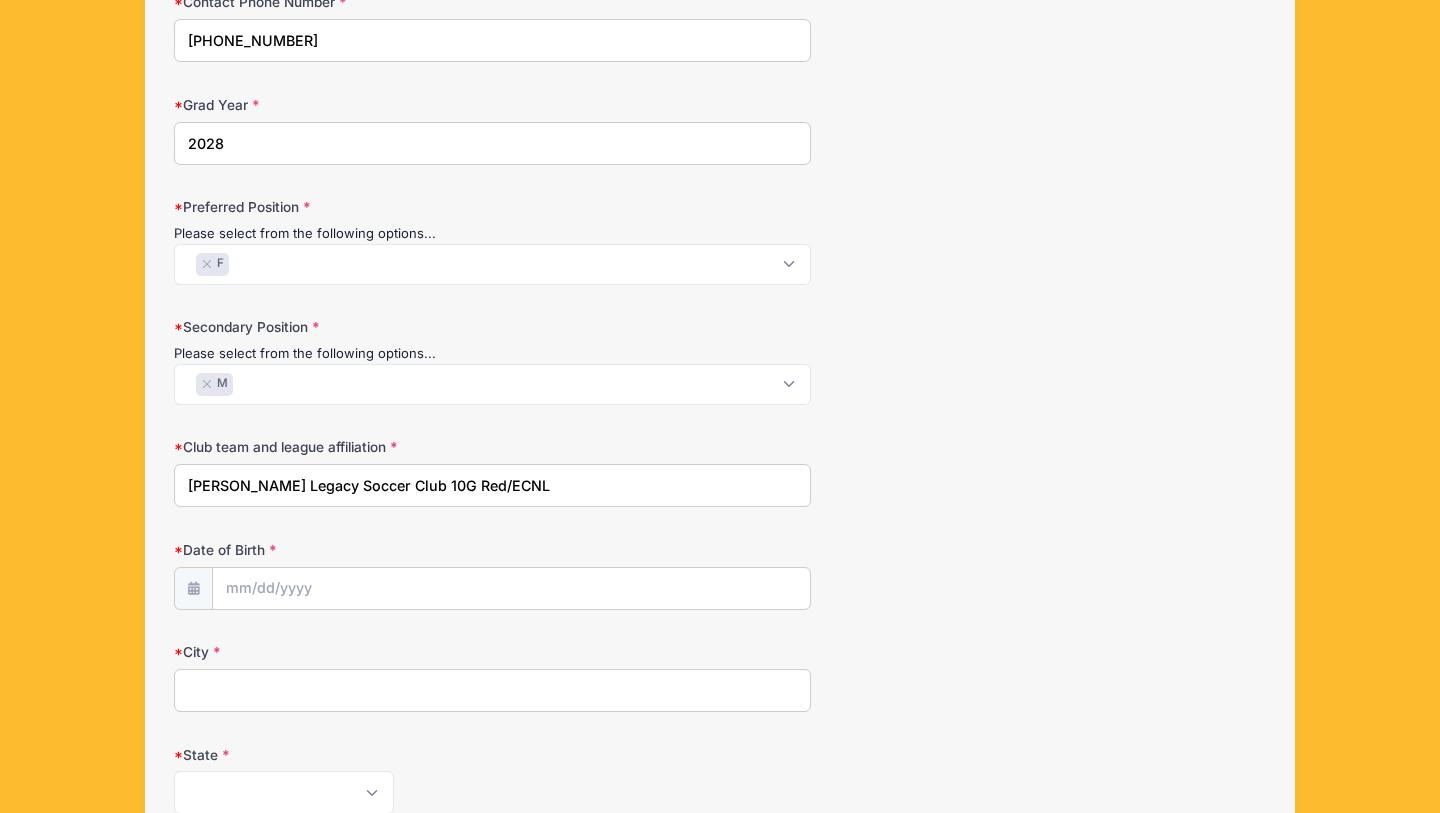 type on "Davis Legacy Soccer Club 10G Red/ECNL" 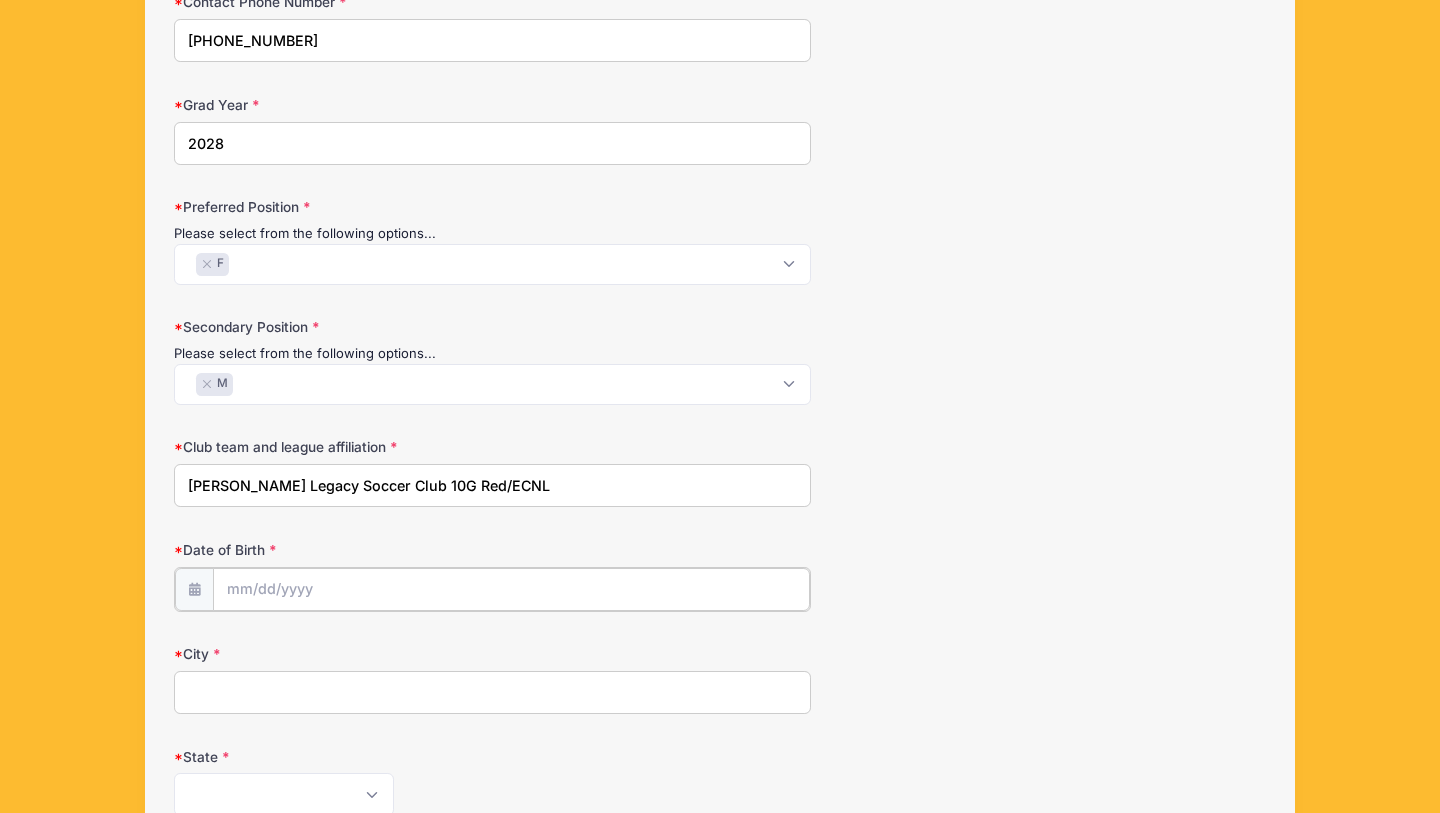 click on "Date of Birth" at bounding box center [511, 589] 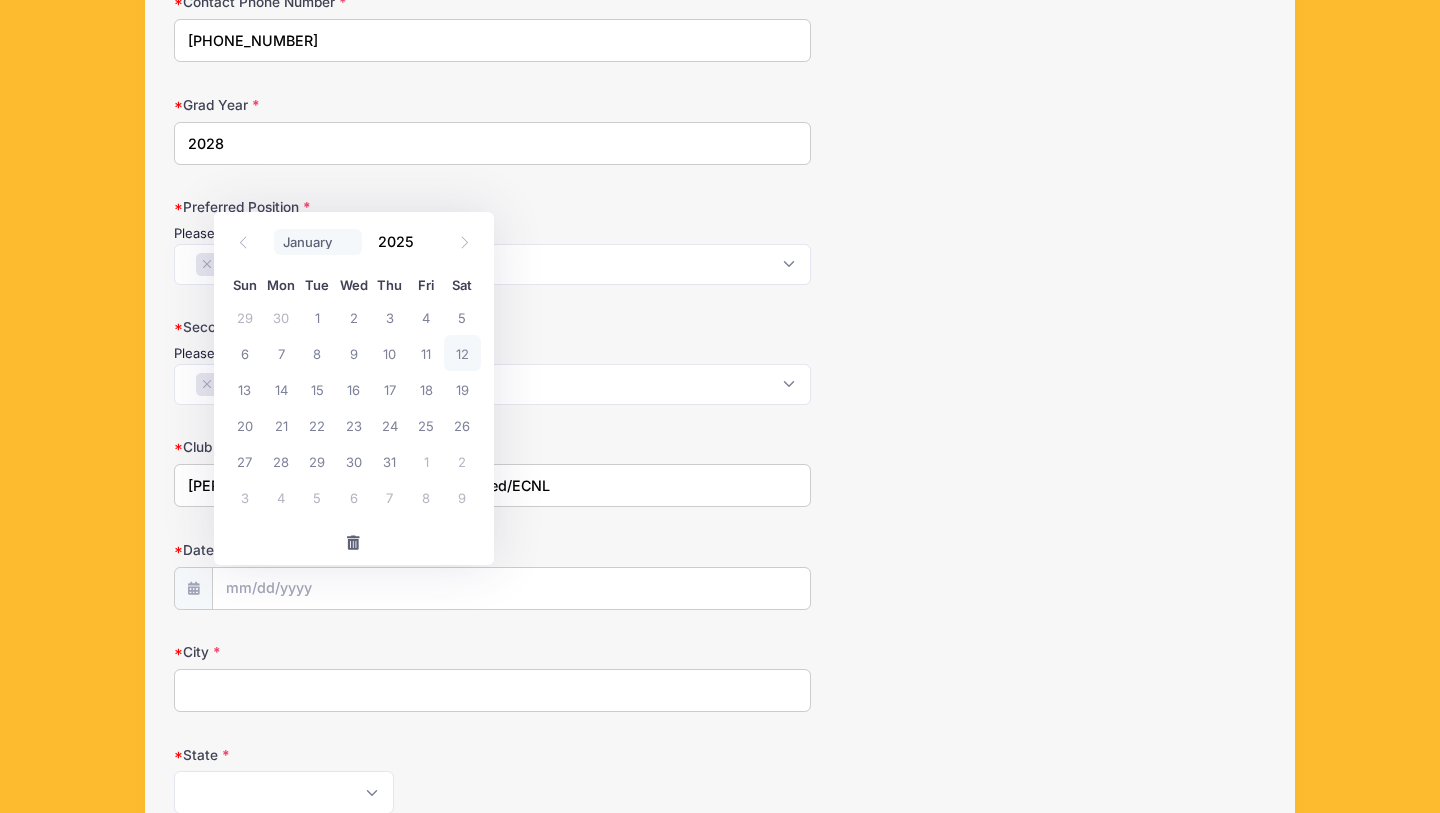 click on "January February March April May June July August September October November December" at bounding box center [318, 242] 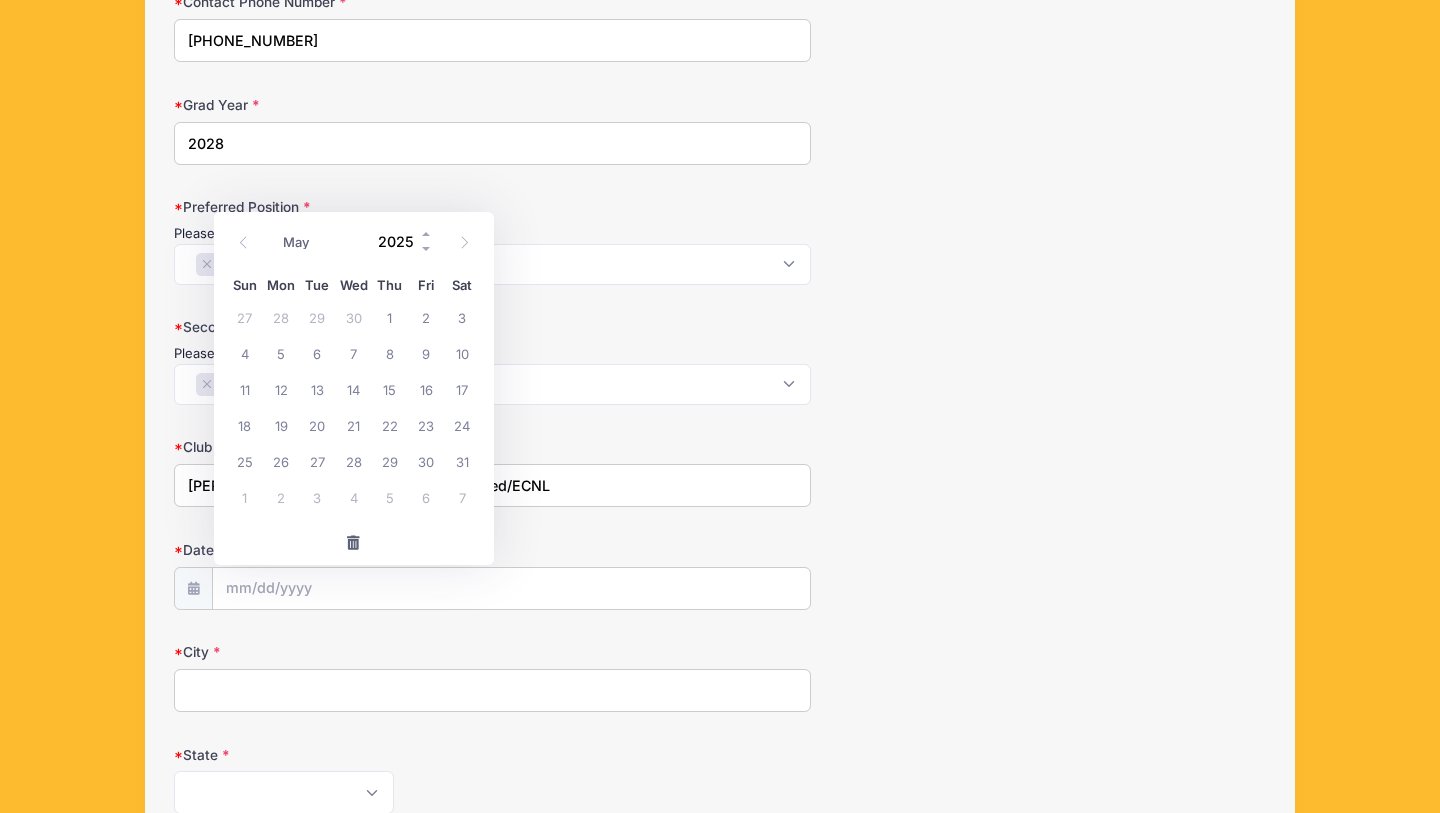 click on "2025" at bounding box center (401, 241) 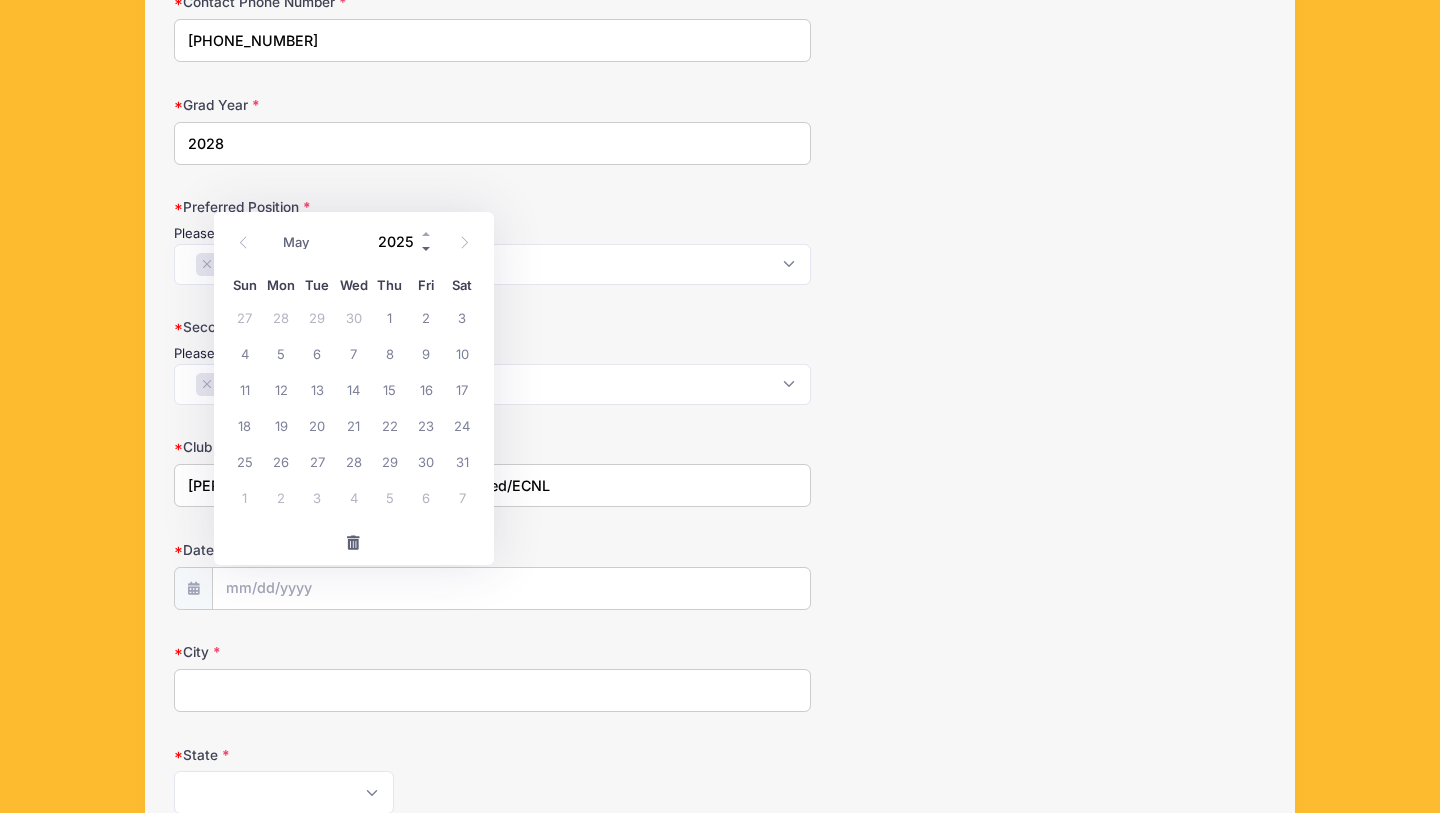 click at bounding box center [427, 248] 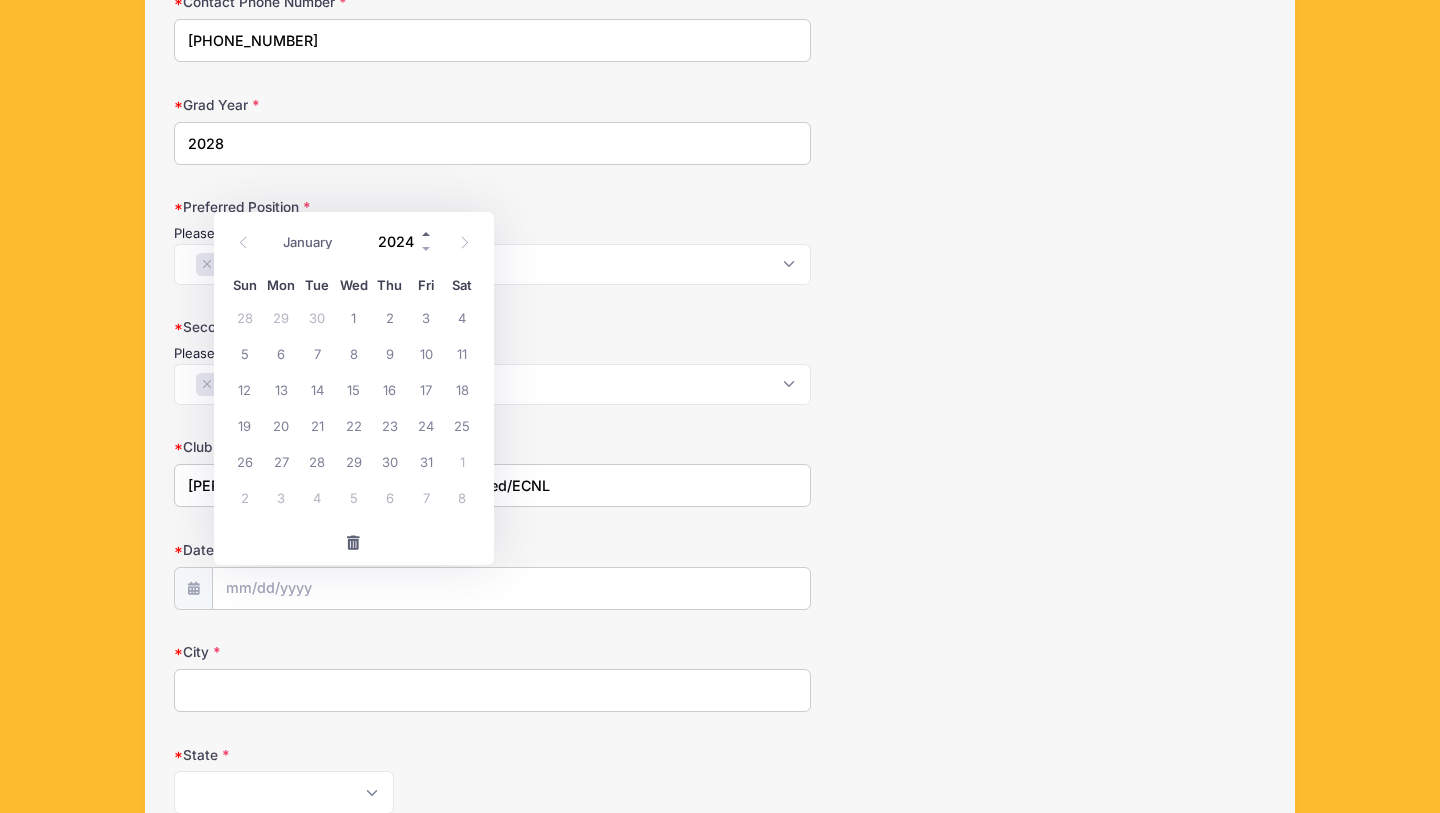 click at bounding box center (427, 233) 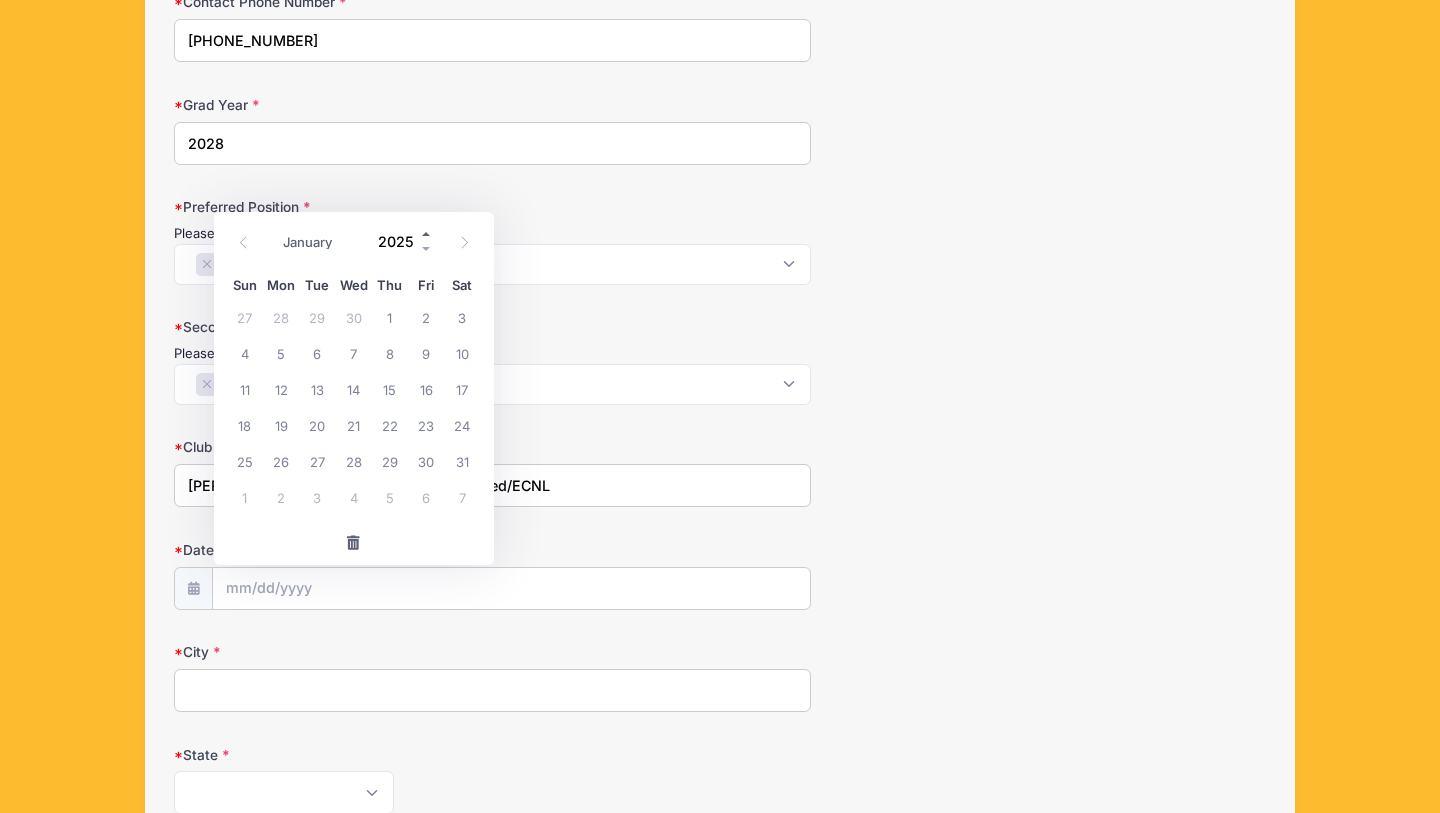 click at bounding box center [427, 233] 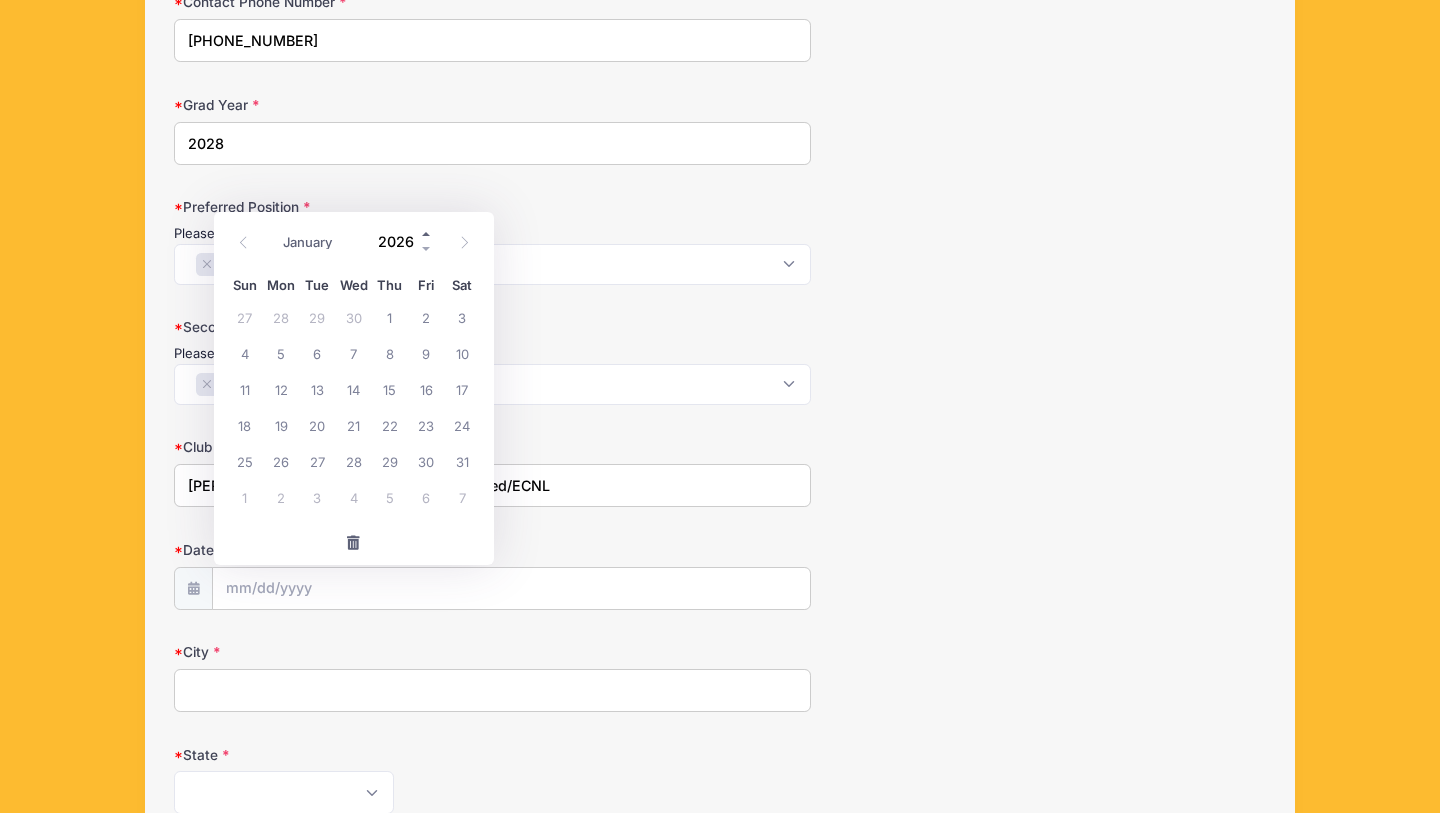 click at bounding box center (427, 233) 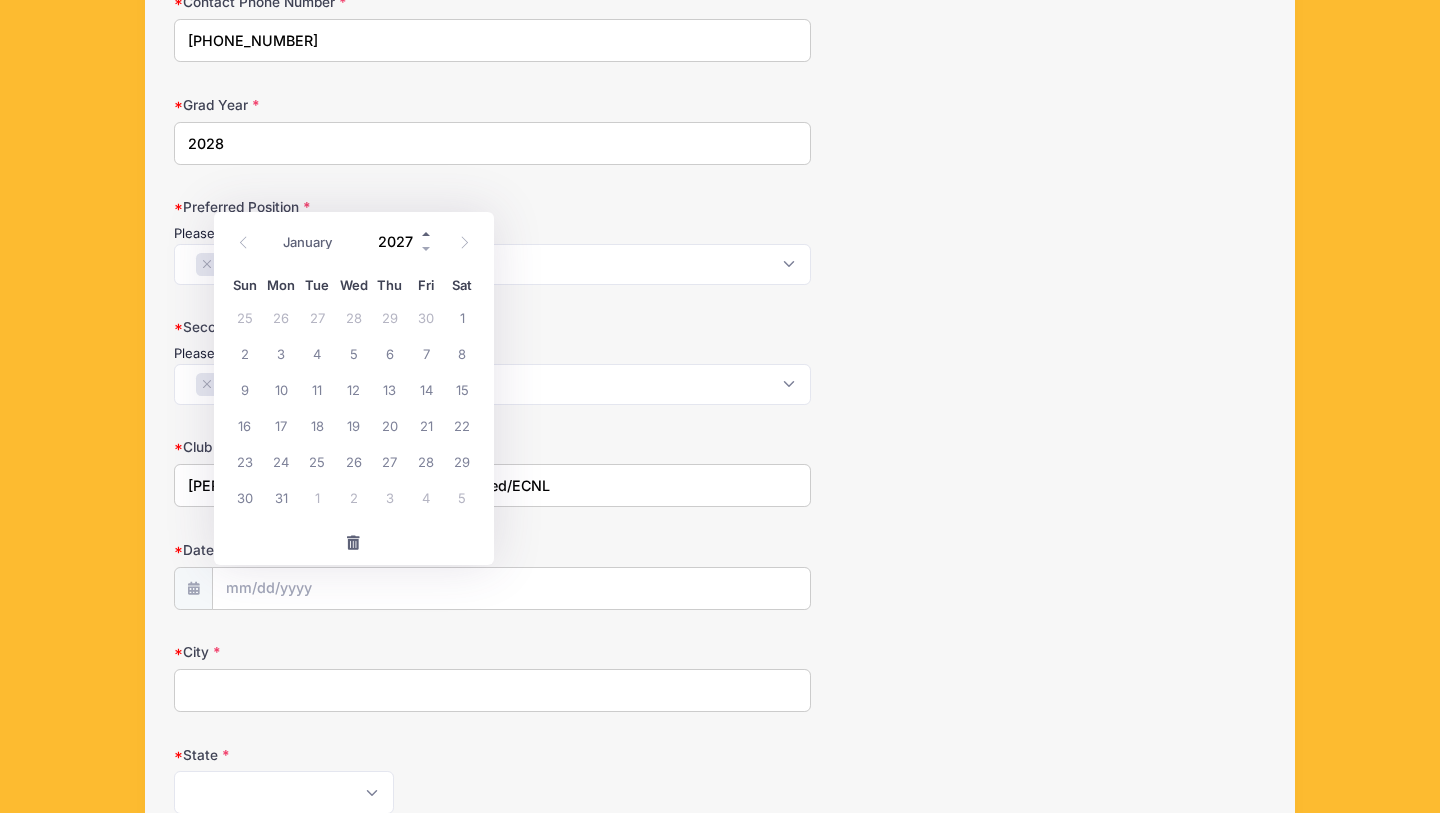 click at bounding box center [427, 233] 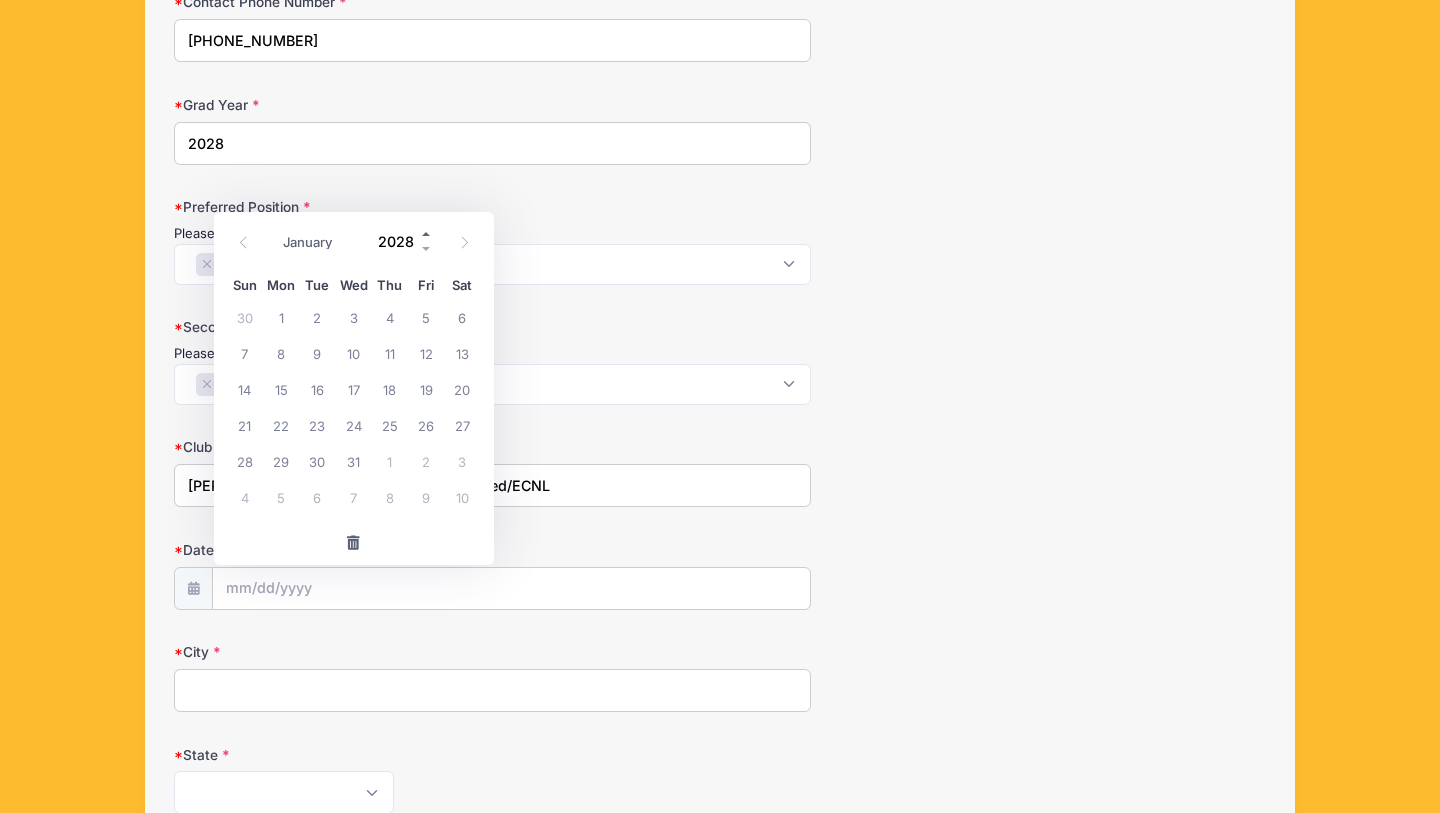 click at bounding box center [427, 233] 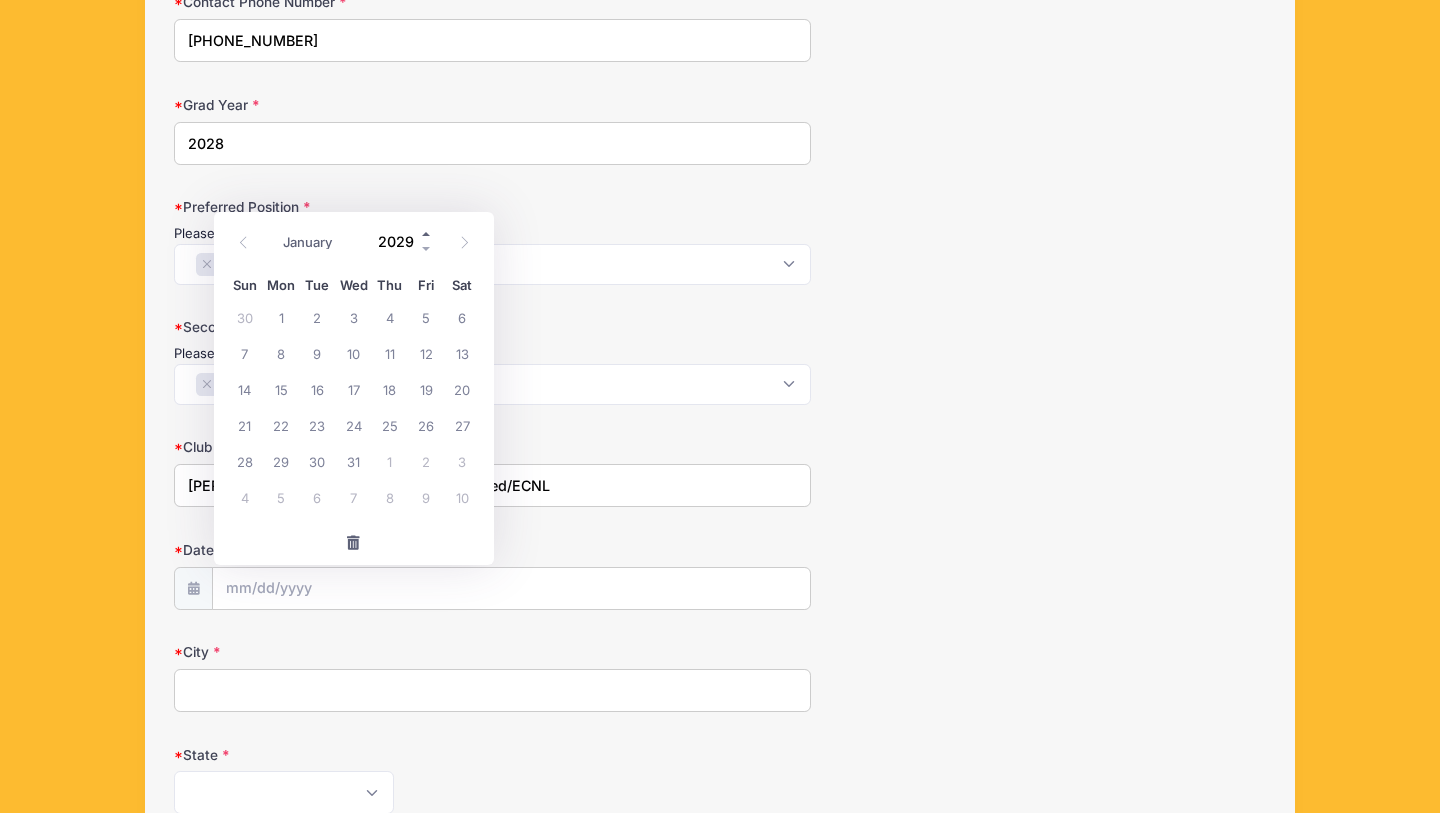 click at bounding box center [427, 233] 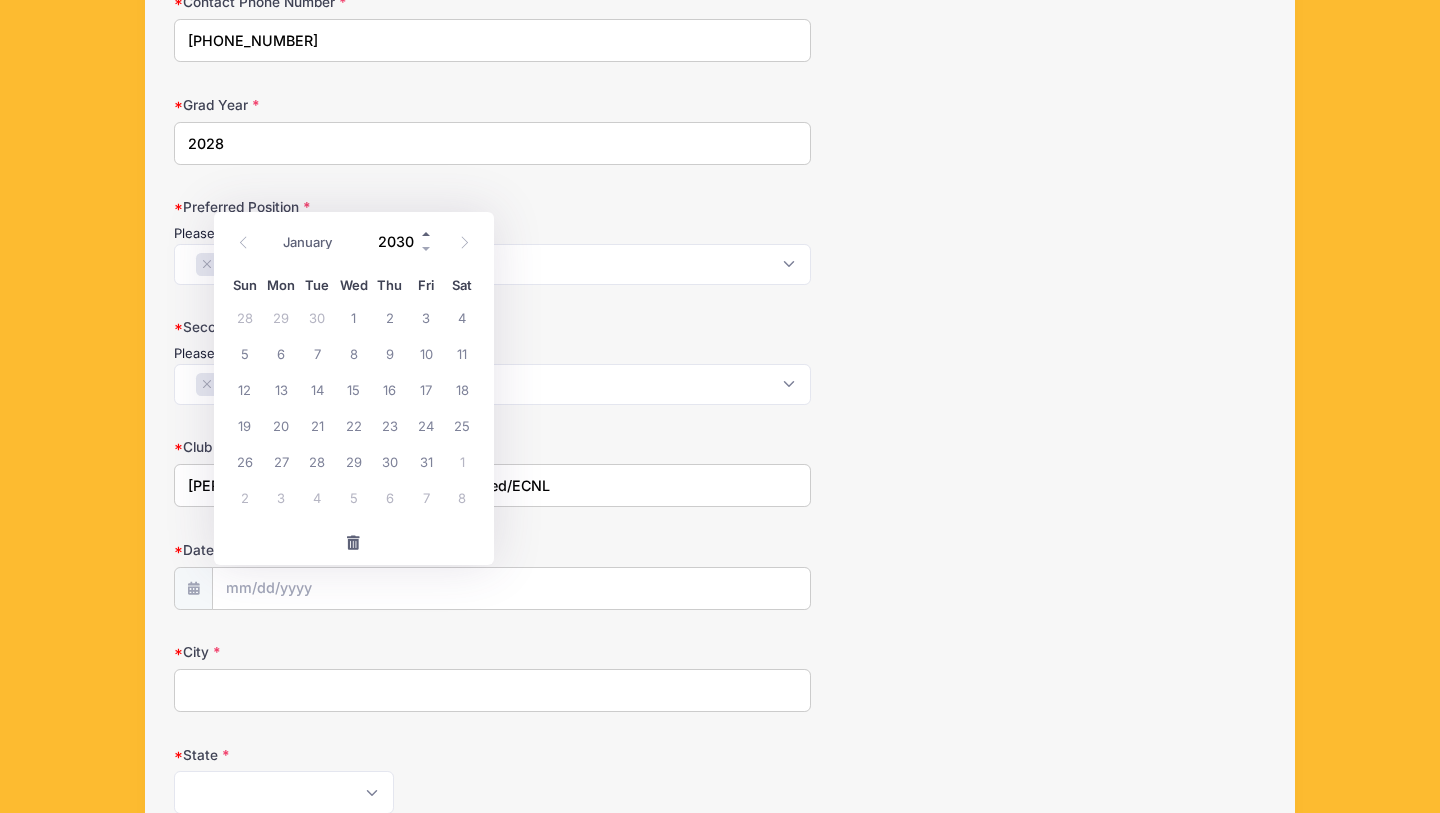 click at bounding box center (427, 233) 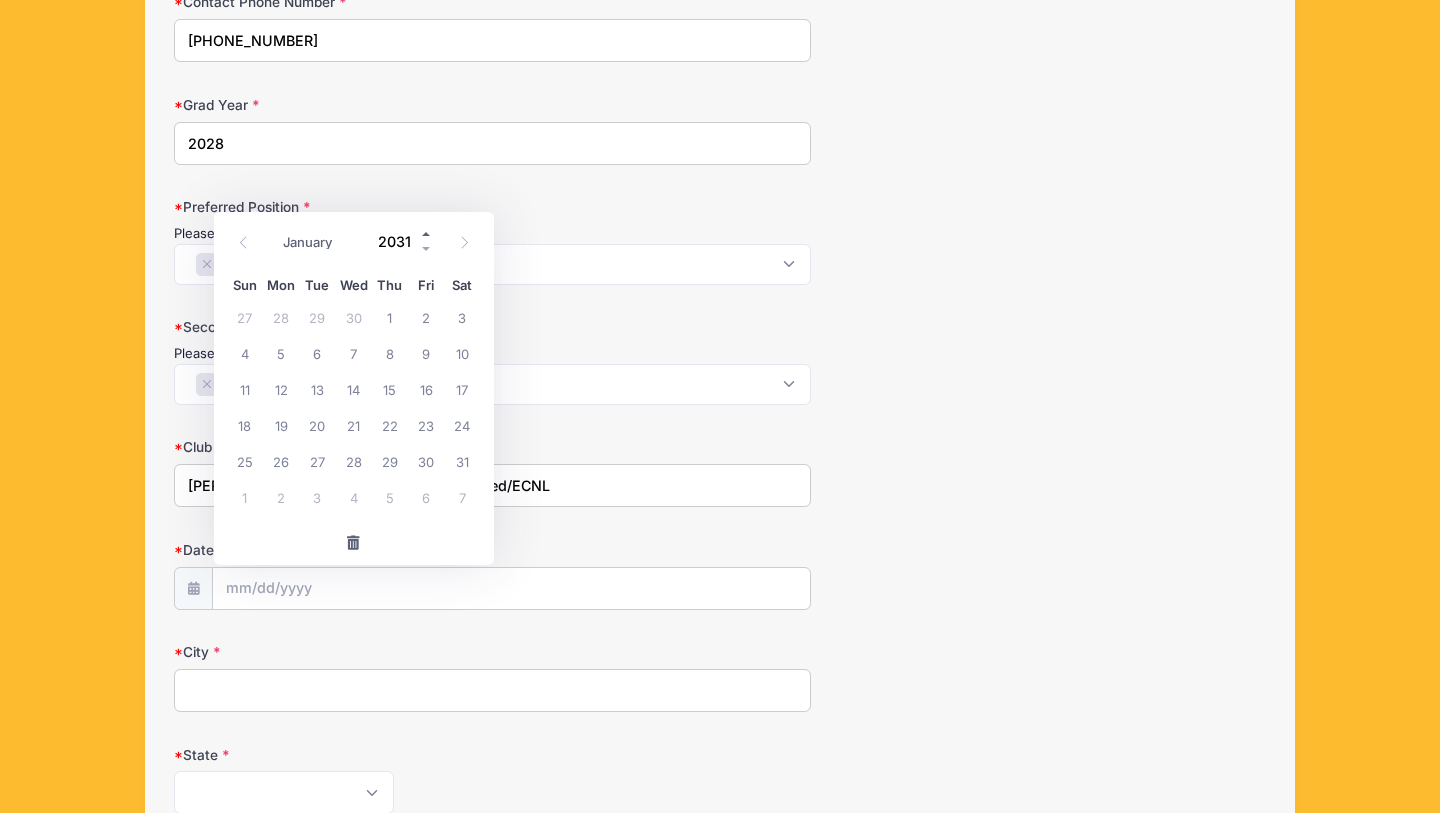 click at bounding box center [427, 233] 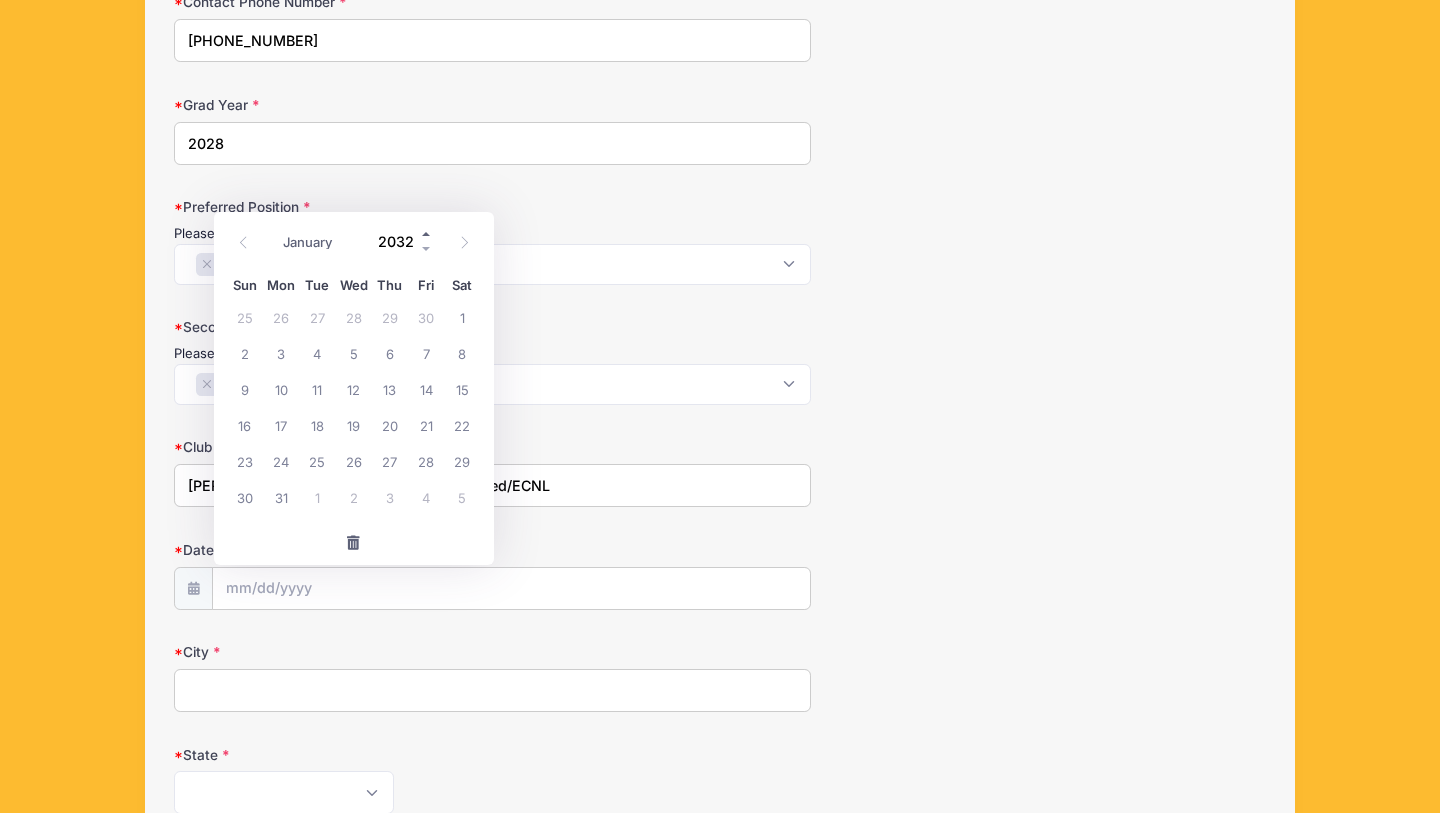 click at bounding box center [427, 233] 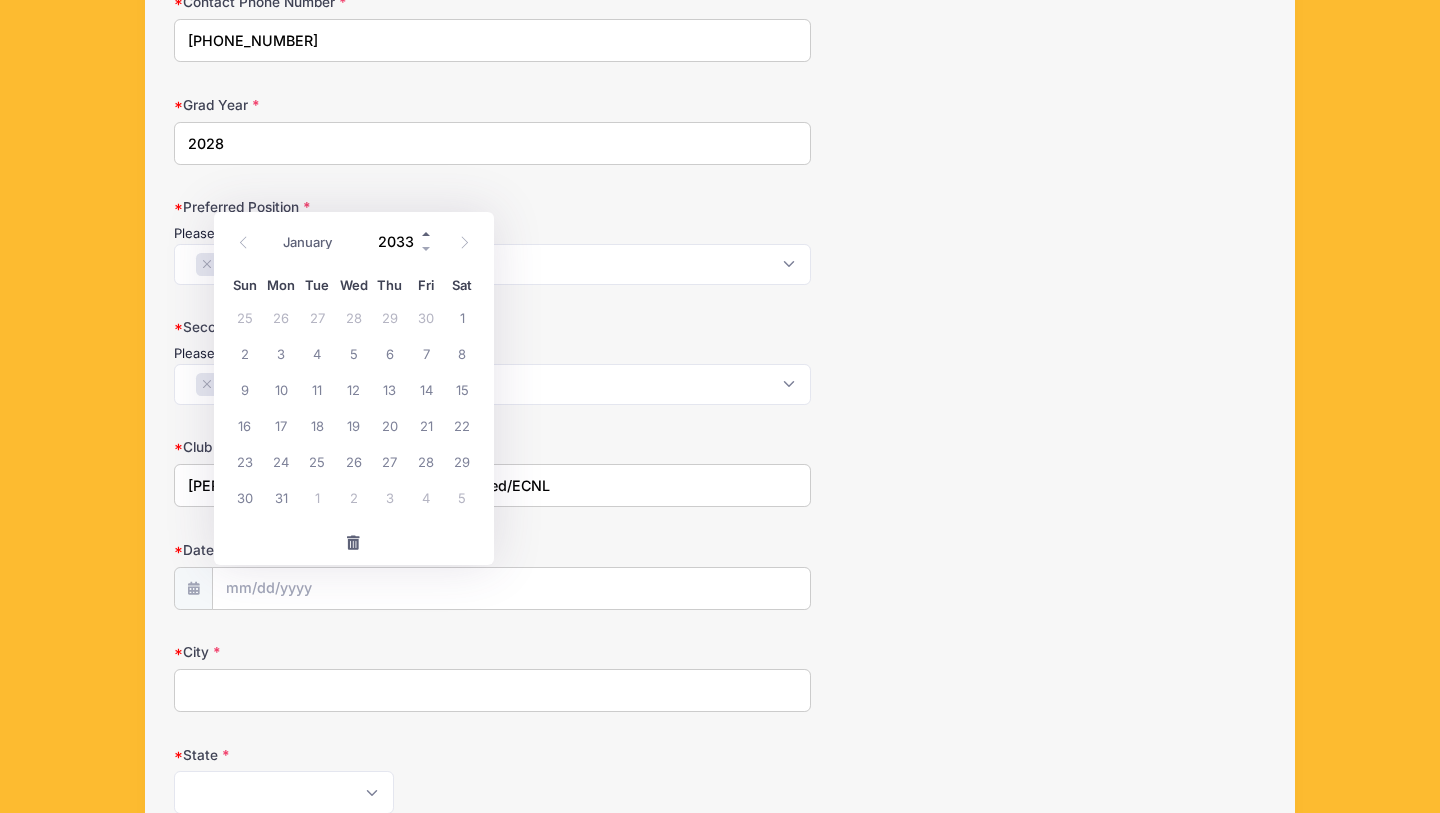 click at bounding box center [427, 233] 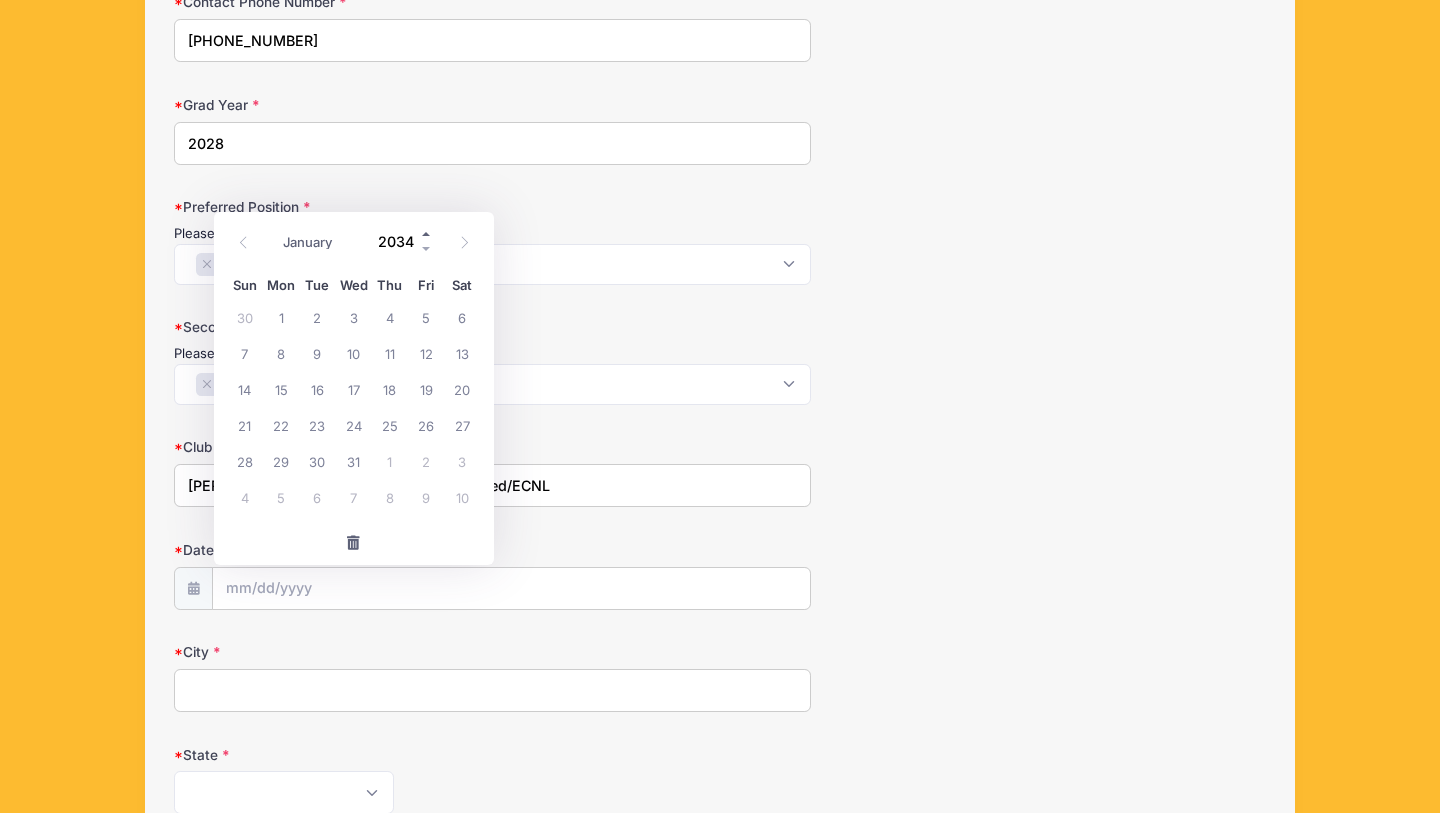 click at bounding box center [427, 233] 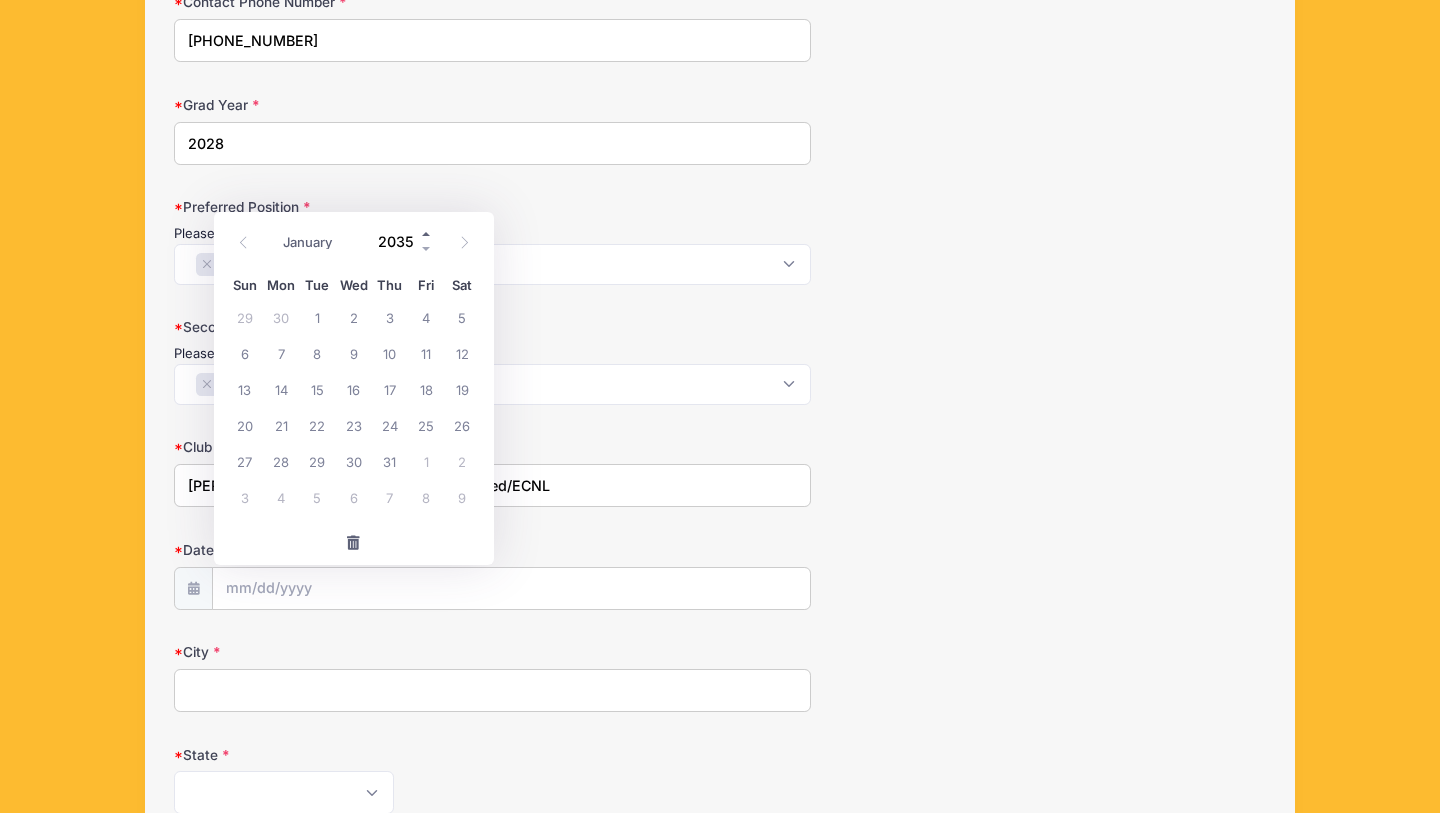 click at bounding box center (427, 233) 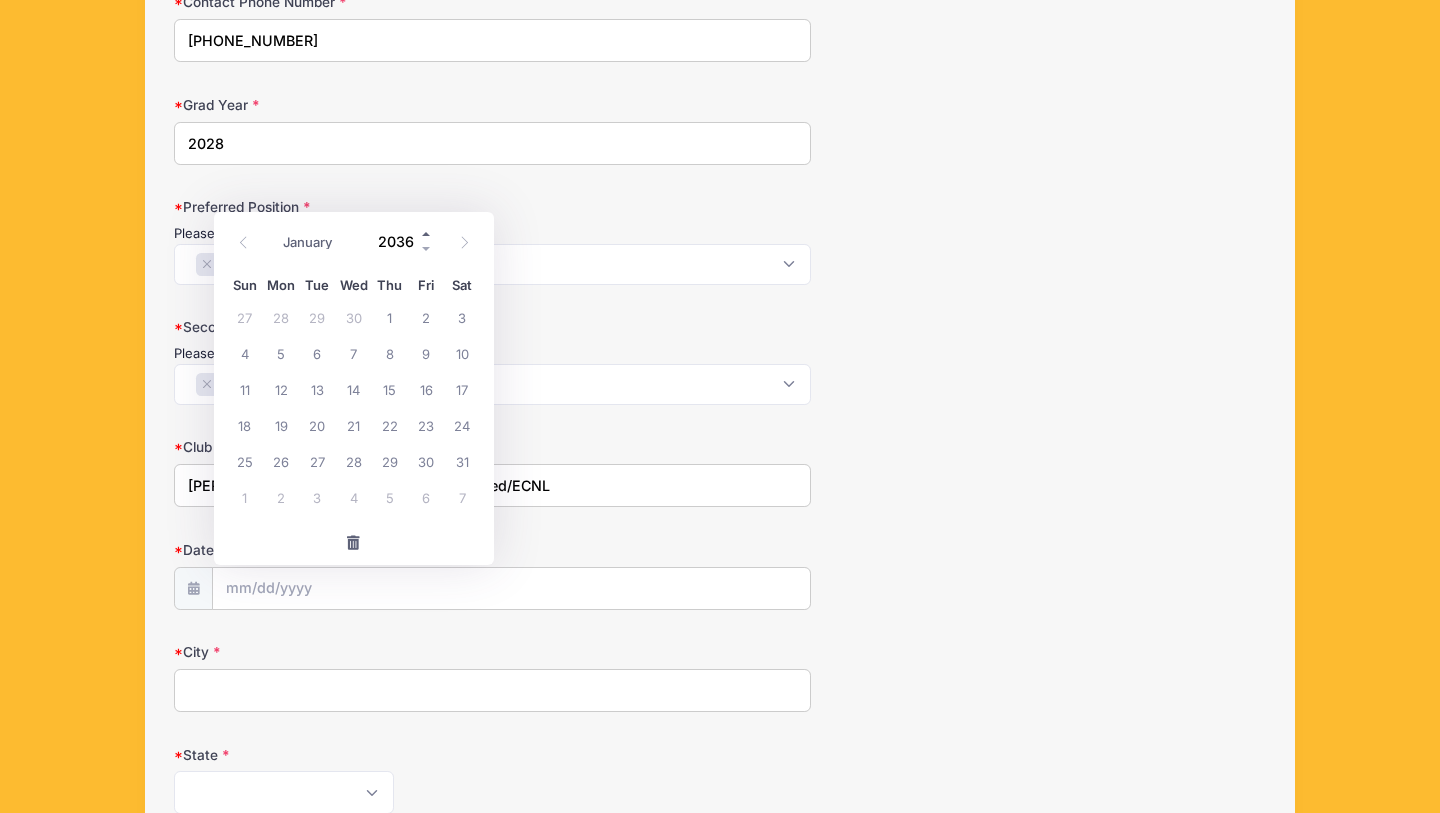 click at bounding box center (427, 233) 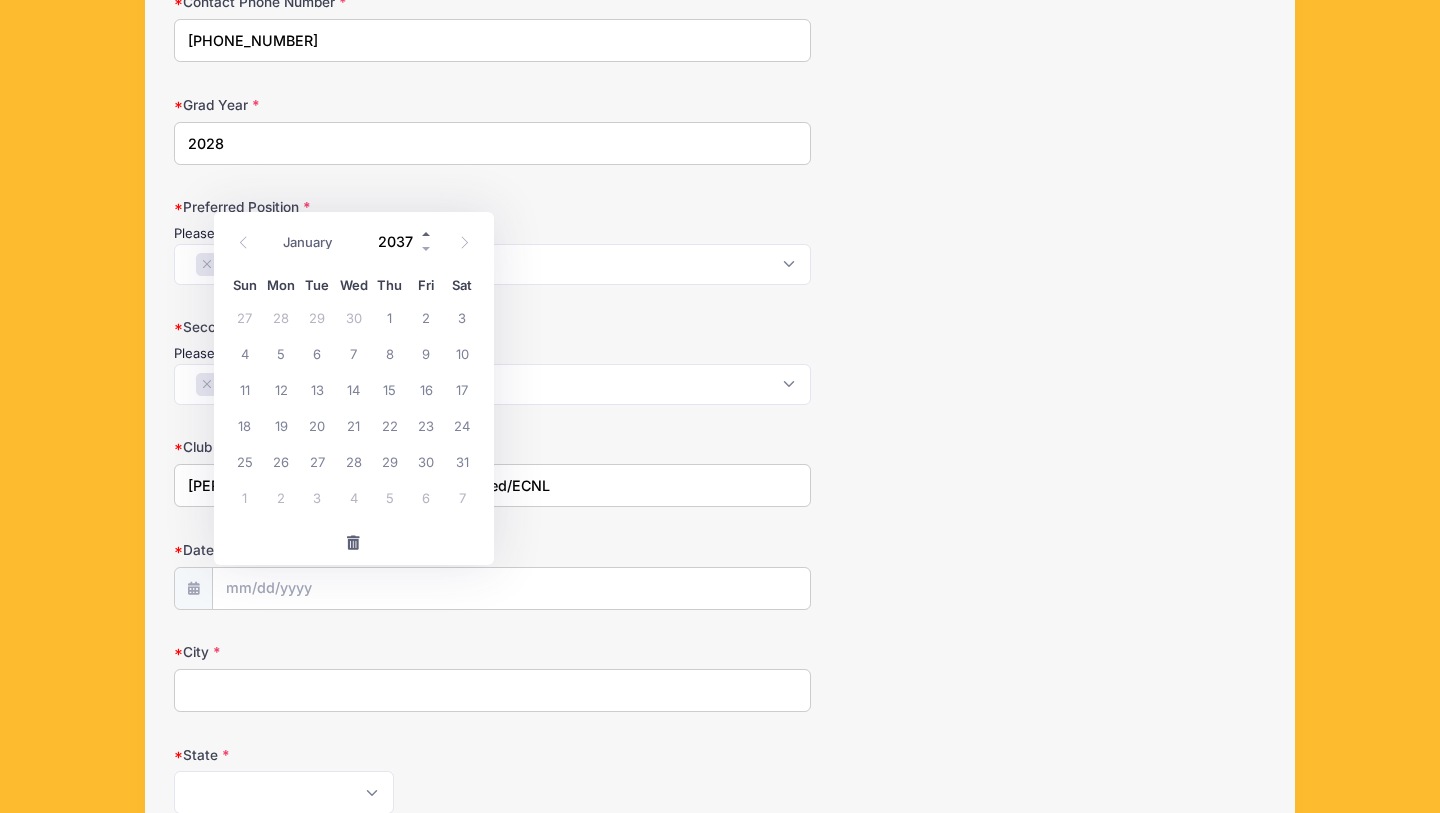click at bounding box center (427, 233) 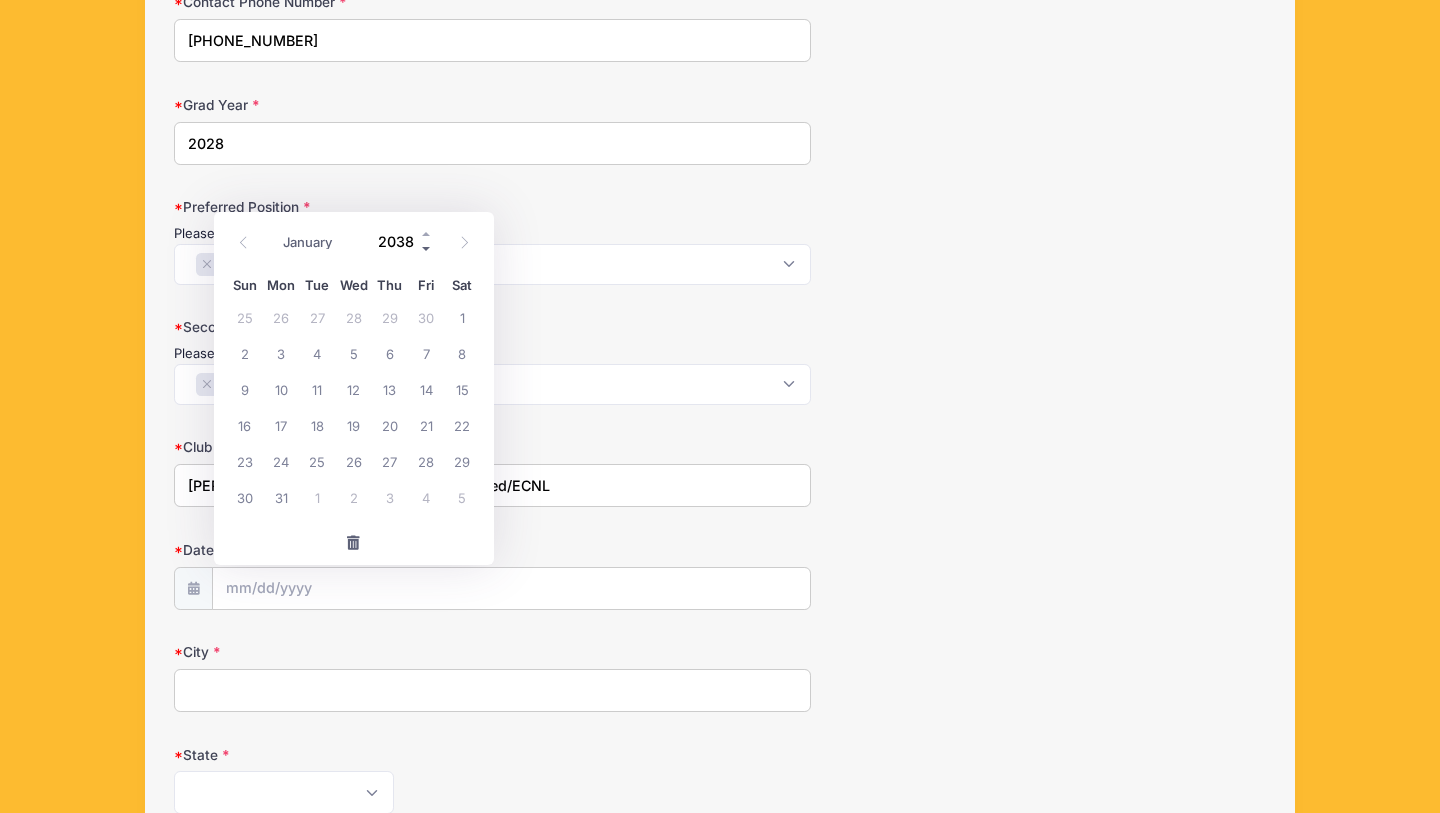 click at bounding box center (427, 248) 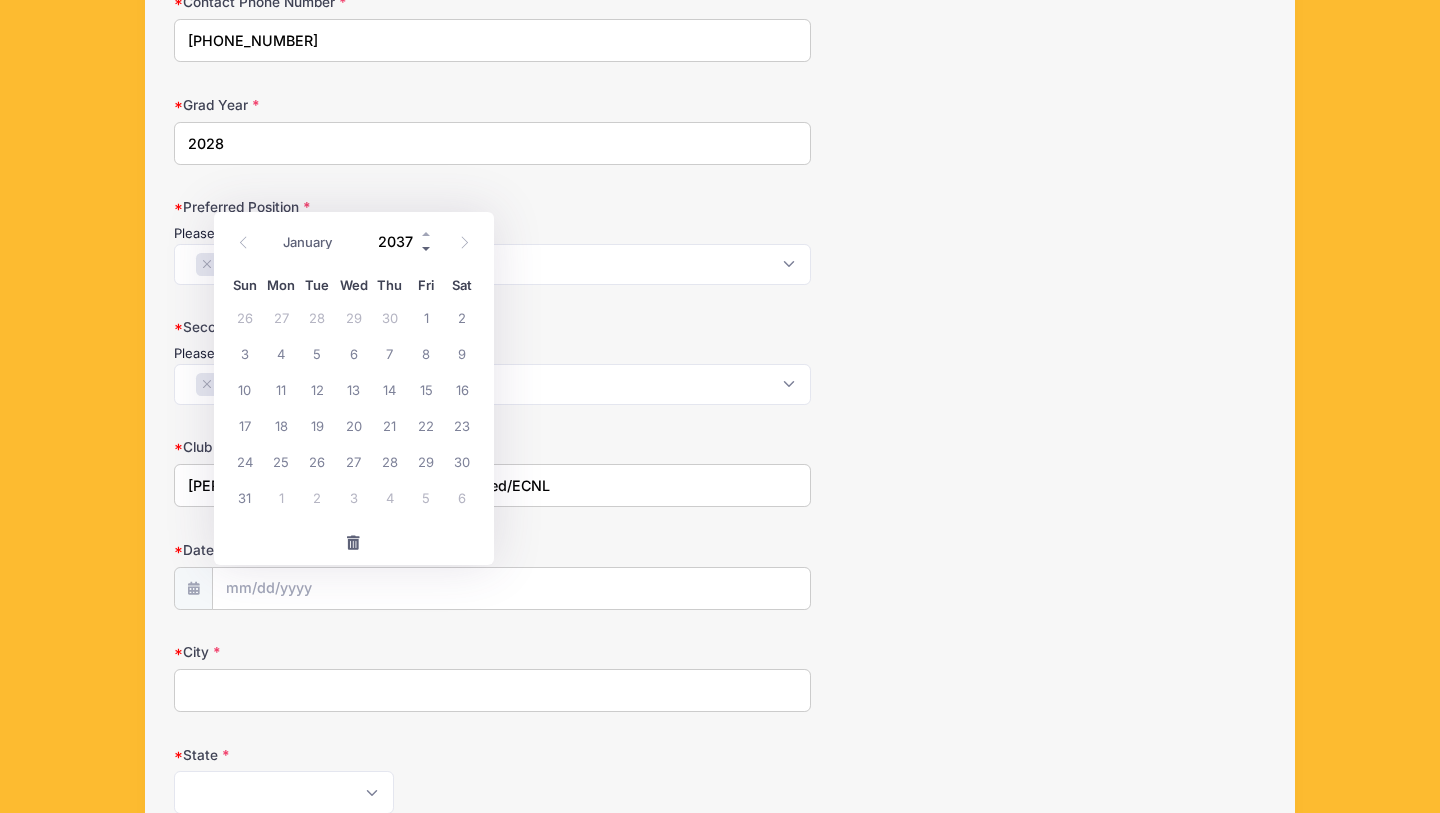 click at bounding box center (427, 248) 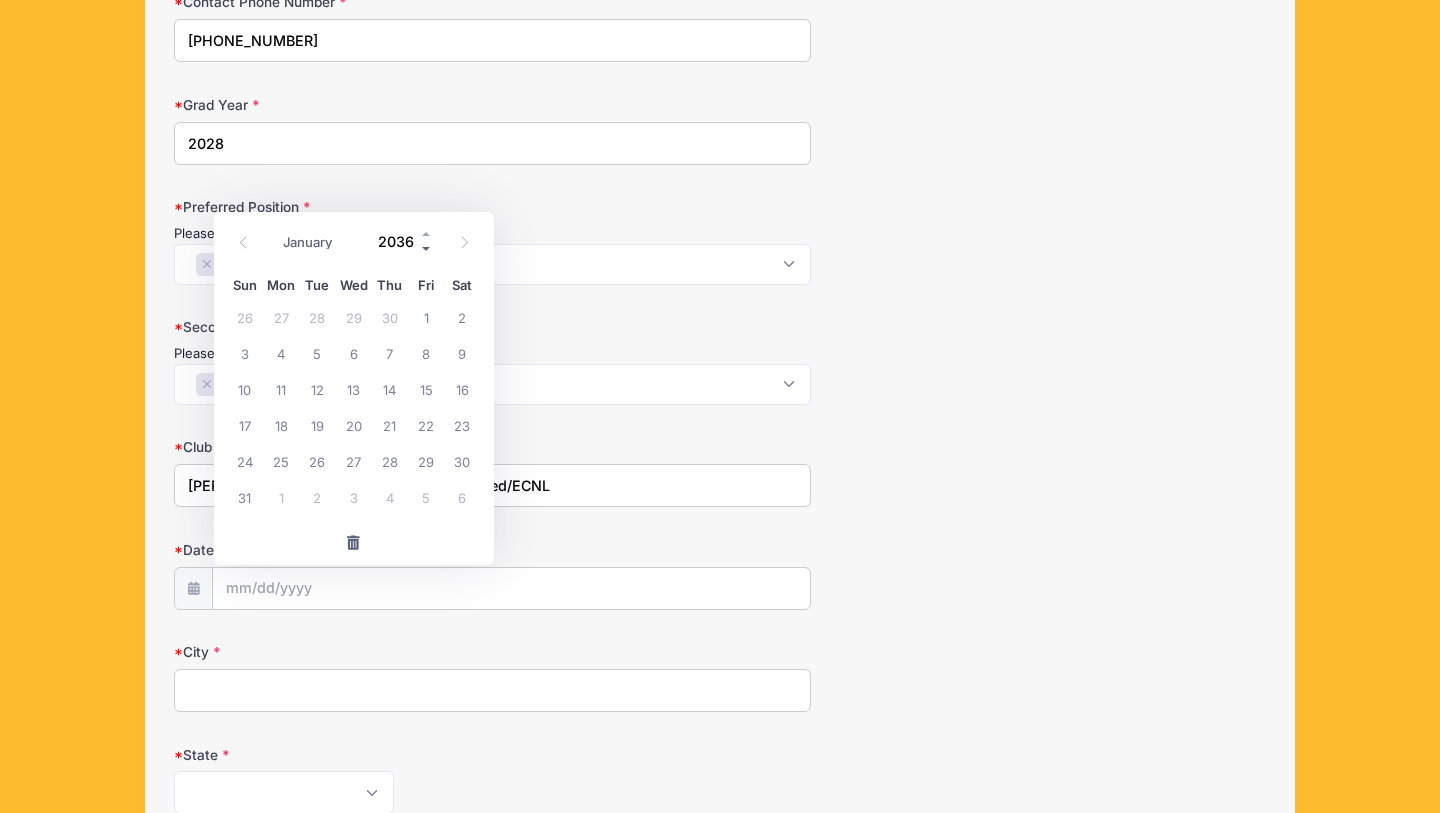 click at bounding box center (427, 248) 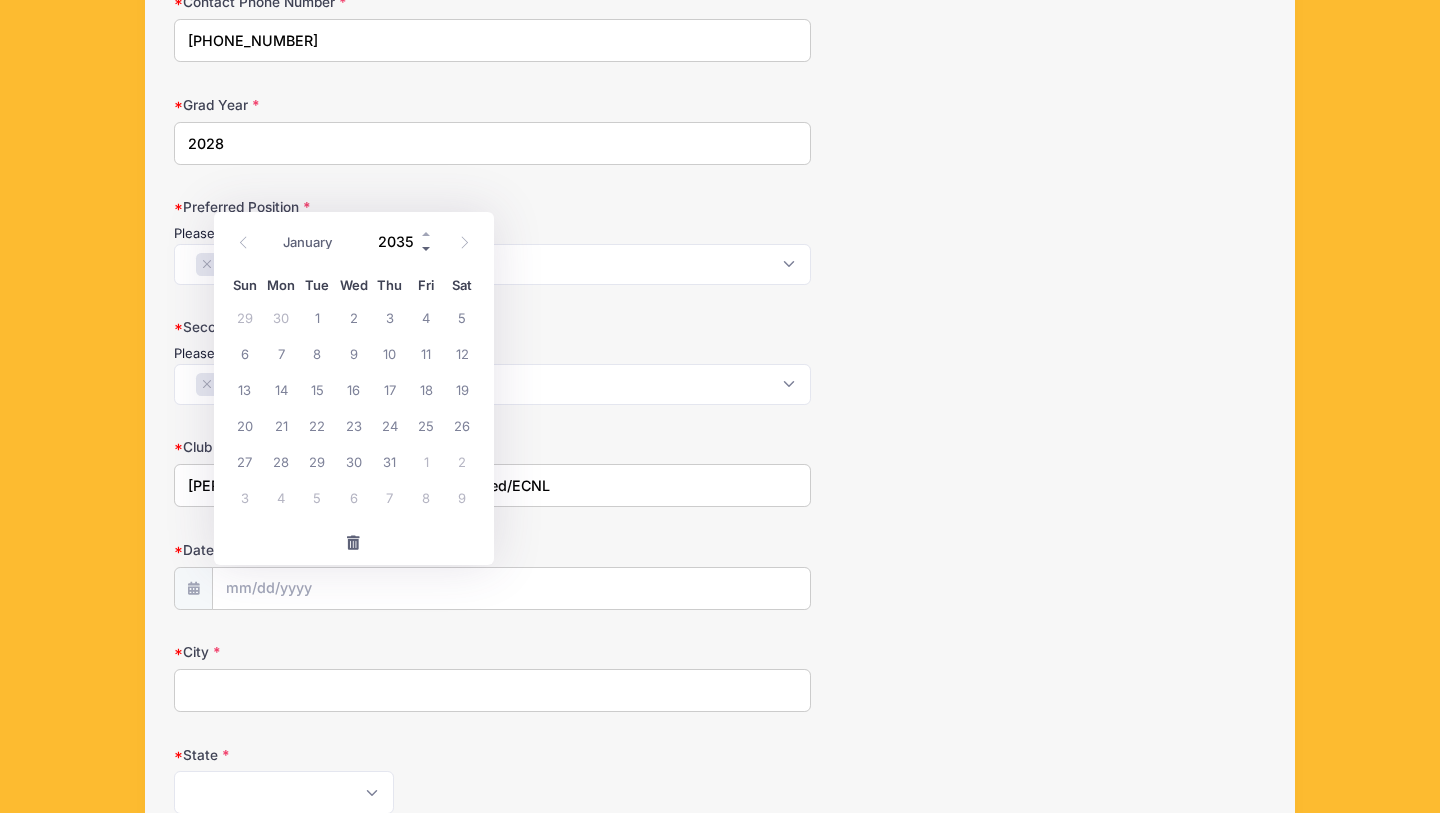 click at bounding box center [427, 248] 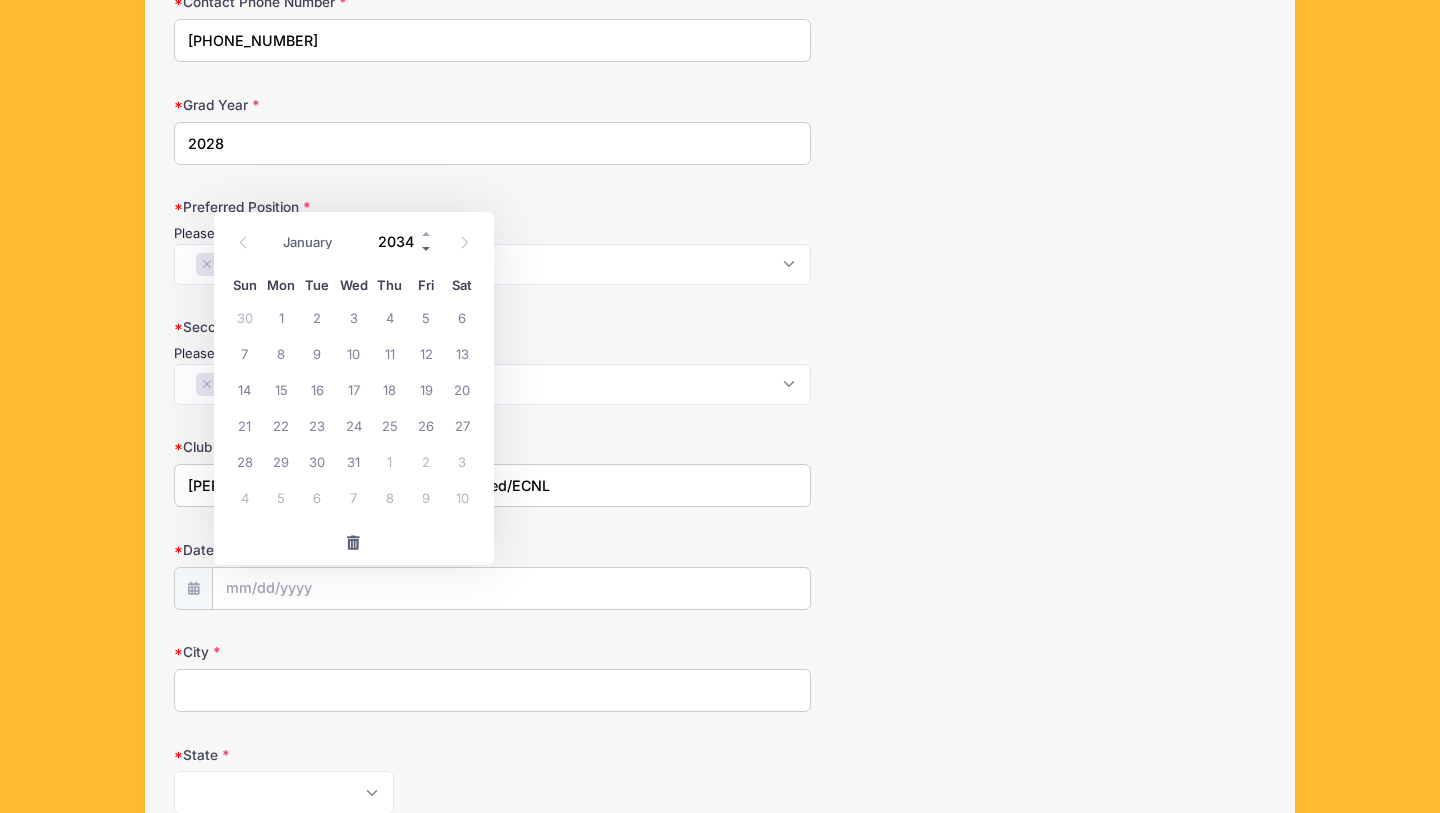 click at bounding box center (427, 248) 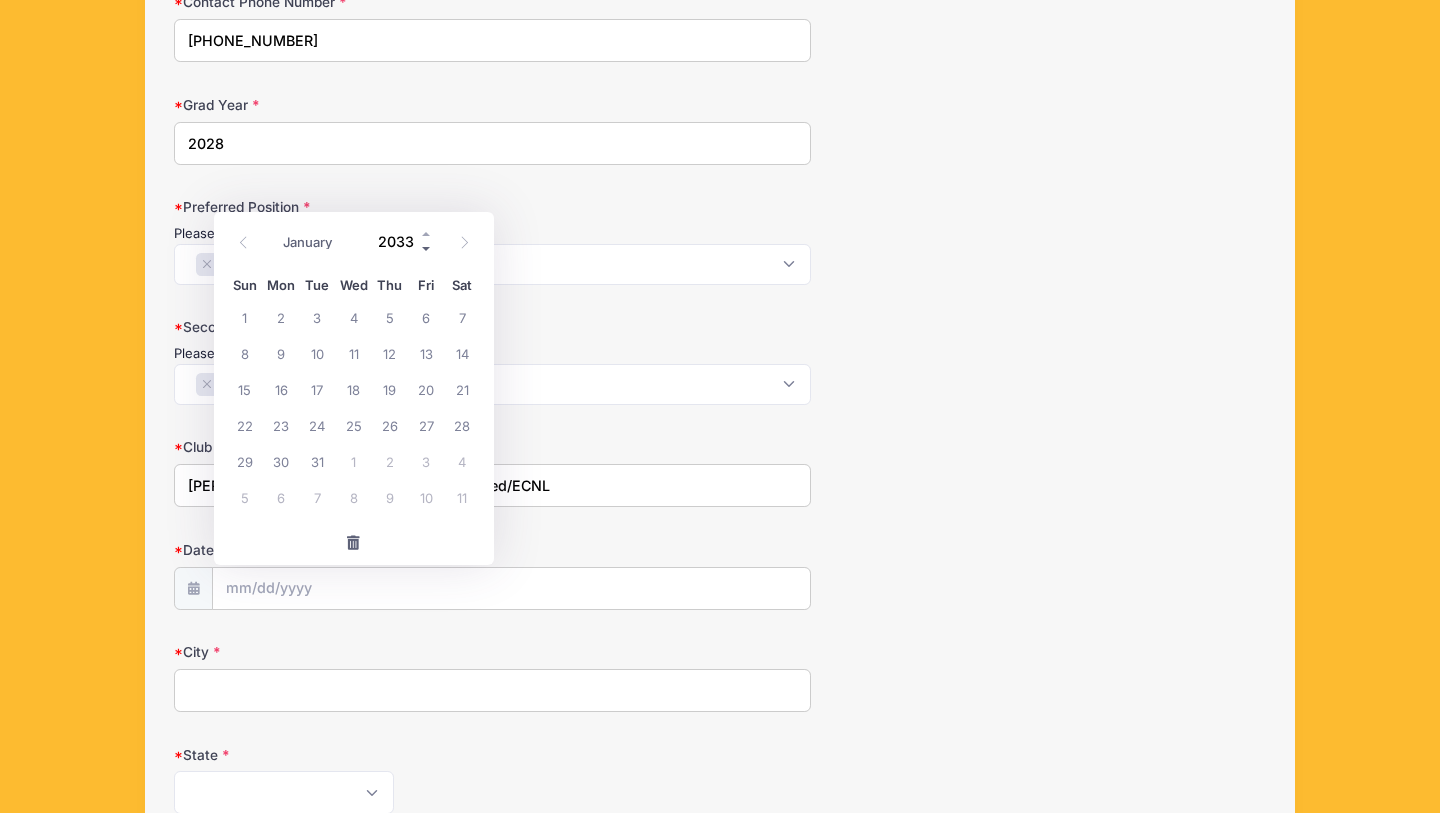 click at bounding box center (427, 248) 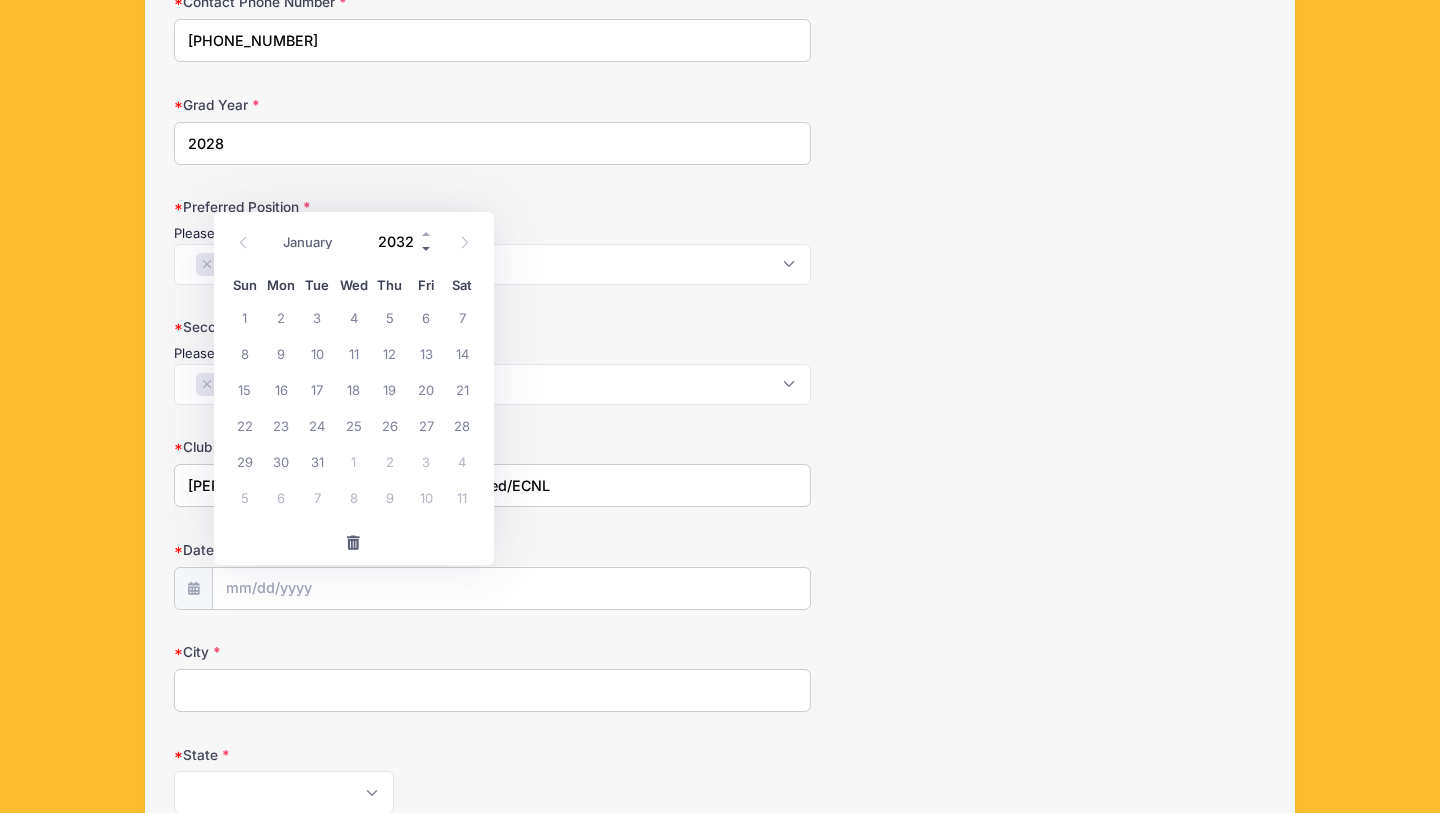click at bounding box center (427, 248) 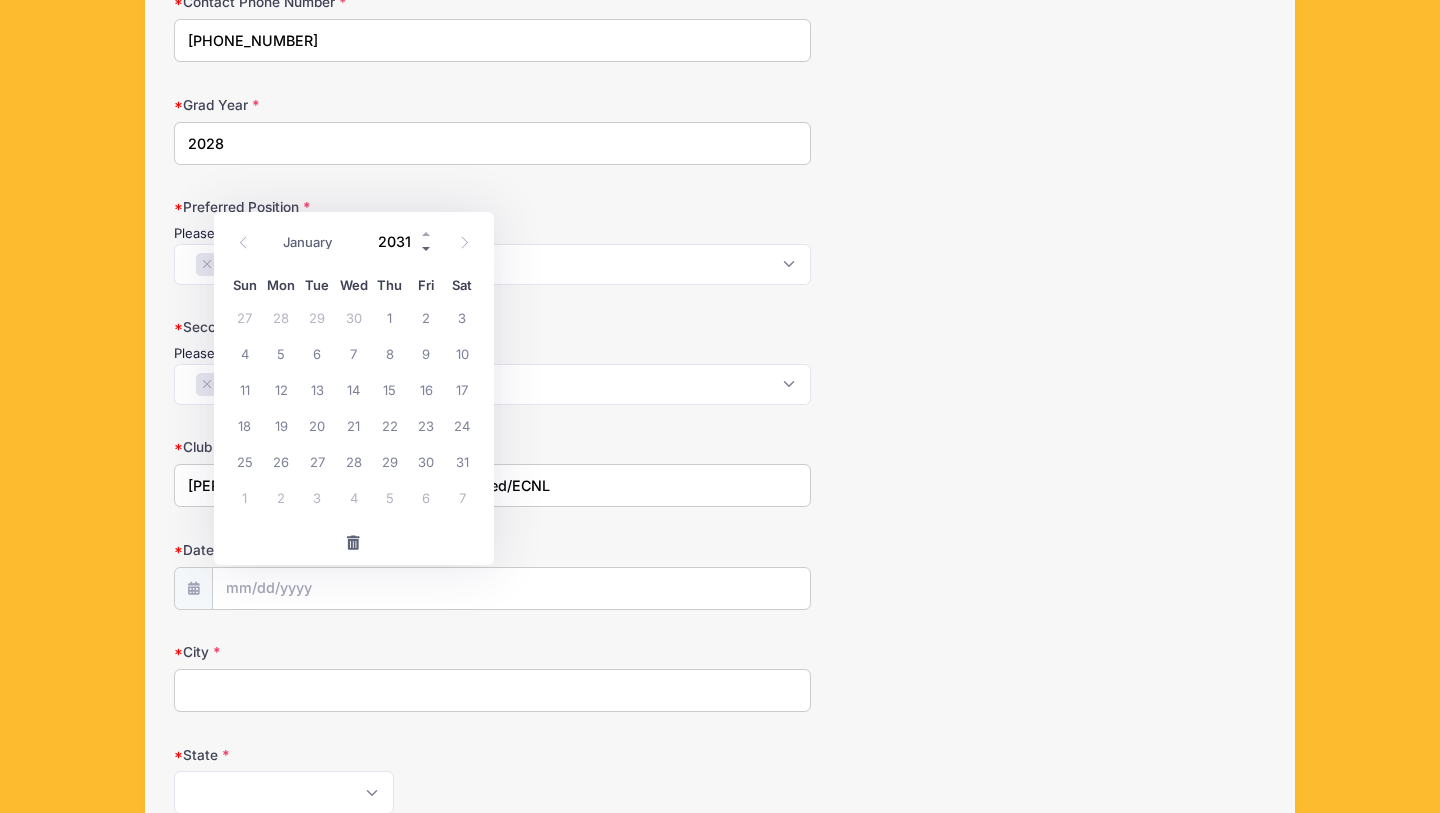 click at bounding box center (427, 248) 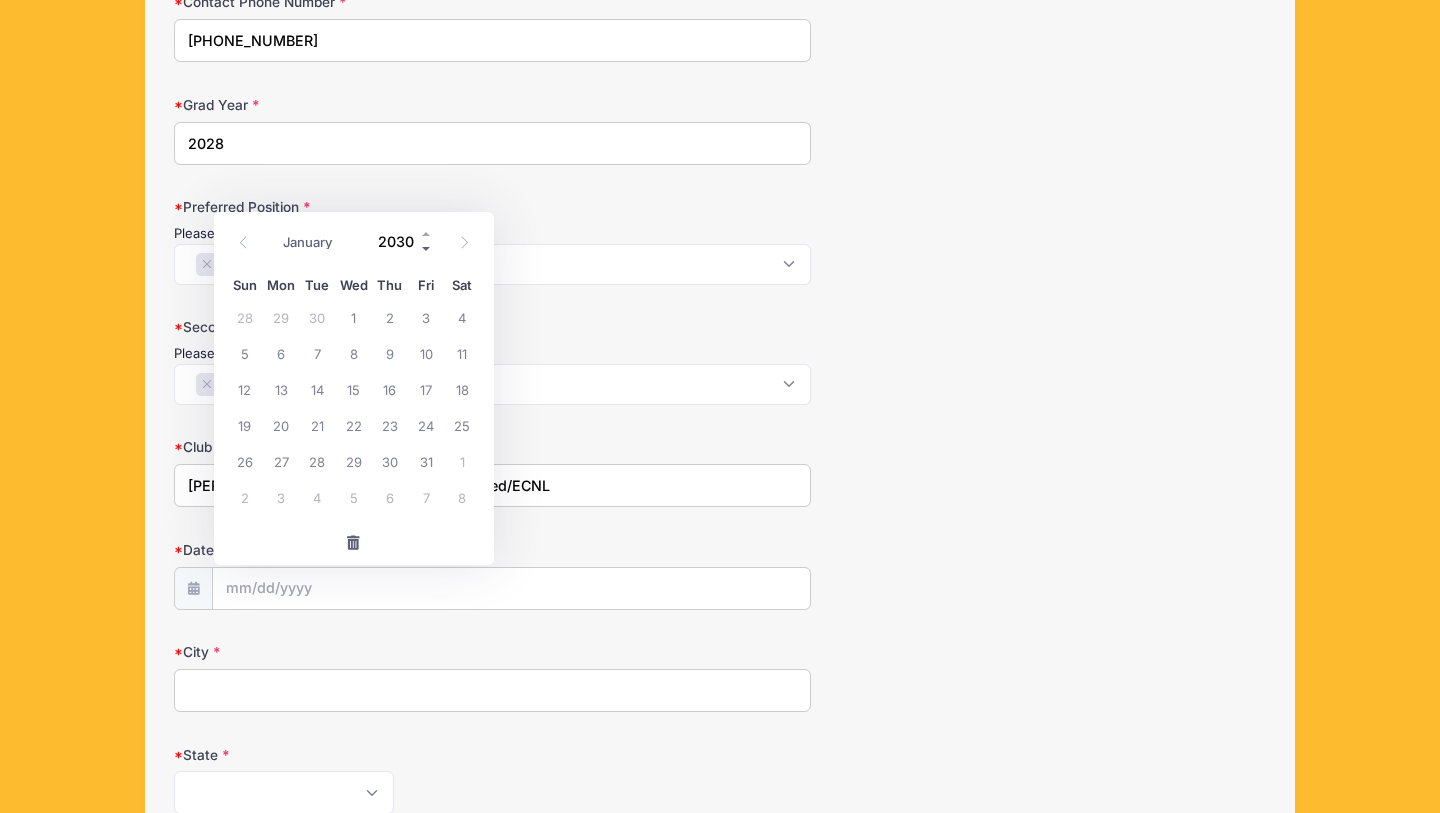 click at bounding box center (427, 248) 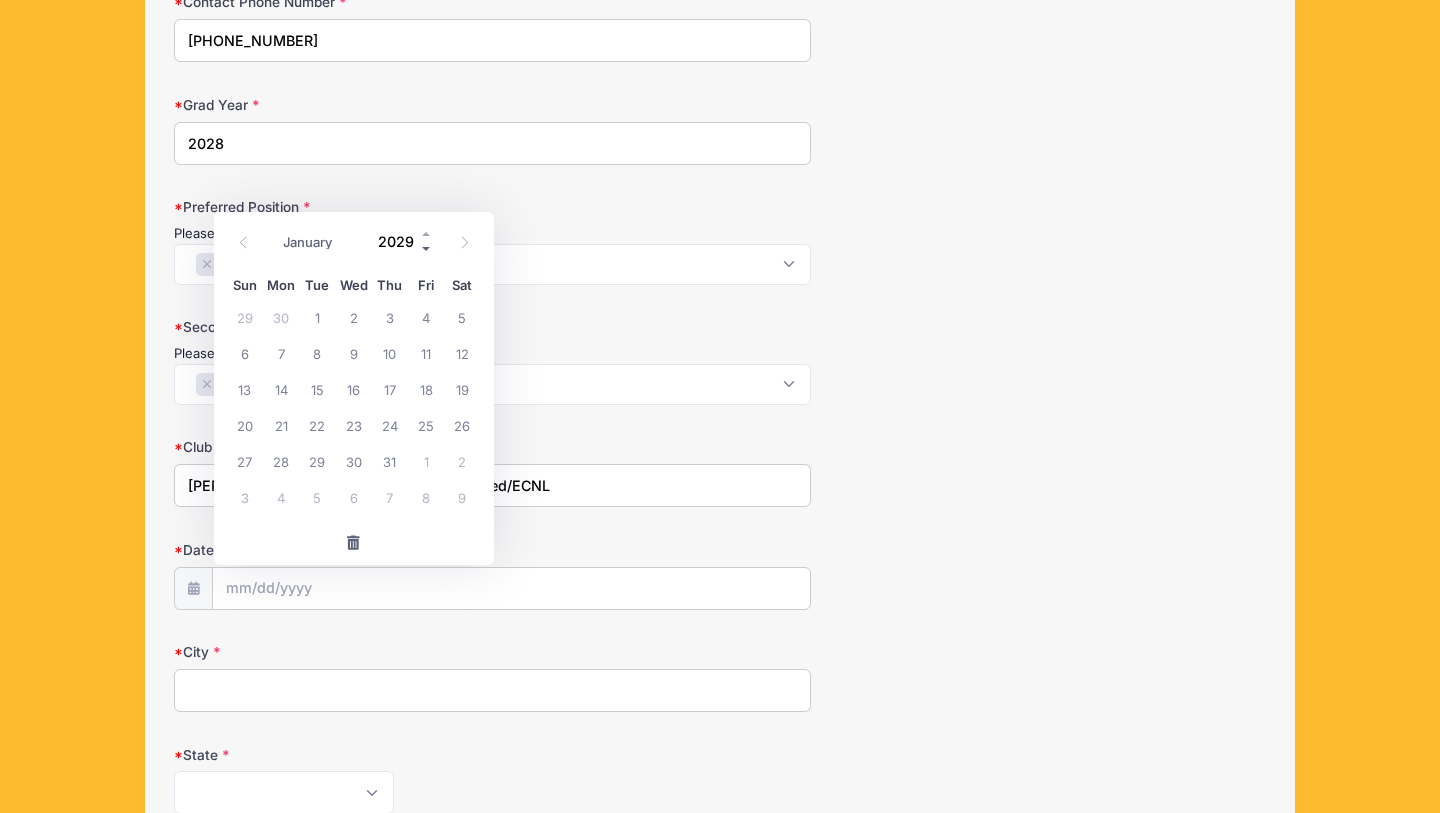 click at bounding box center (427, 248) 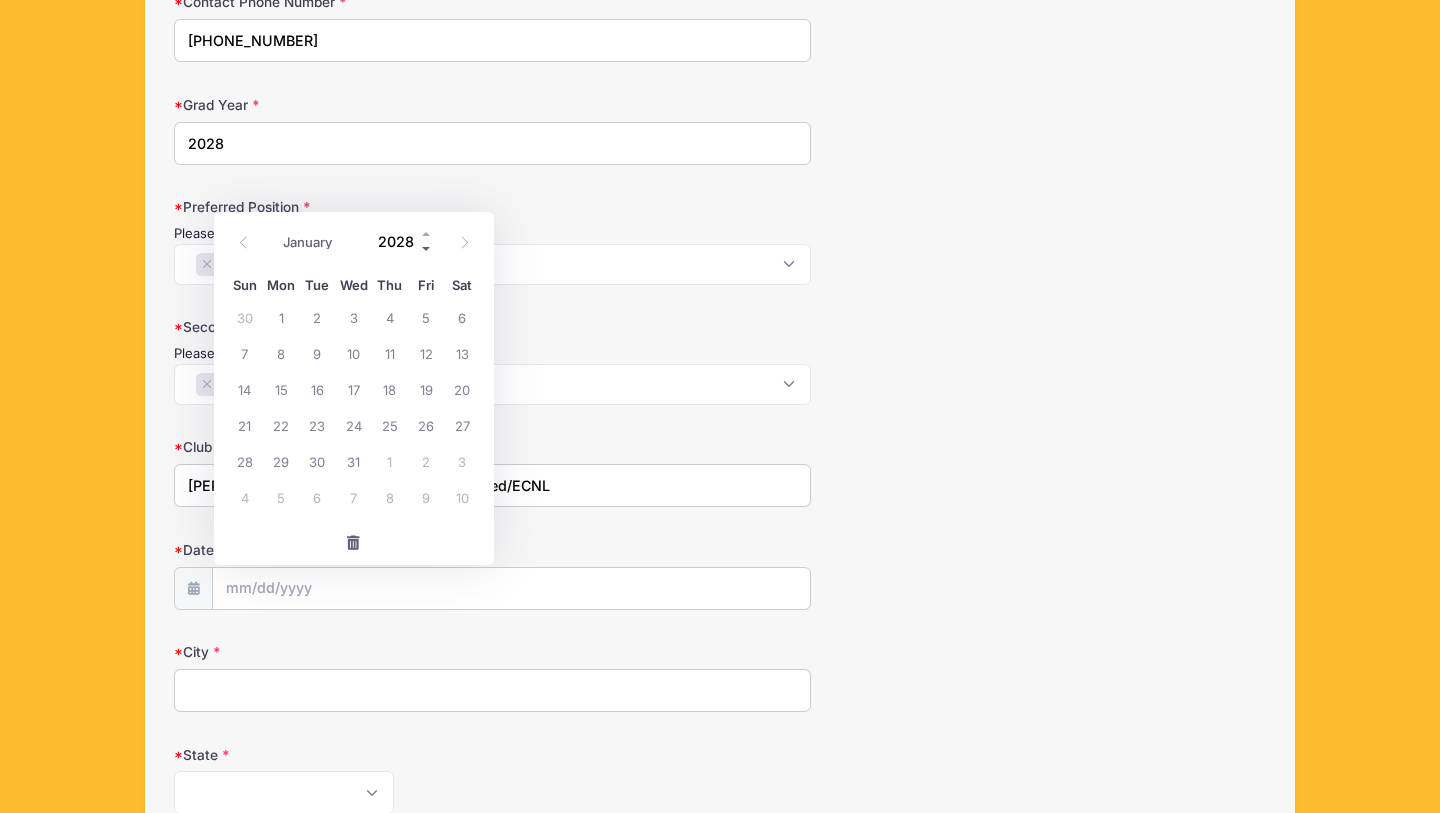 click at bounding box center [427, 248] 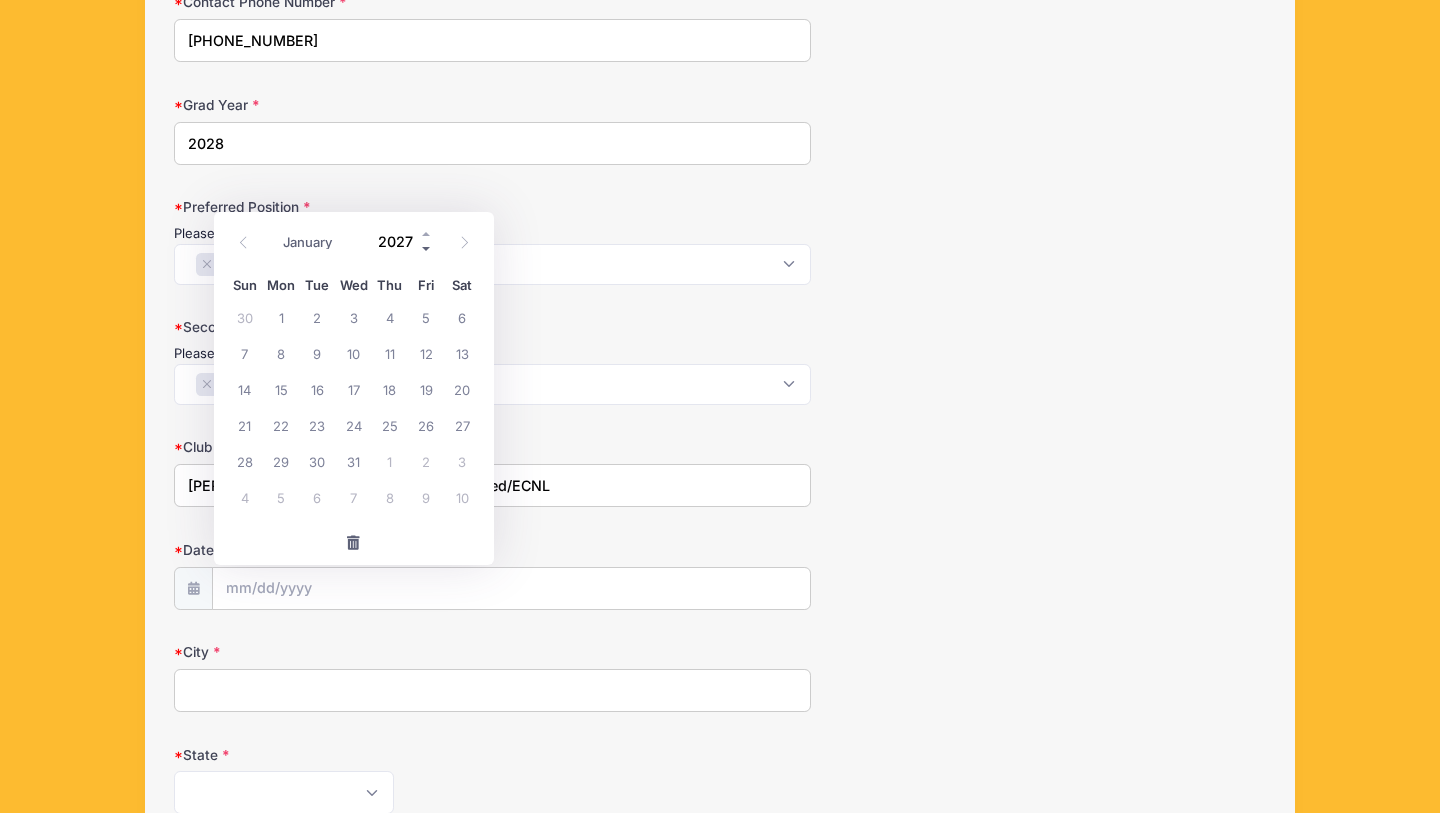 click at bounding box center [427, 248] 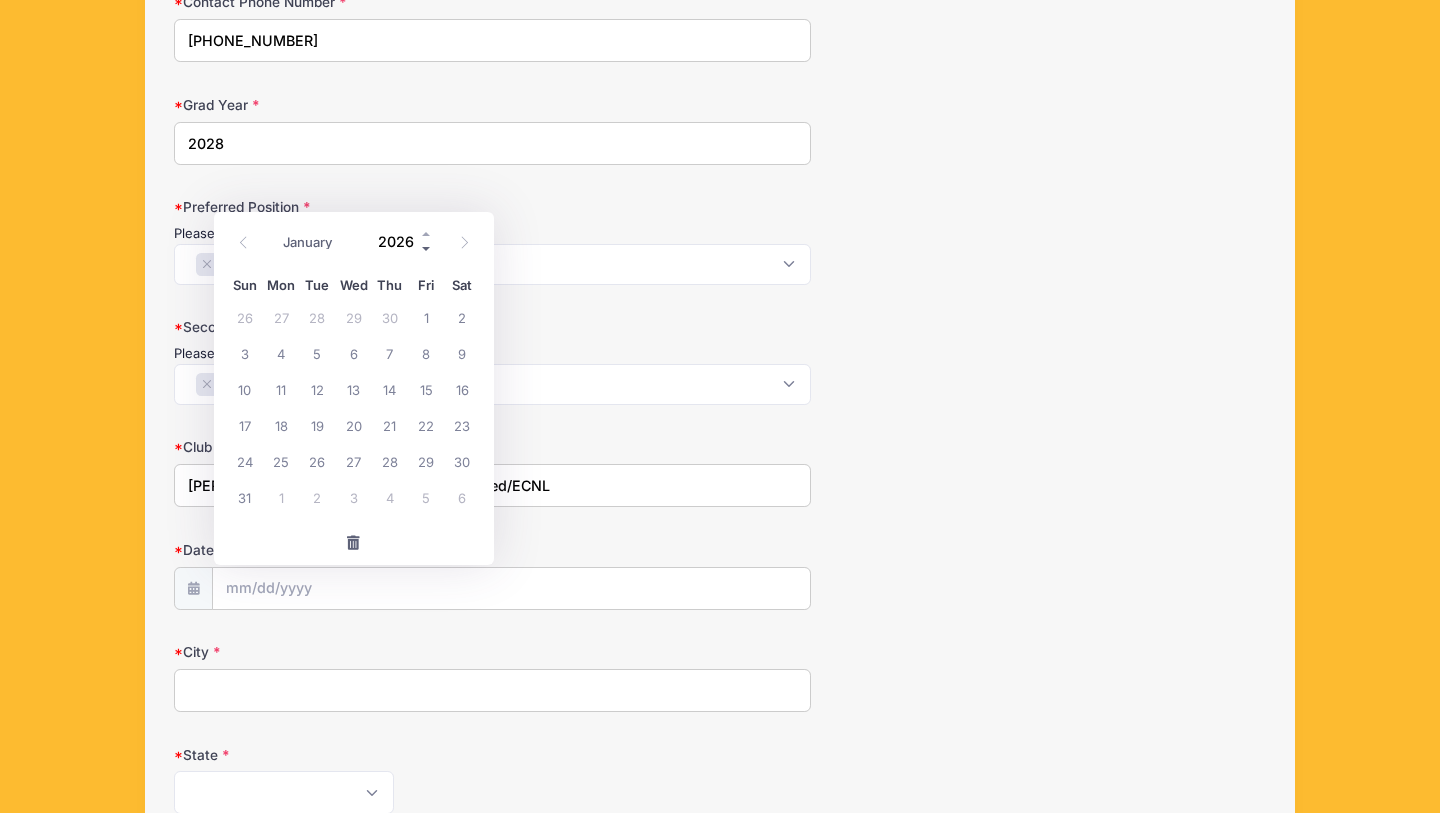 click at bounding box center (427, 248) 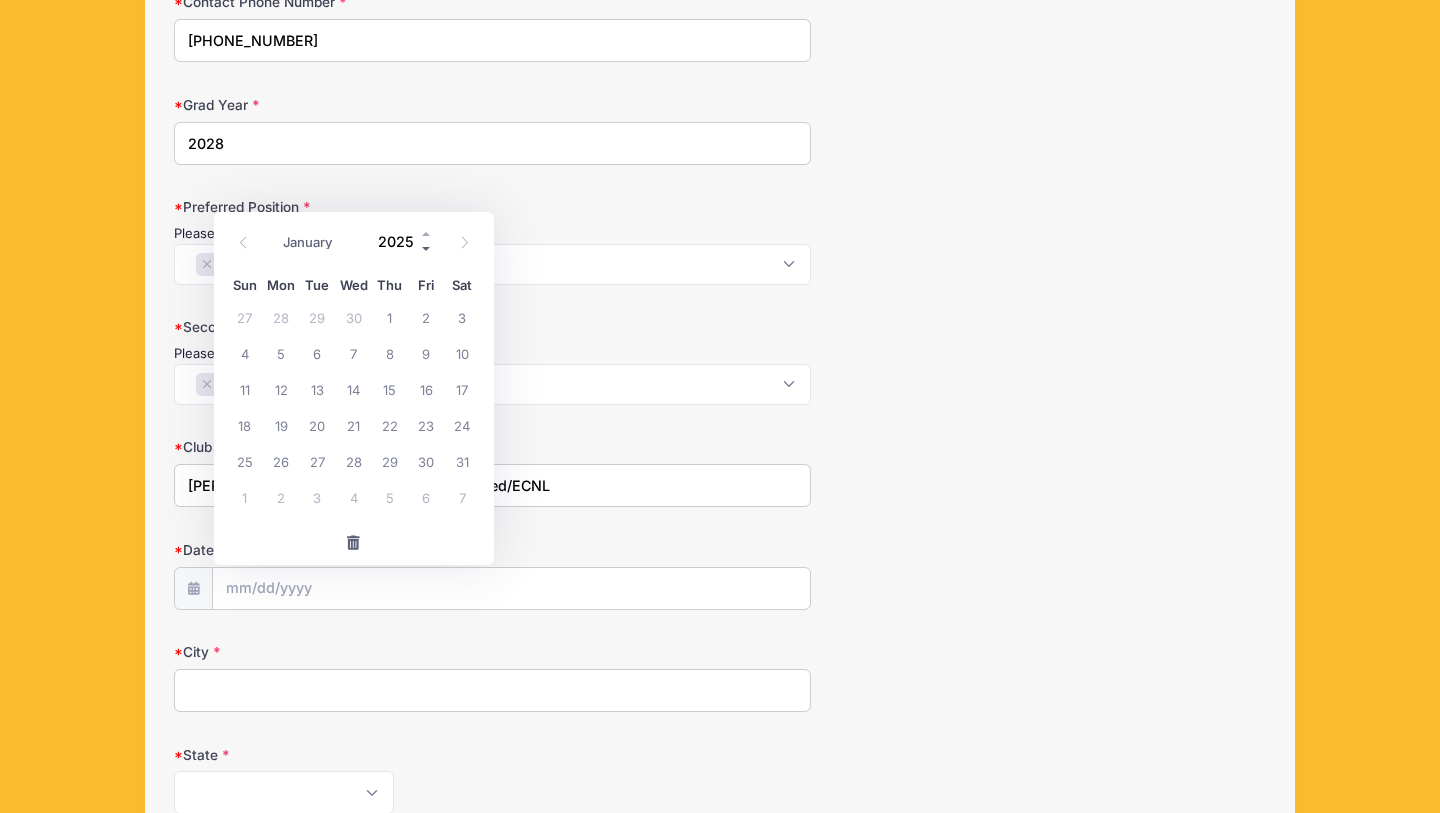 click at bounding box center [427, 248] 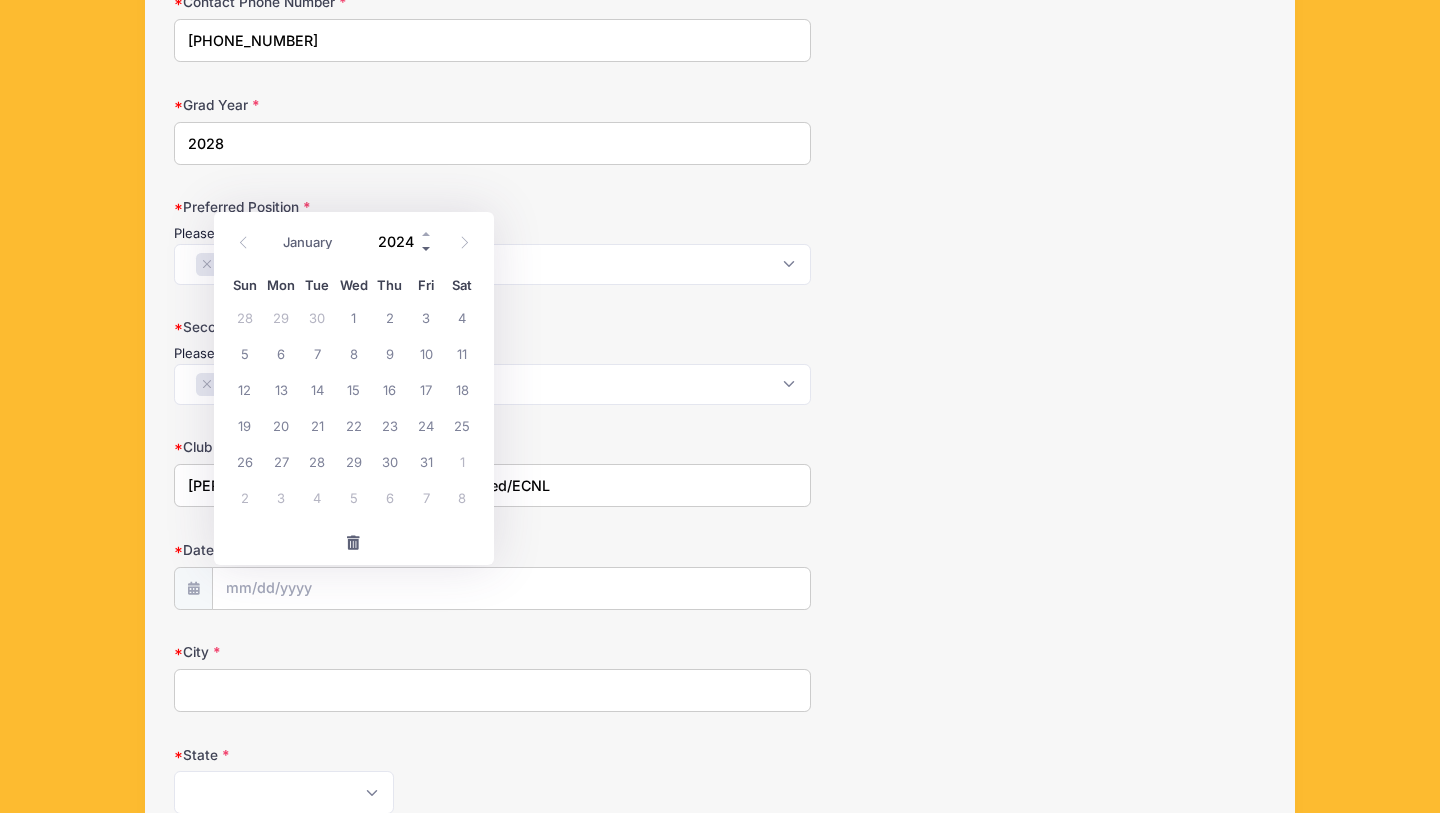 click at bounding box center (427, 248) 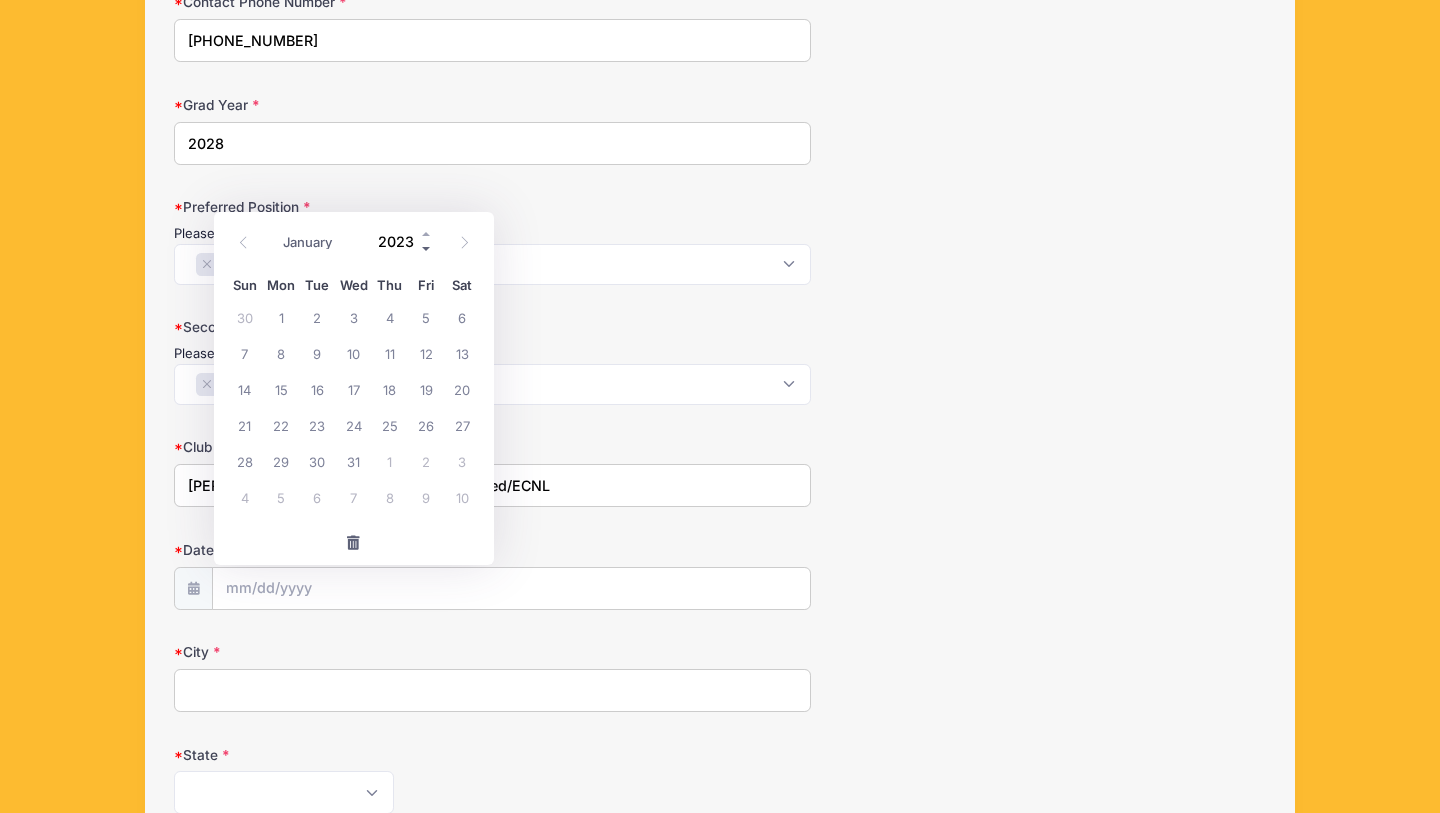 click at bounding box center [427, 248] 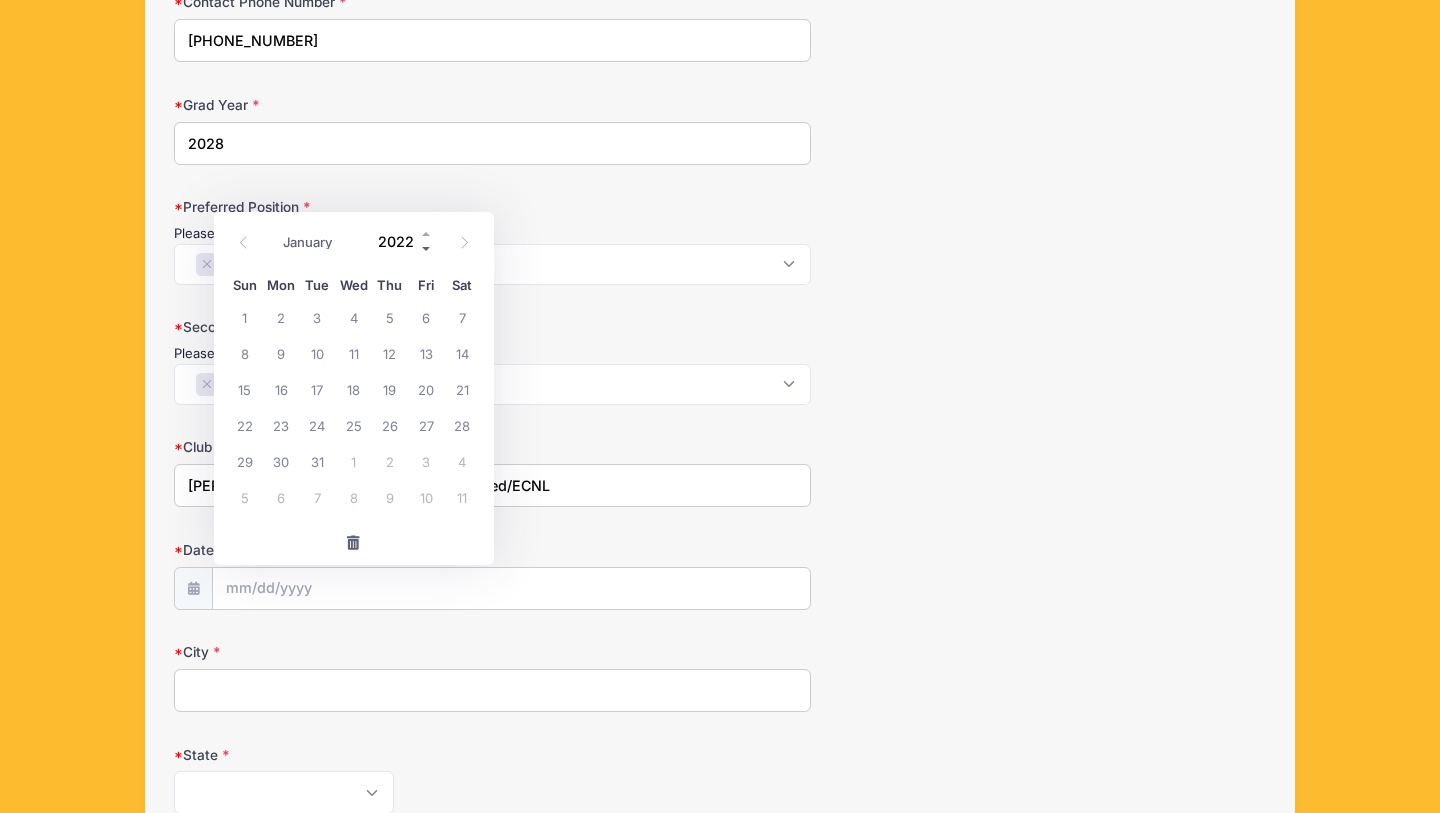 click at bounding box center (427, 248) 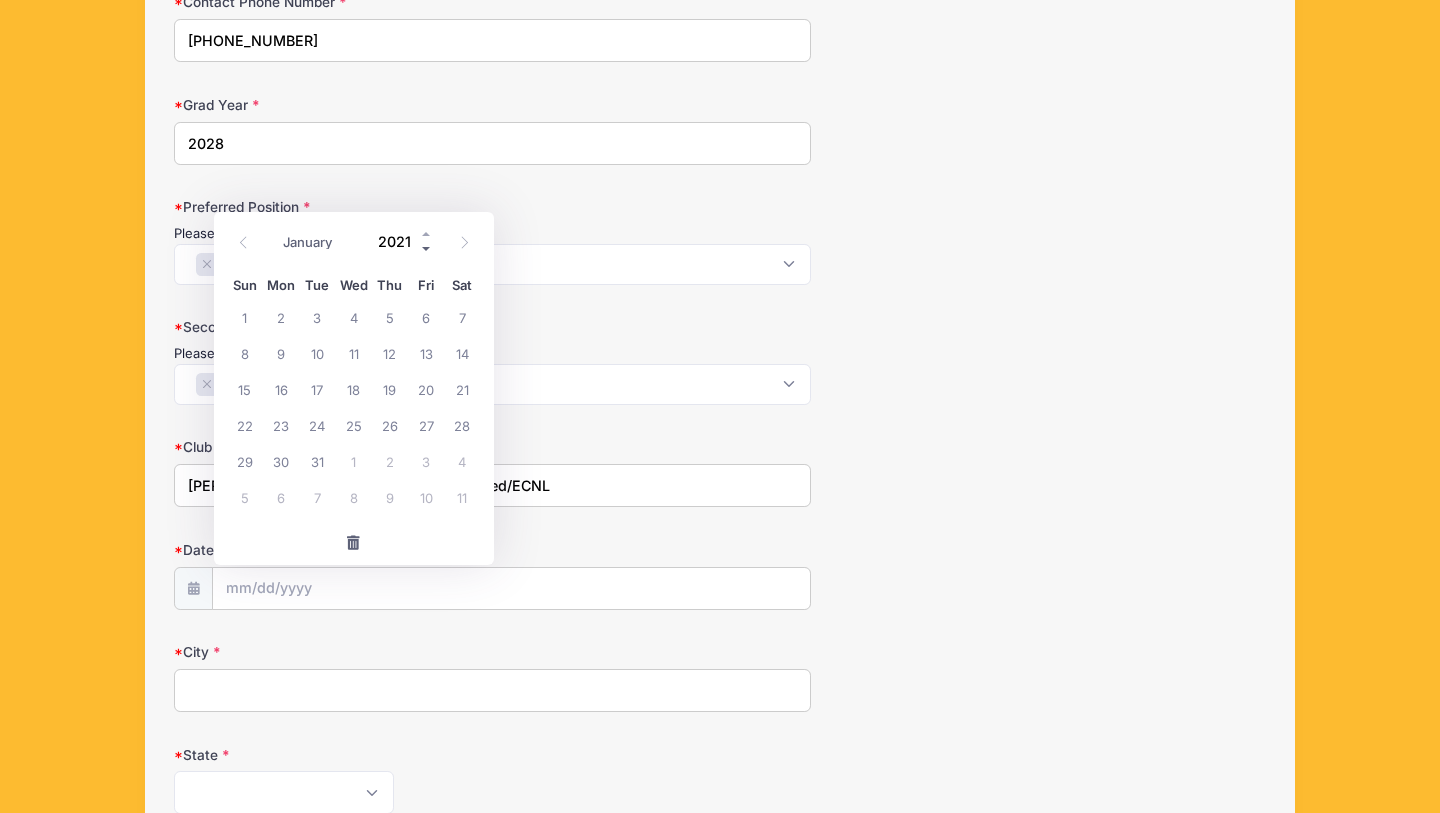 click at bounding box center [427, 248] 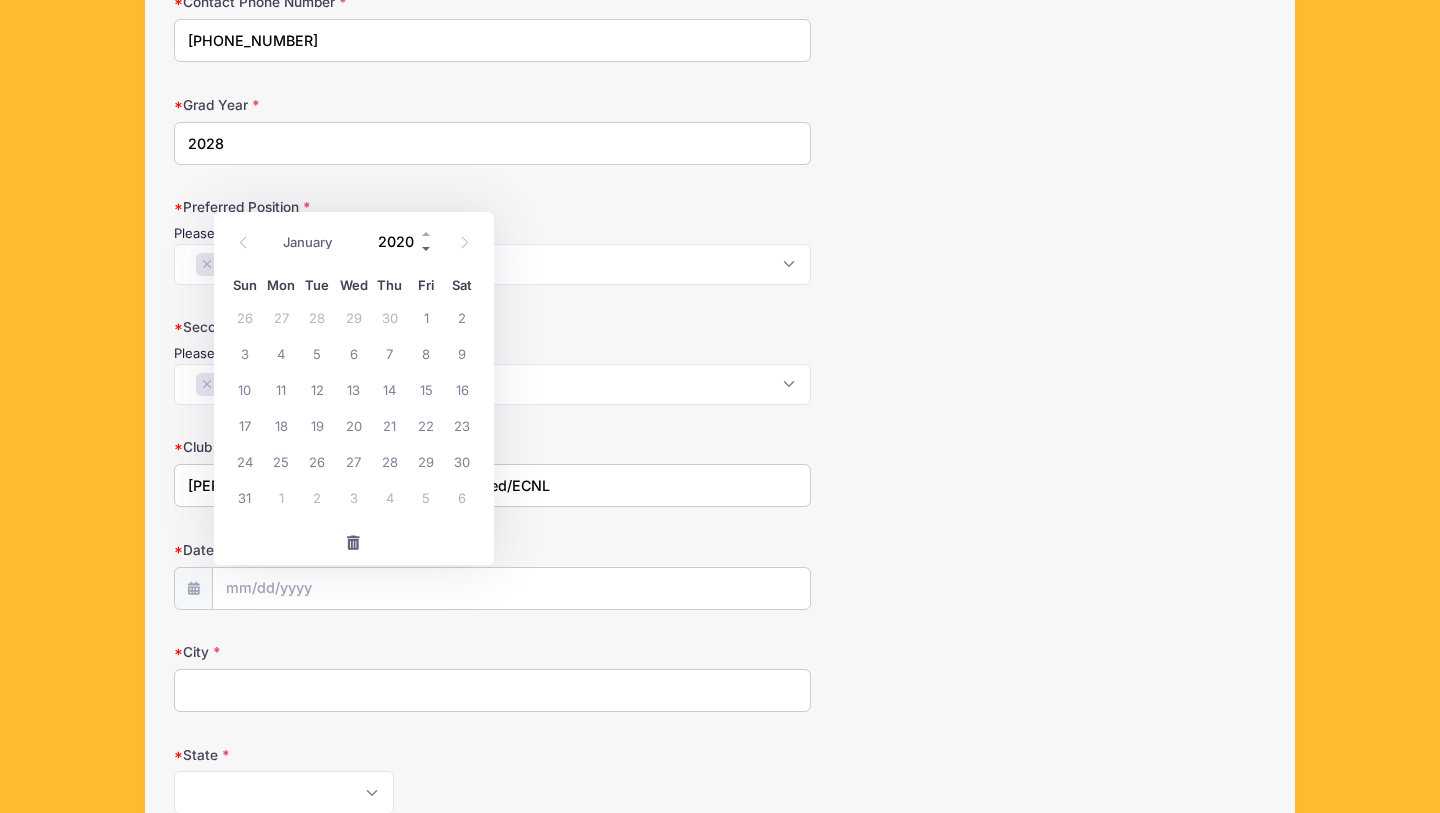 click at bounding box center (427, 248) 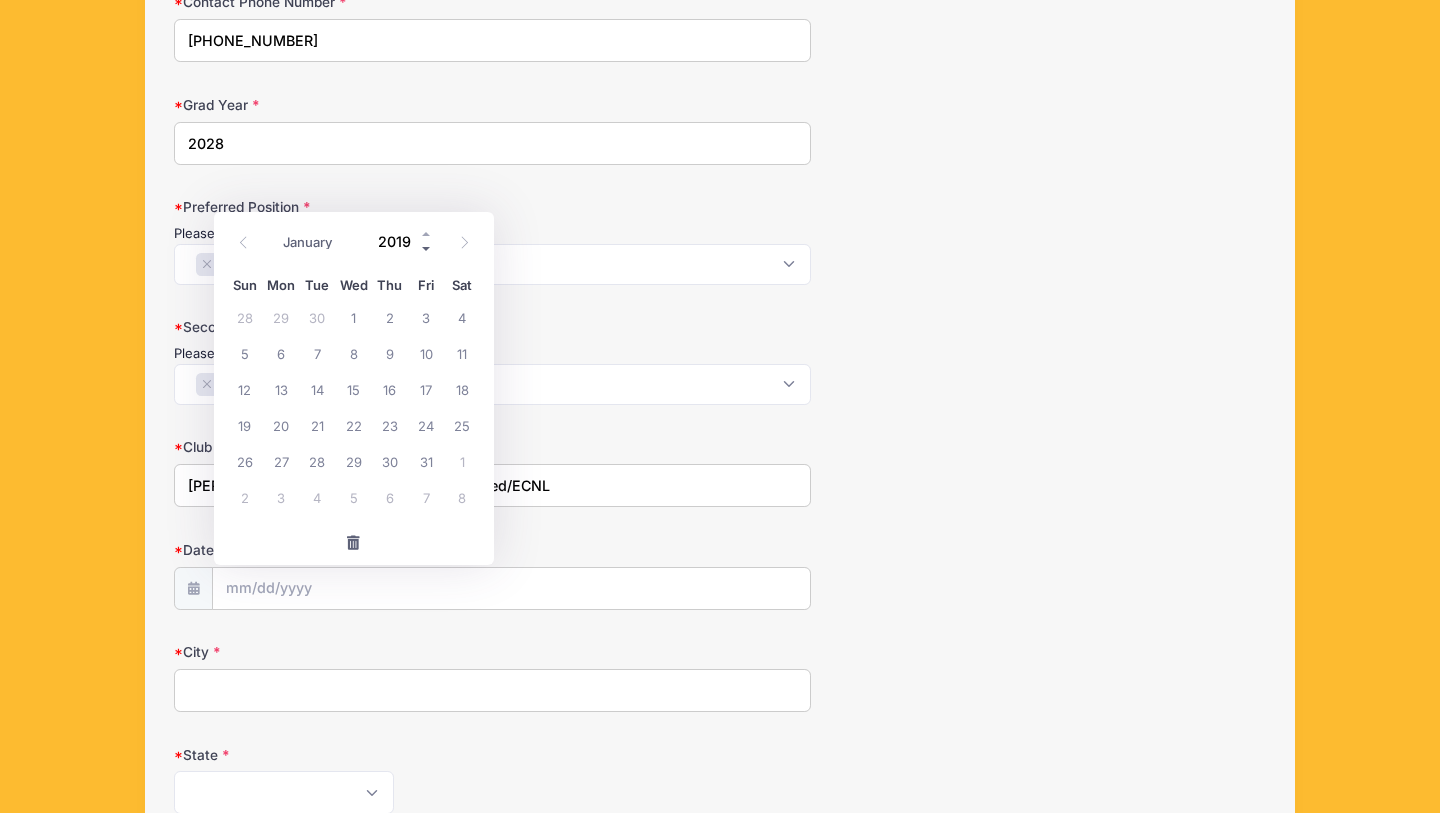 click at bounding box center (427, 248) 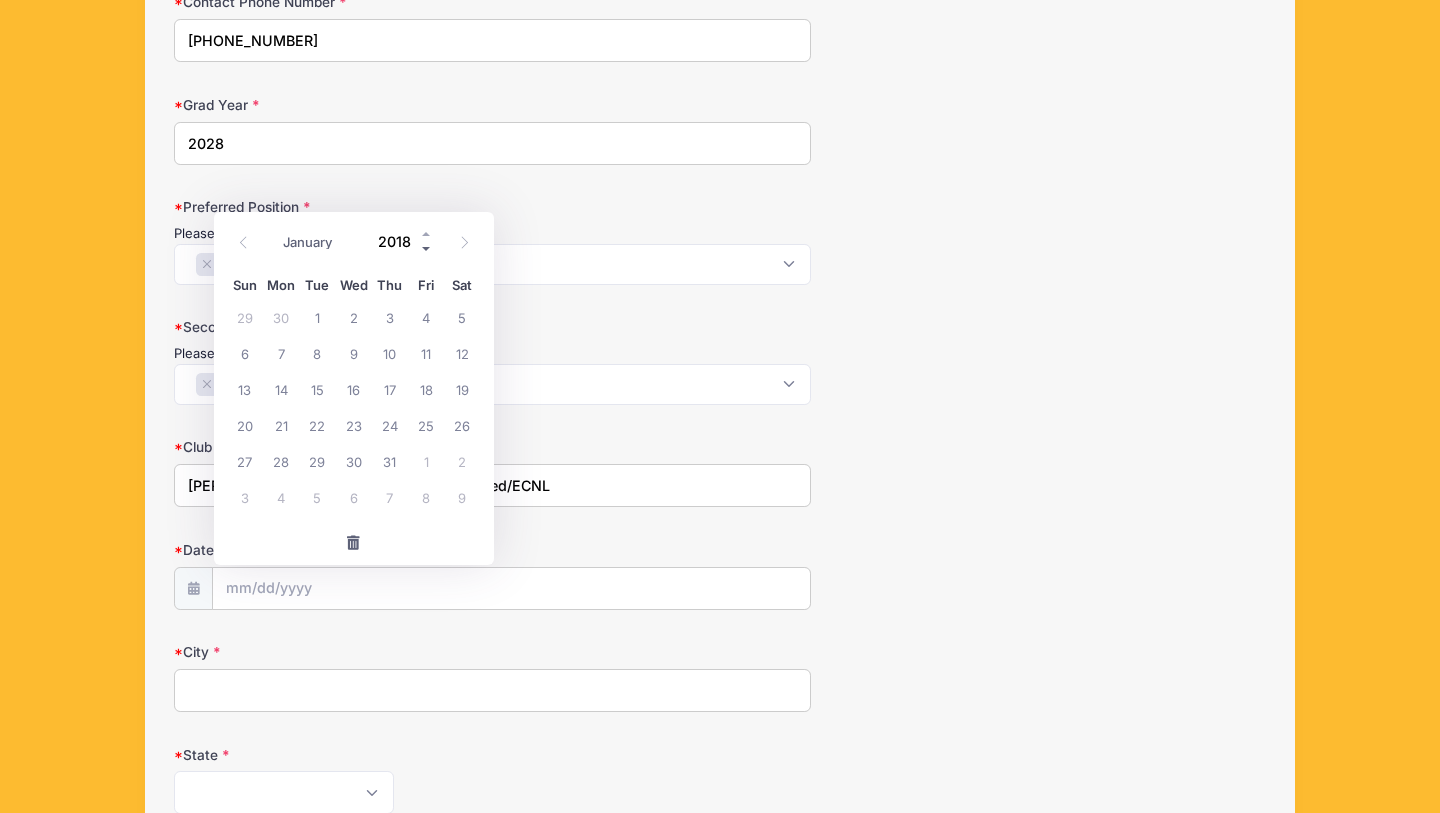 click at bounding box center (427, 248) 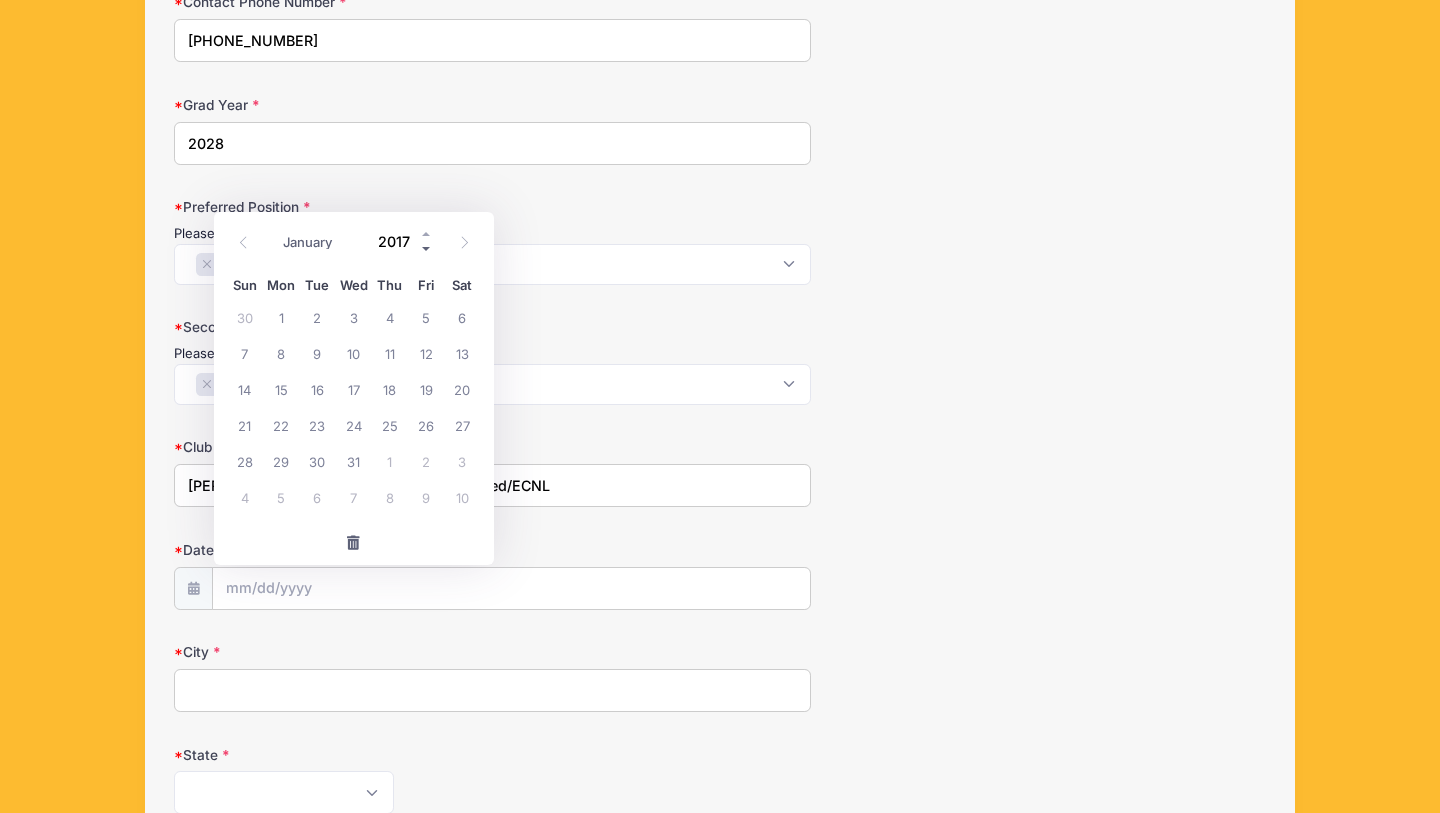 click at bounding box center (427, 248) 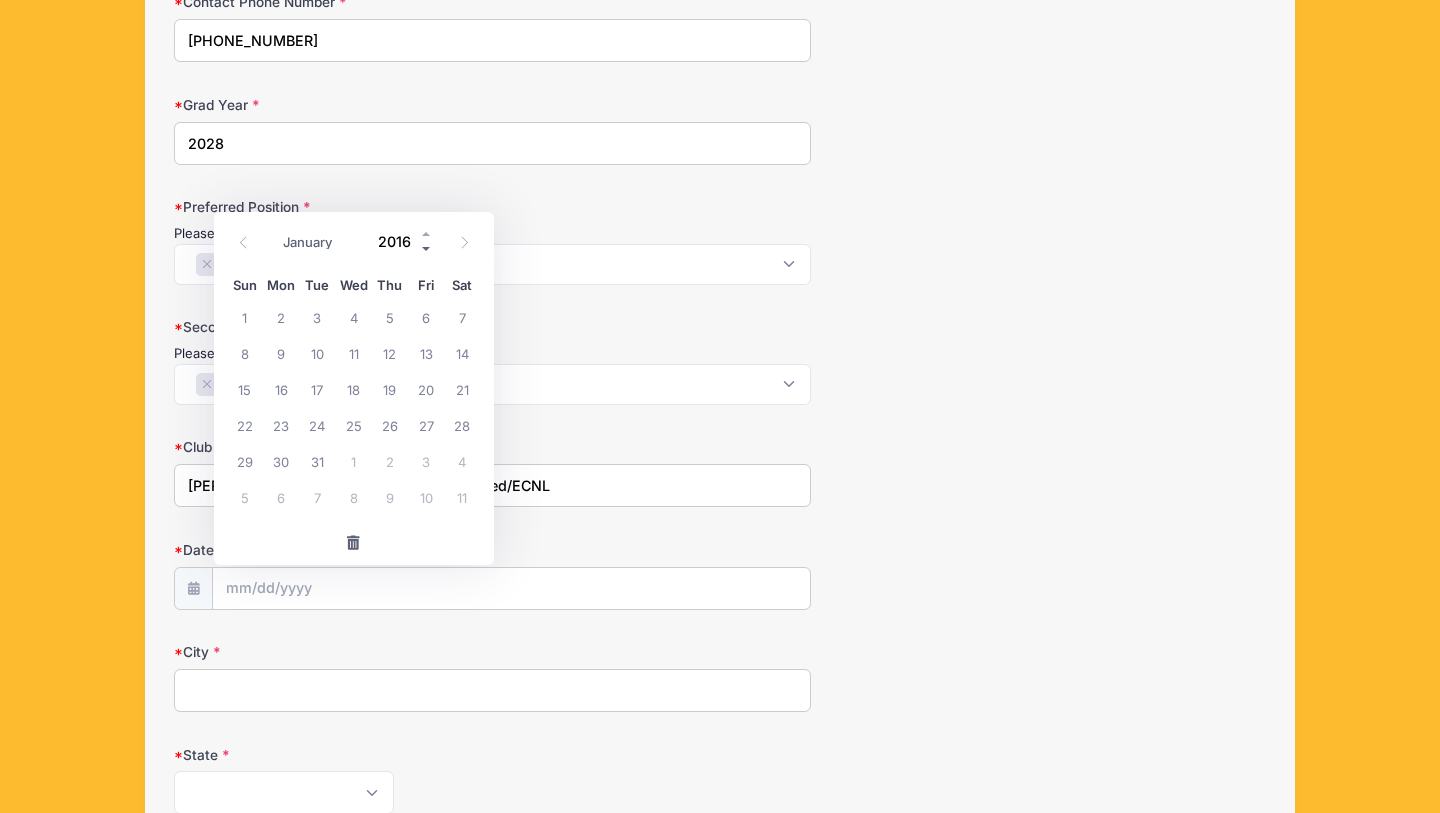 click at bounding box center [427, 248] 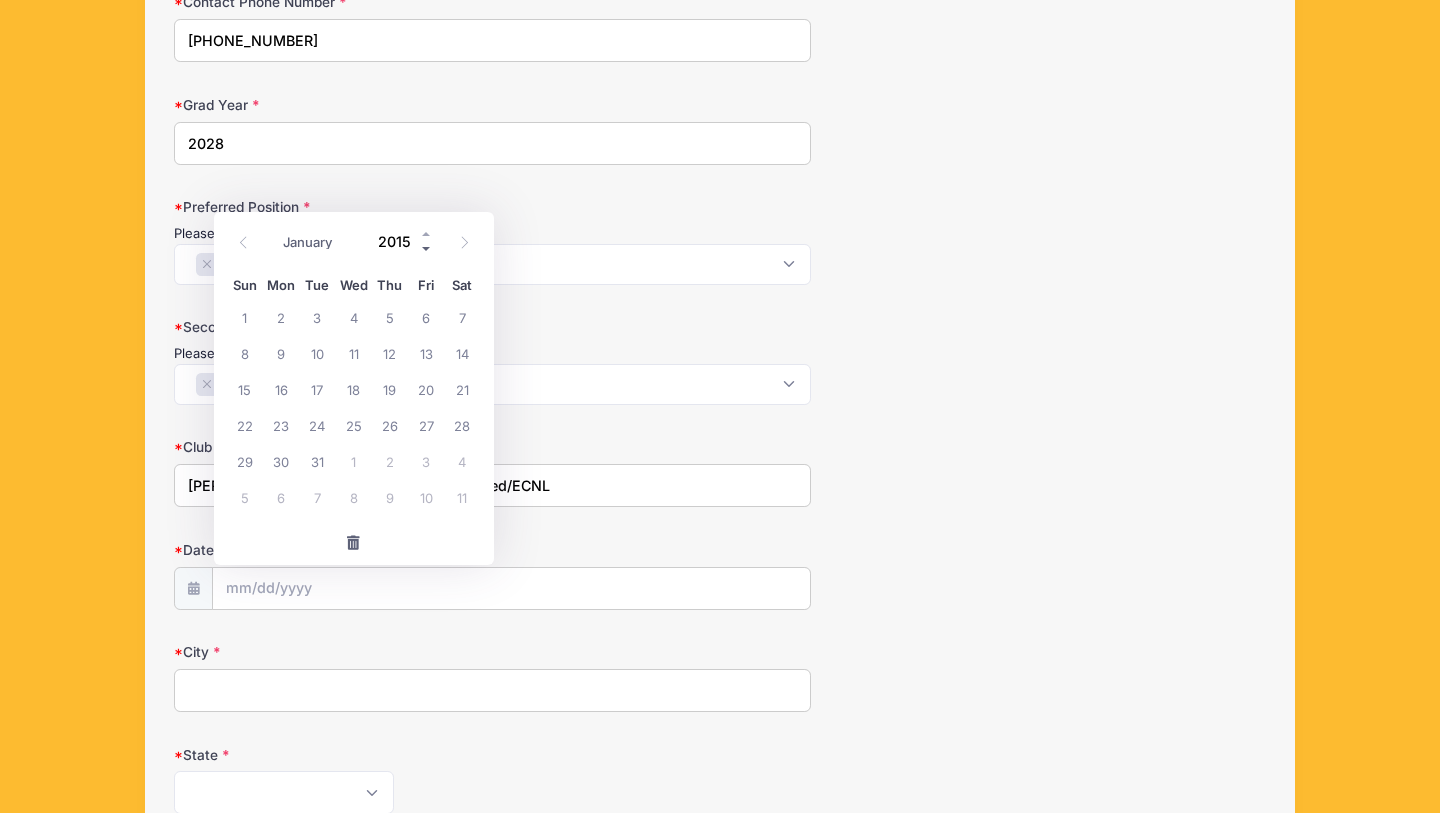click at bounding box center (427, 248) 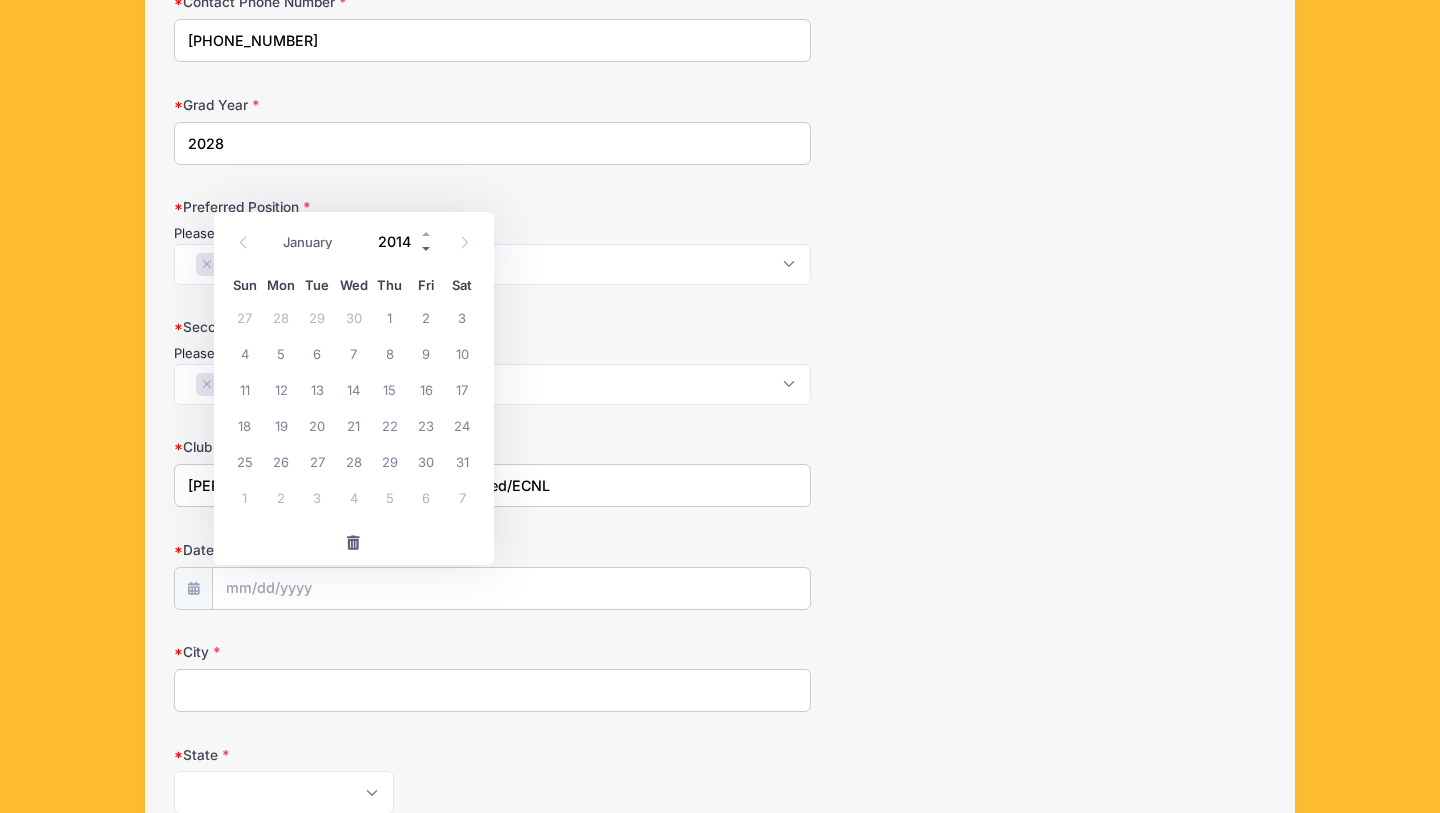 click at bounding box center [427, 248] 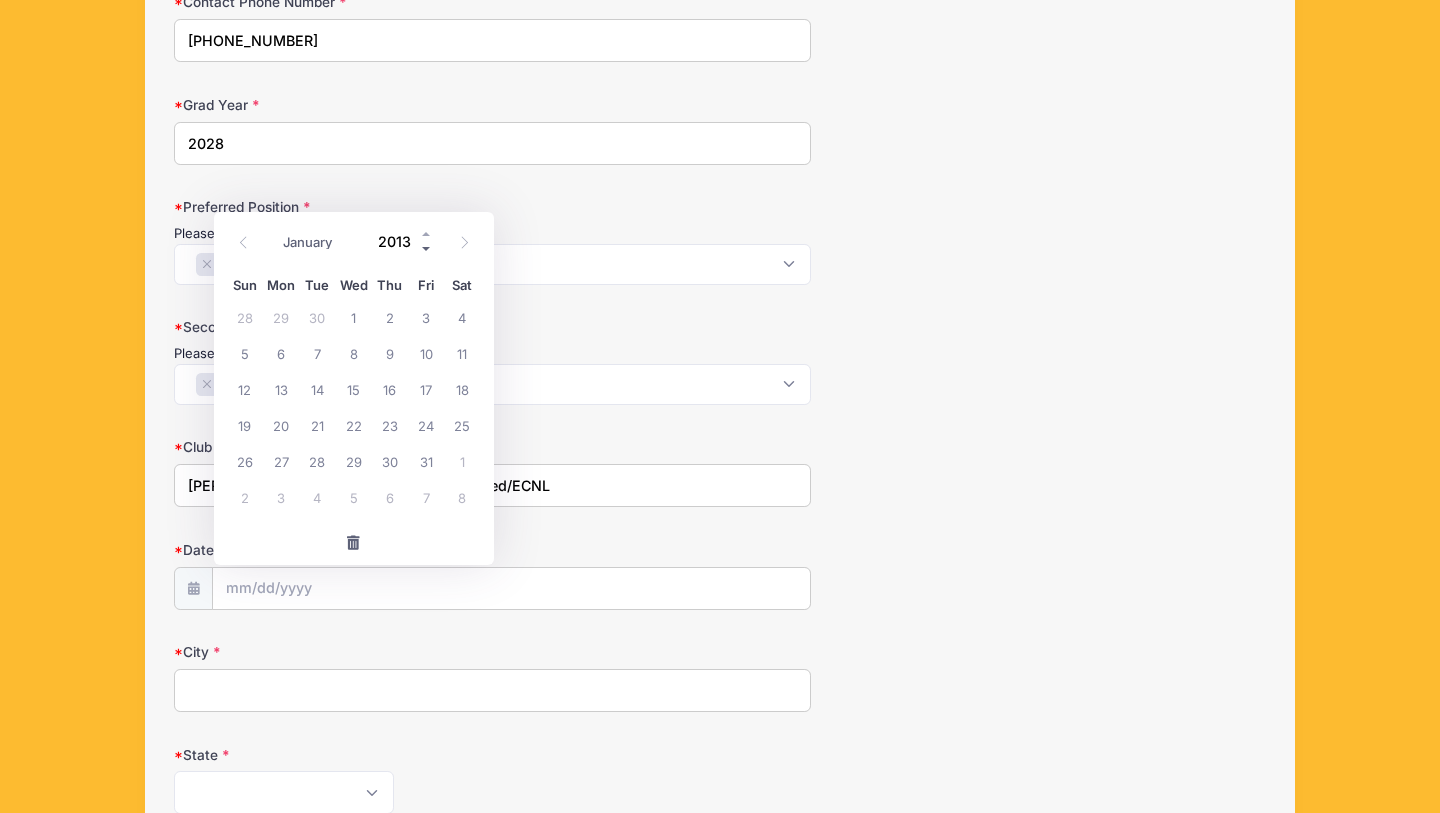 click at bounding box center [427, 248] 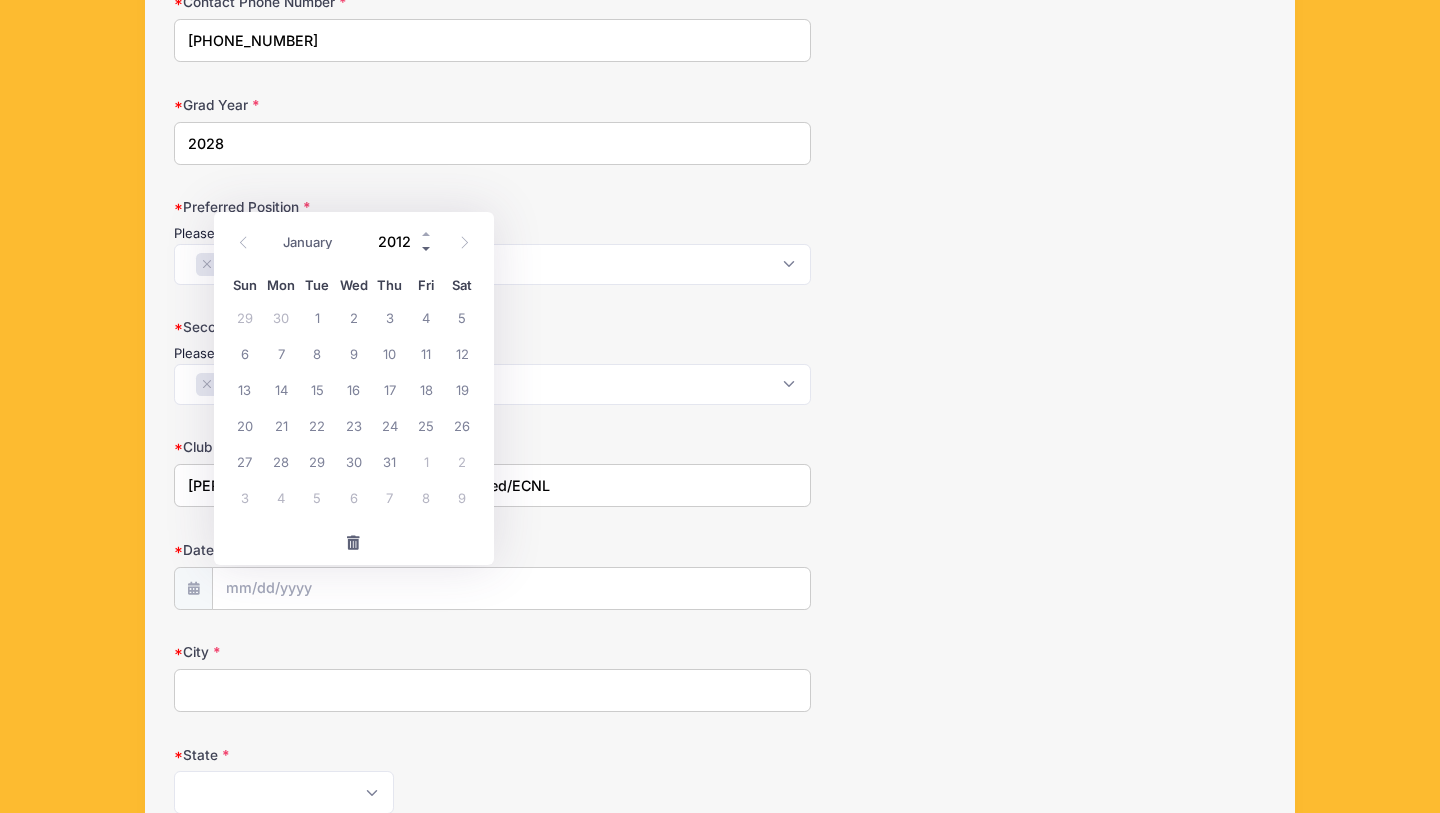 click at bounding box center [427, 248] 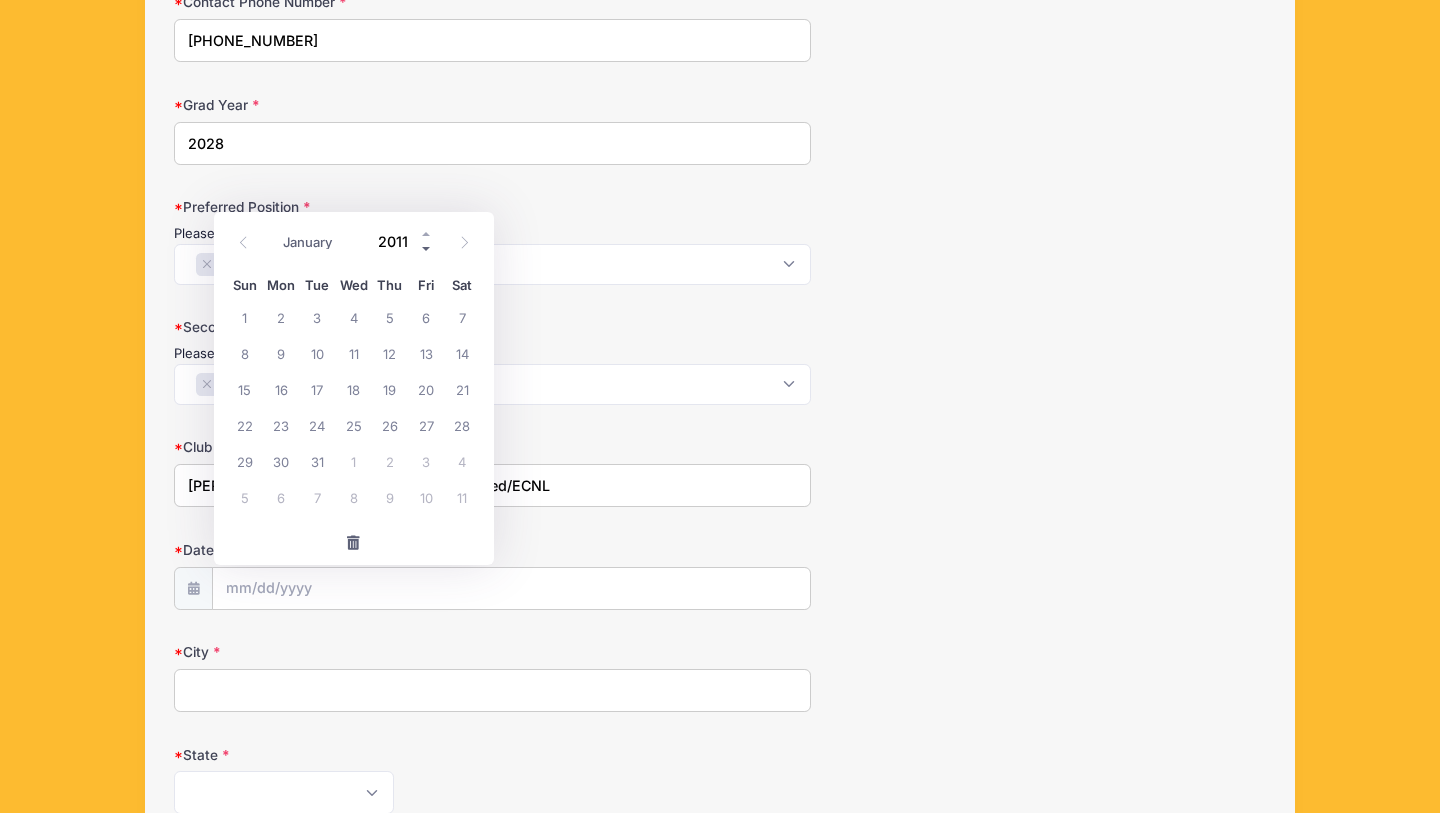 click at bounding box center (427, 248) 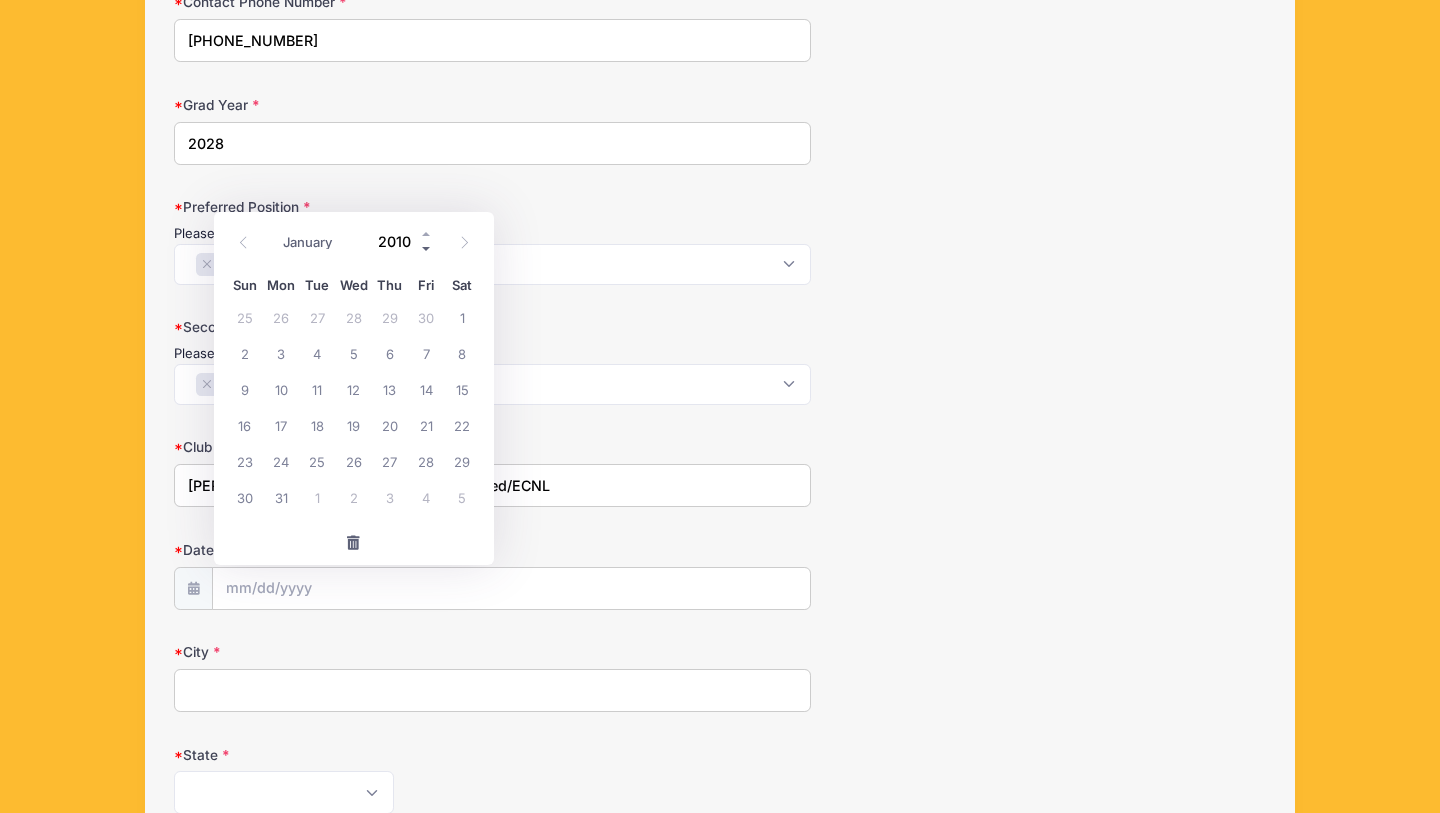 click at bounding box center (427, 248) 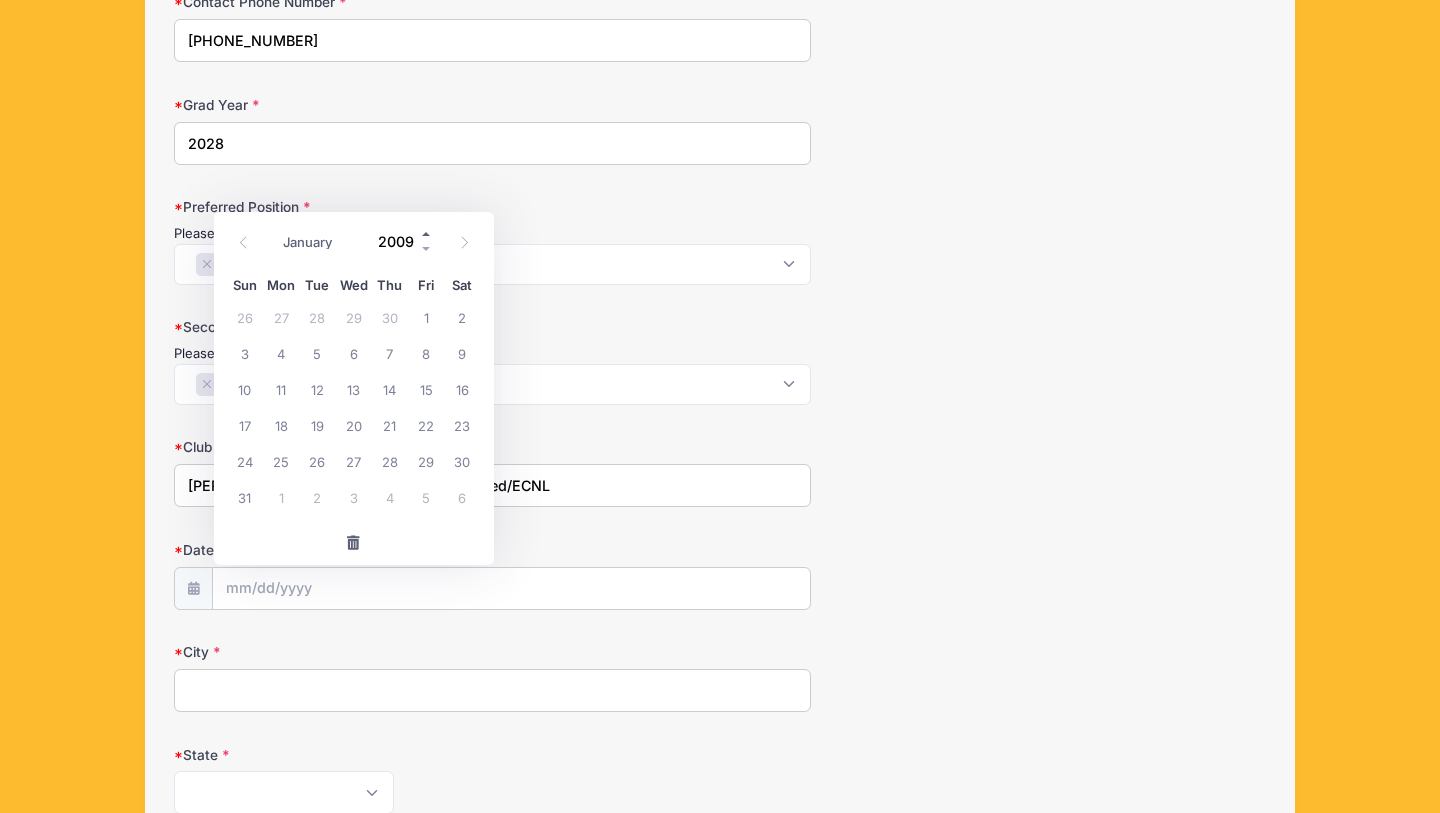 click at bounding box center (427, 233) 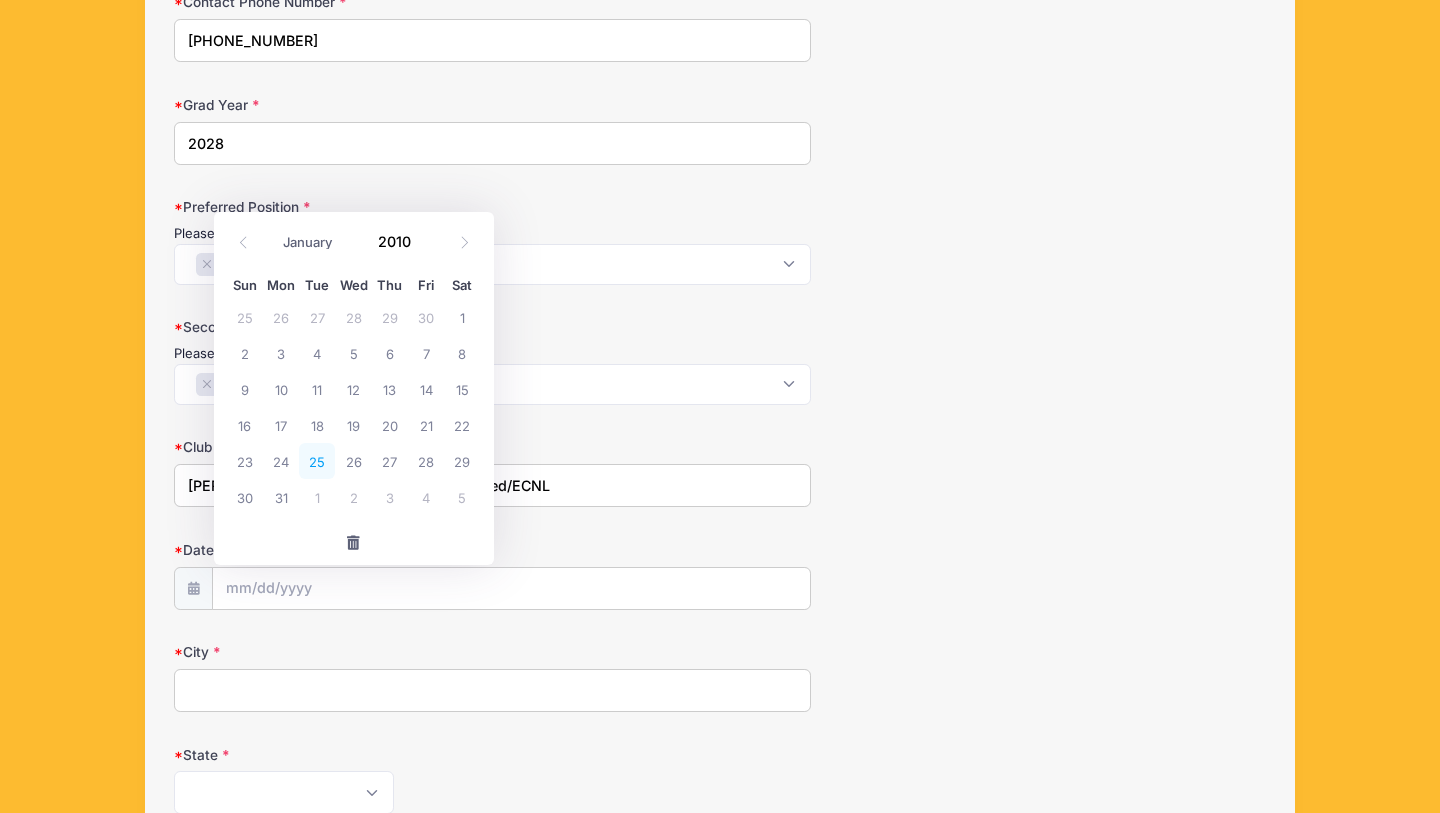 click on "25" at bounding box center (317, 461) 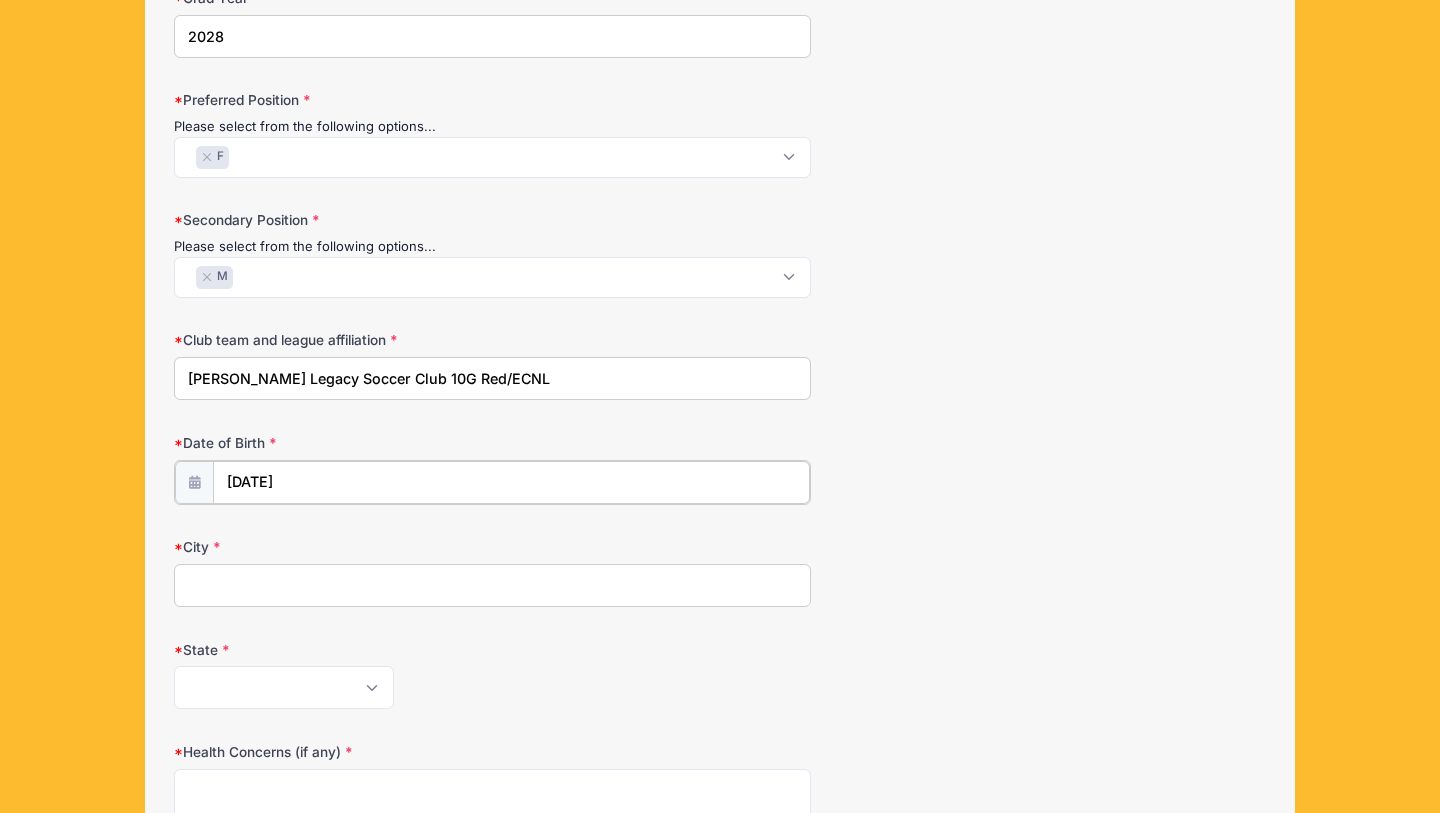 scroll, scrollTop: 397, scrollLeft: 0, axis: vertical 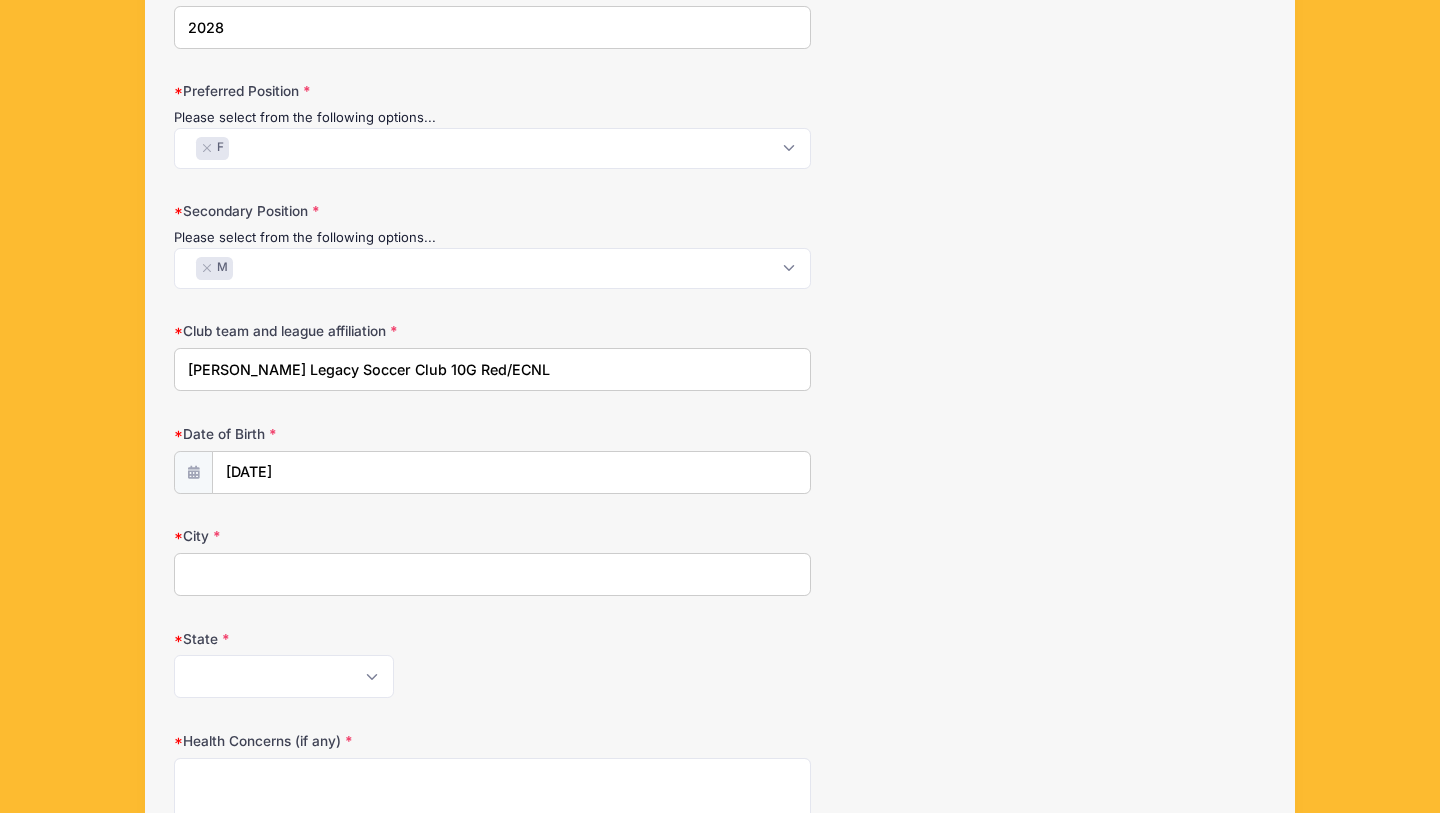 click on "City" at bounding box center [492, 574] 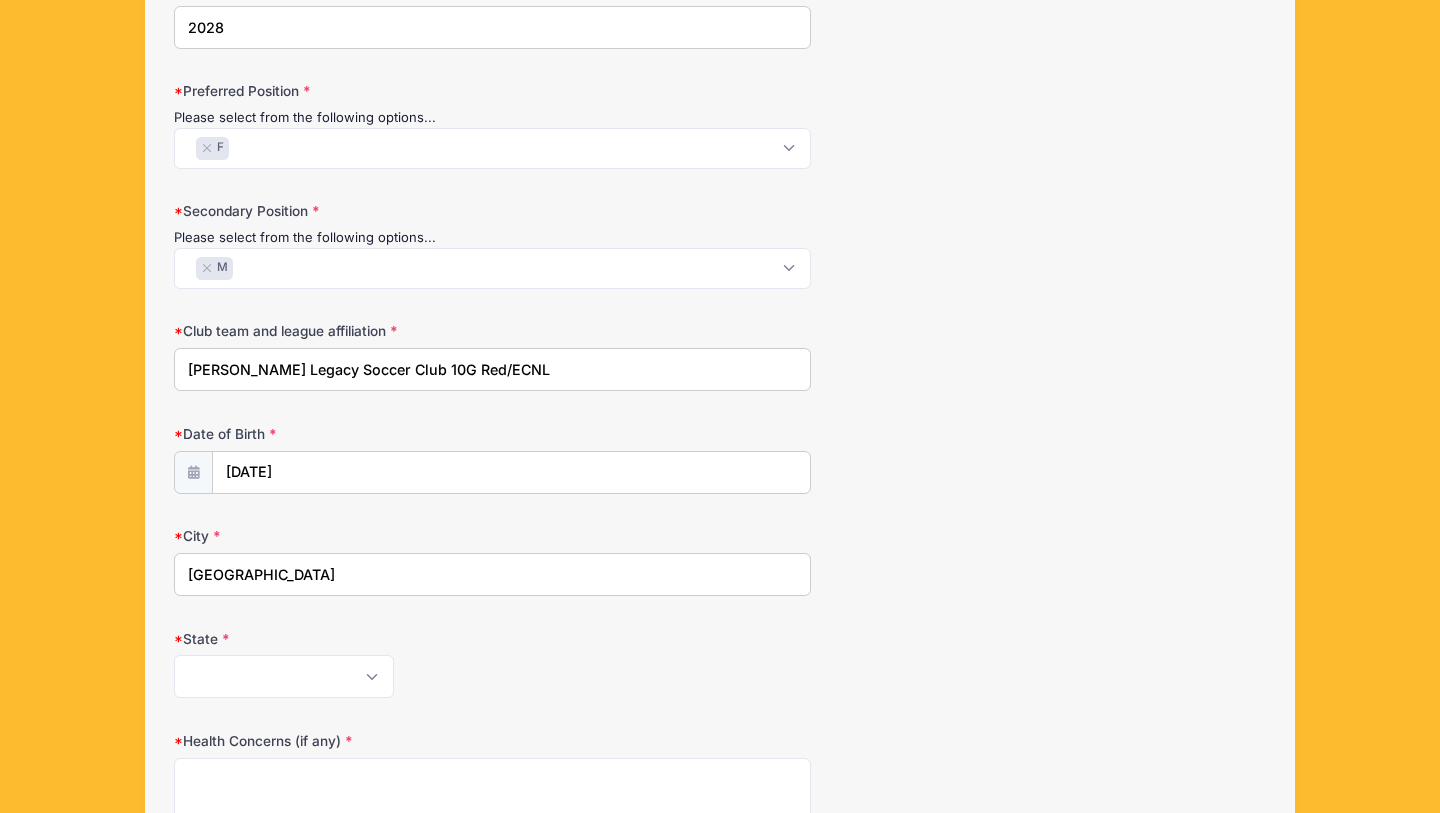 type on "Lodi" 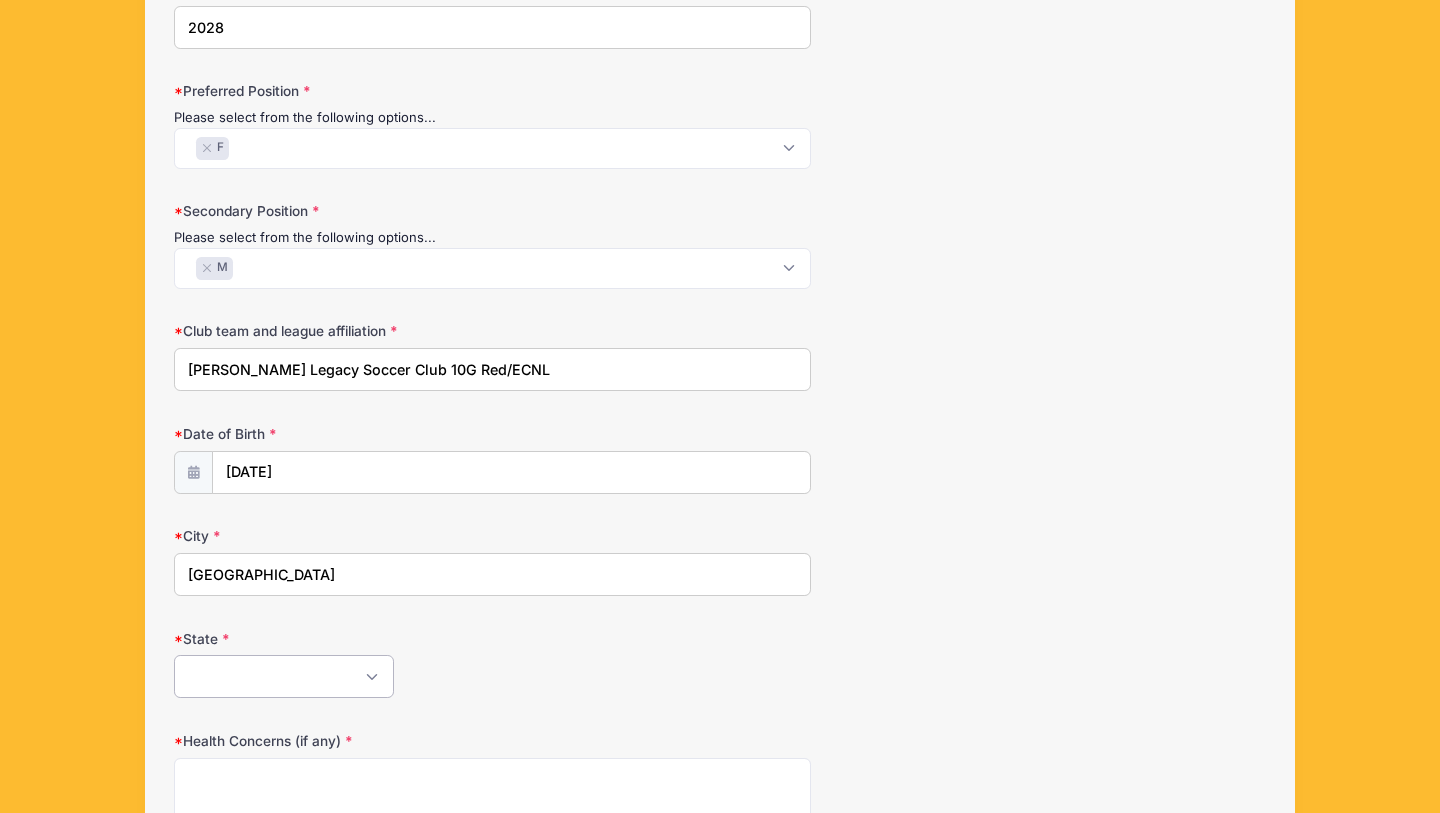 click on "Alabama Alaska American Samoa Arizona Arkansas Armed Forces Africa Armed Forces Americas Armed Forces Canada Armed Forces Europe Armed Forces Middle East Armed Forces Pacific California Colorado Connecticut Delaware District of Columbia Federated States Of Micronesia Florida Georgia Guam Hawaii Idaho Illinois Indiana Iowa Kansas Kentucky Louisiana Maine Marshall Islands Maryland Massachusetts Michigan Minnesota Mississippi Missouri Montana Nebraska Nevada New Hampshire New Jersey New Mexico New York North Carolina North Dakota Northern Mariana Islands Ohio Oklahoma Oregon Palau Pennsylvania Puerto Rico Rhode Island South Carolina South Dakota Tennessee Texas Utah Vermont Virgin Islands Virginia Washington West Virginia Wisconsin Wyoming Other-Canada Other" at bounding box center (284, 676) 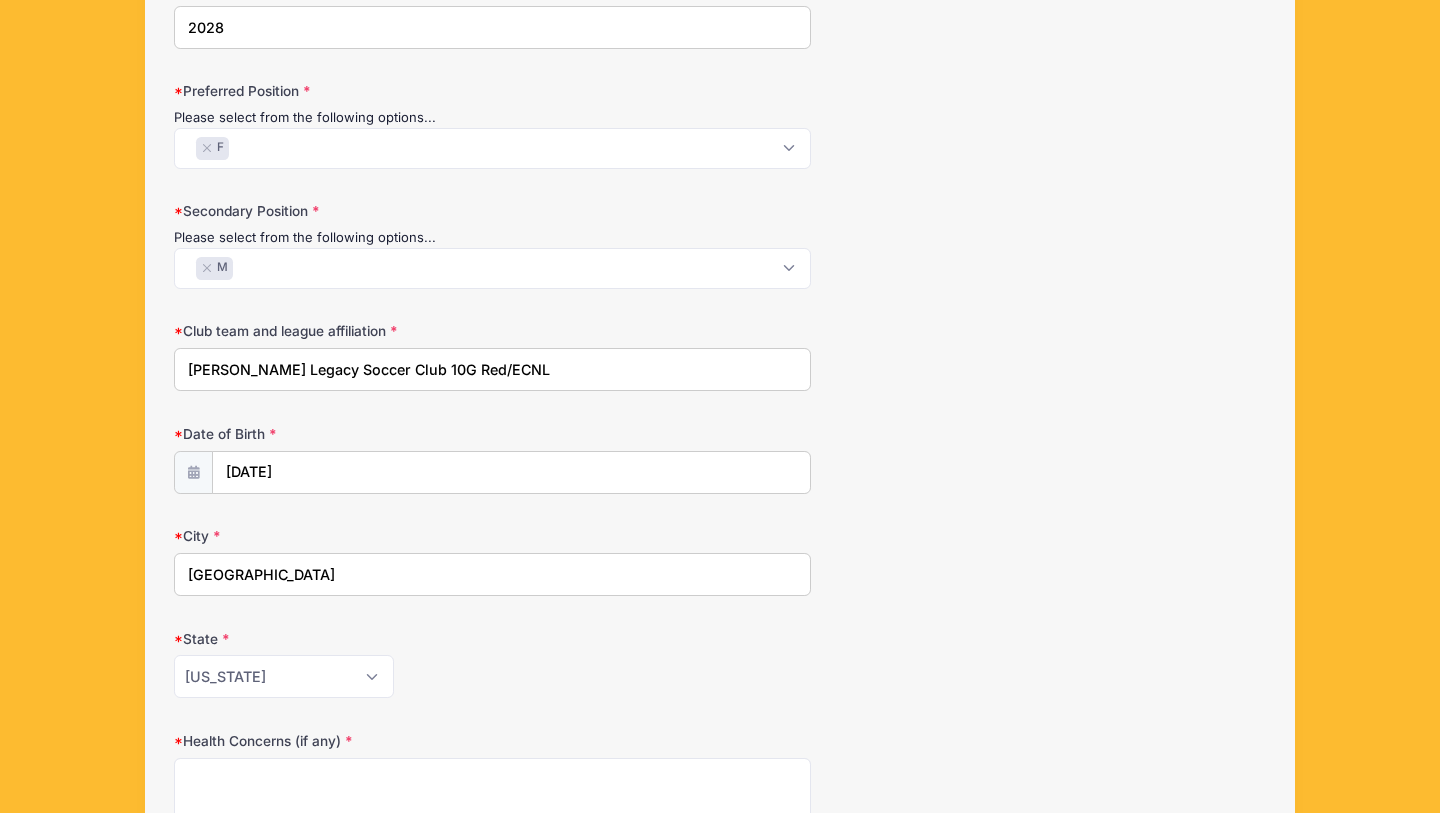 click on "Alabama Alaska American Samoa Arizona Arkansas Armed Forces Africa Armed Forces Americas Armed Forces Canada Armed Forces Europe Armed Forces Middle East Armed Forces Pacific California Colorado Connecticut Delaware District of Columbia Federated States Of Micronesia Florida Georgia Guam Hawaii Idaho Illinois Indiana Iowa Kansas Kentucky Louisiana Maine Marshall Islands Maryland Massachusetts Michigan Minnesota Mississippi Missouri Montana Nebraska Nevada New Hampshire New Jersey New Mexico New York North Carolina North Dakota Northern Mariana Islands Ohio Oklahoma Oregon Palau Pennsylvania Puerto Rico Rhode Island South Carolina South Dakota Tennessee Texas Utah Vermont Virgin Islands Virginia Washington West Virginia Wisconsin Wyoming Other-Canada Other" at bounding box center [492, 676] 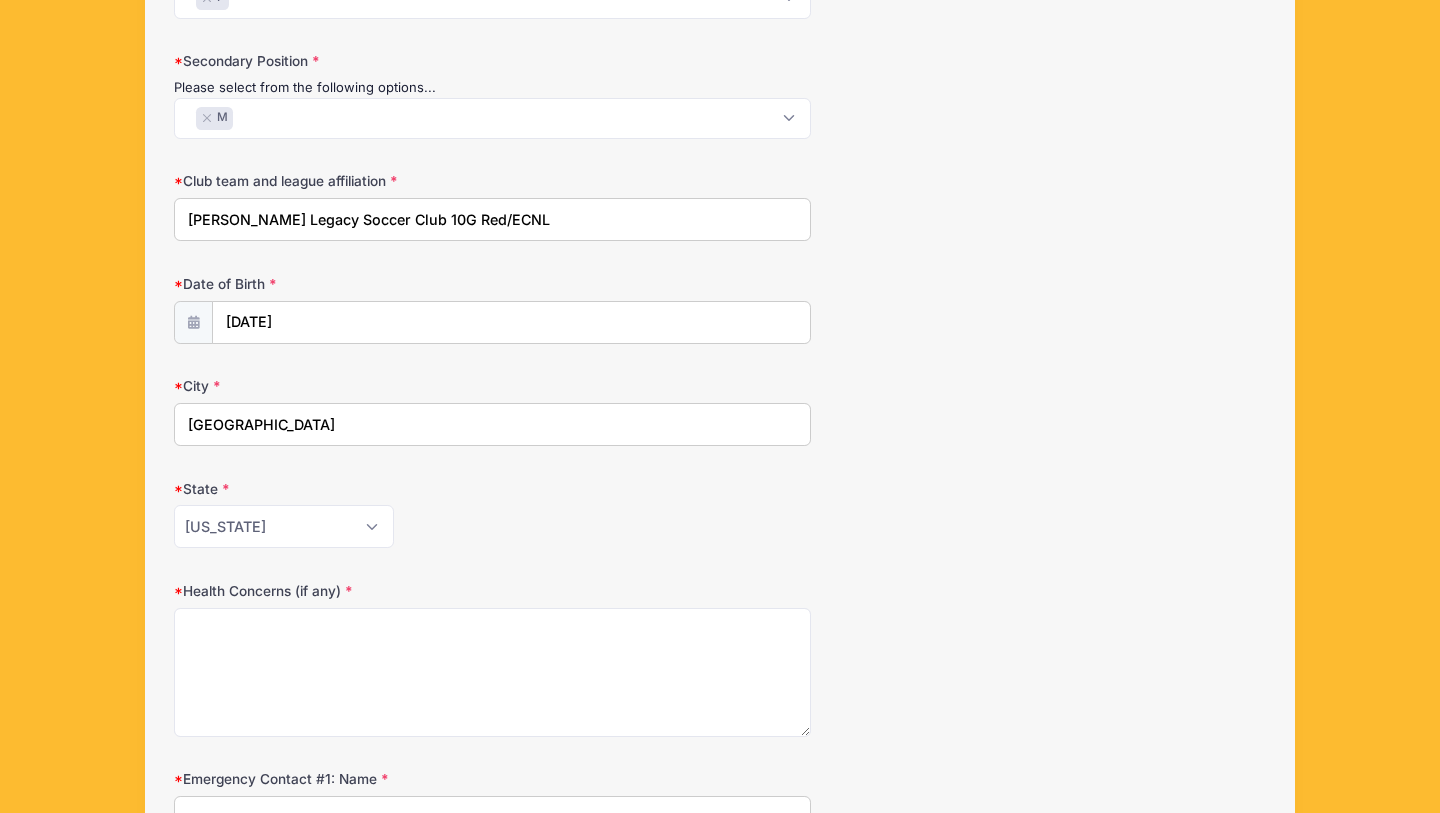scroll, scrollTop: 649, scrollLeft: 0, axis: vertical 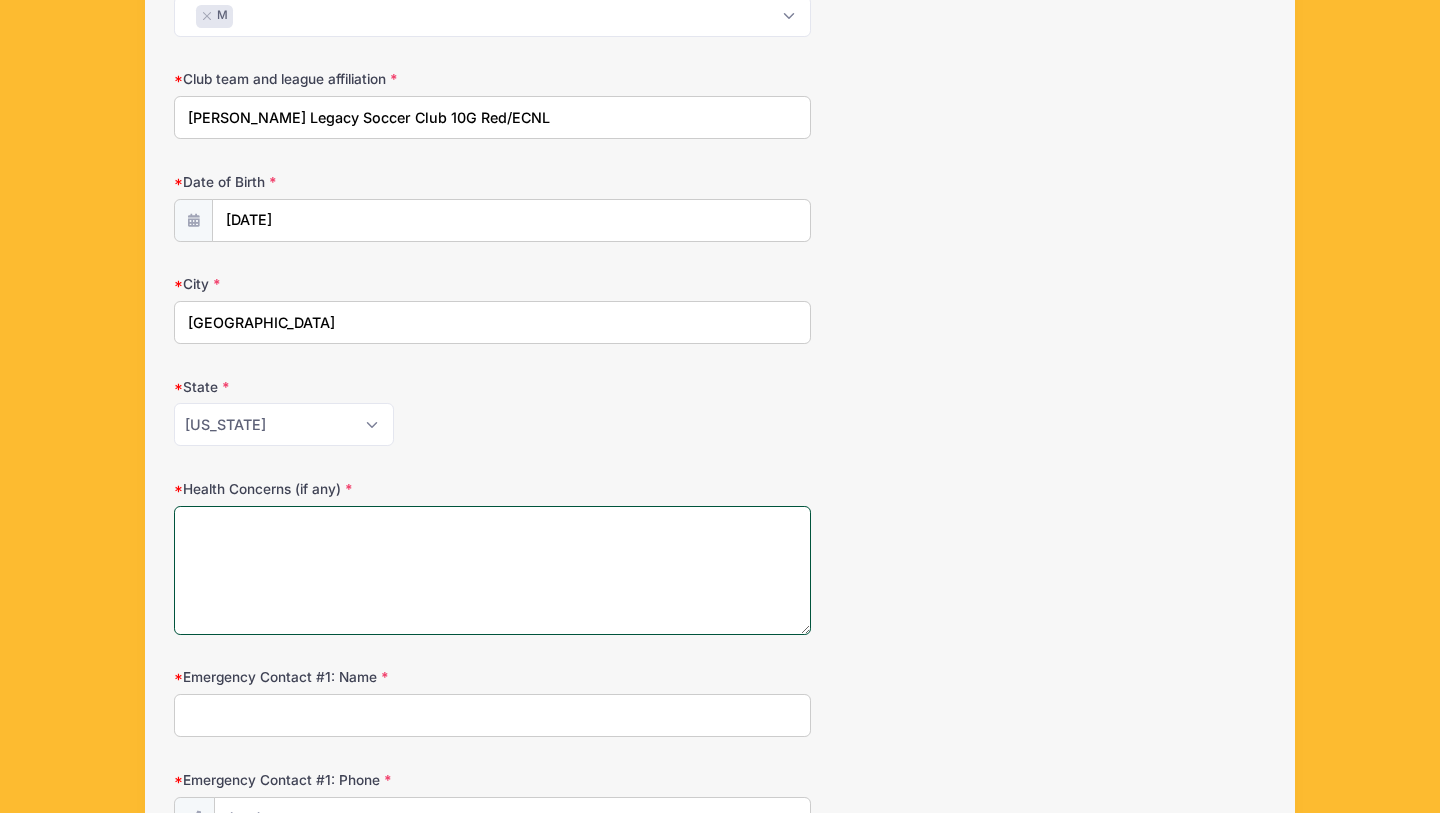 click on "Health Concerns (if any)" at bounding box center (492, 570) 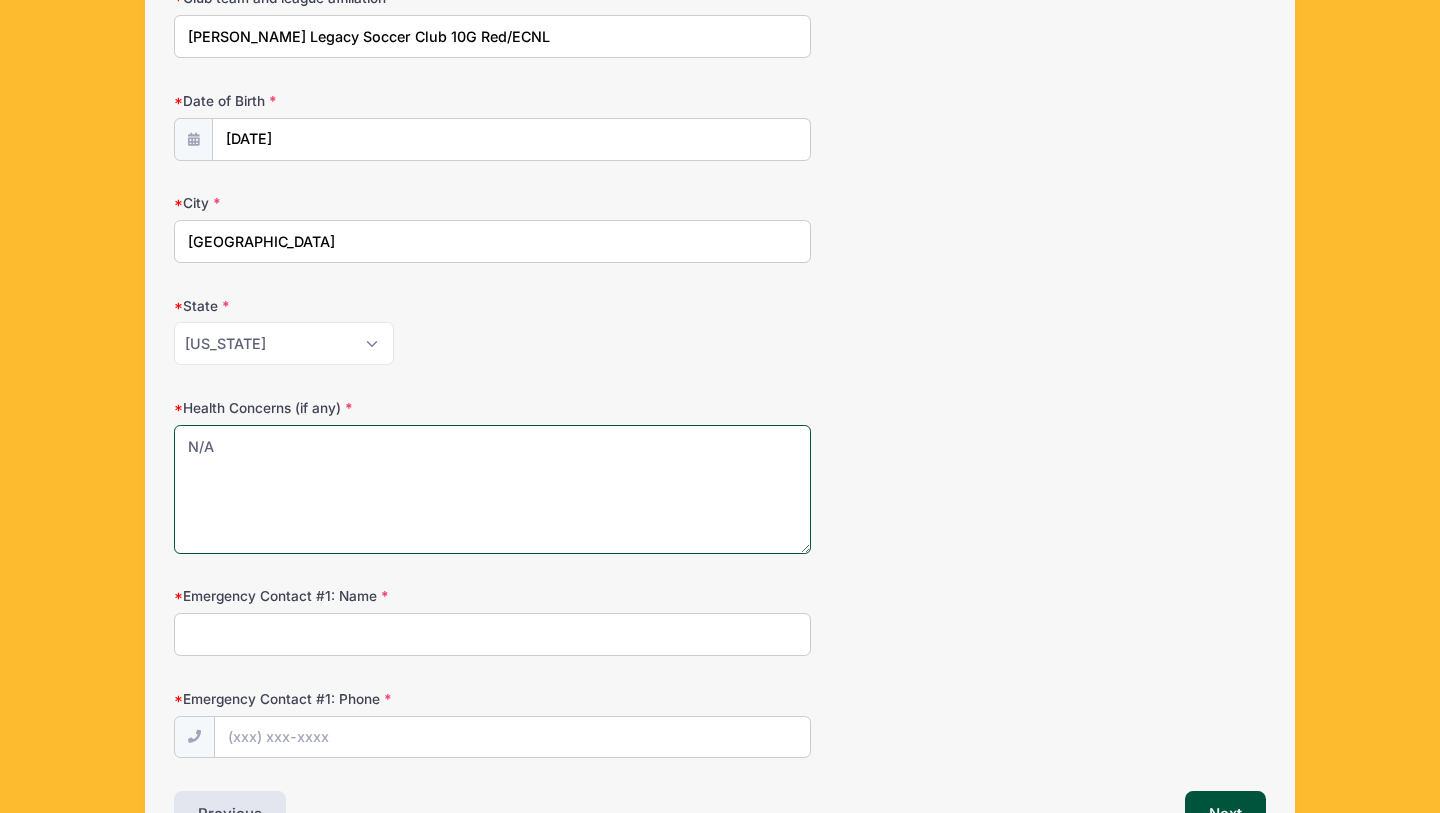 scroll, scrollTop: 785, scrollLeft: 0, axis: vertical 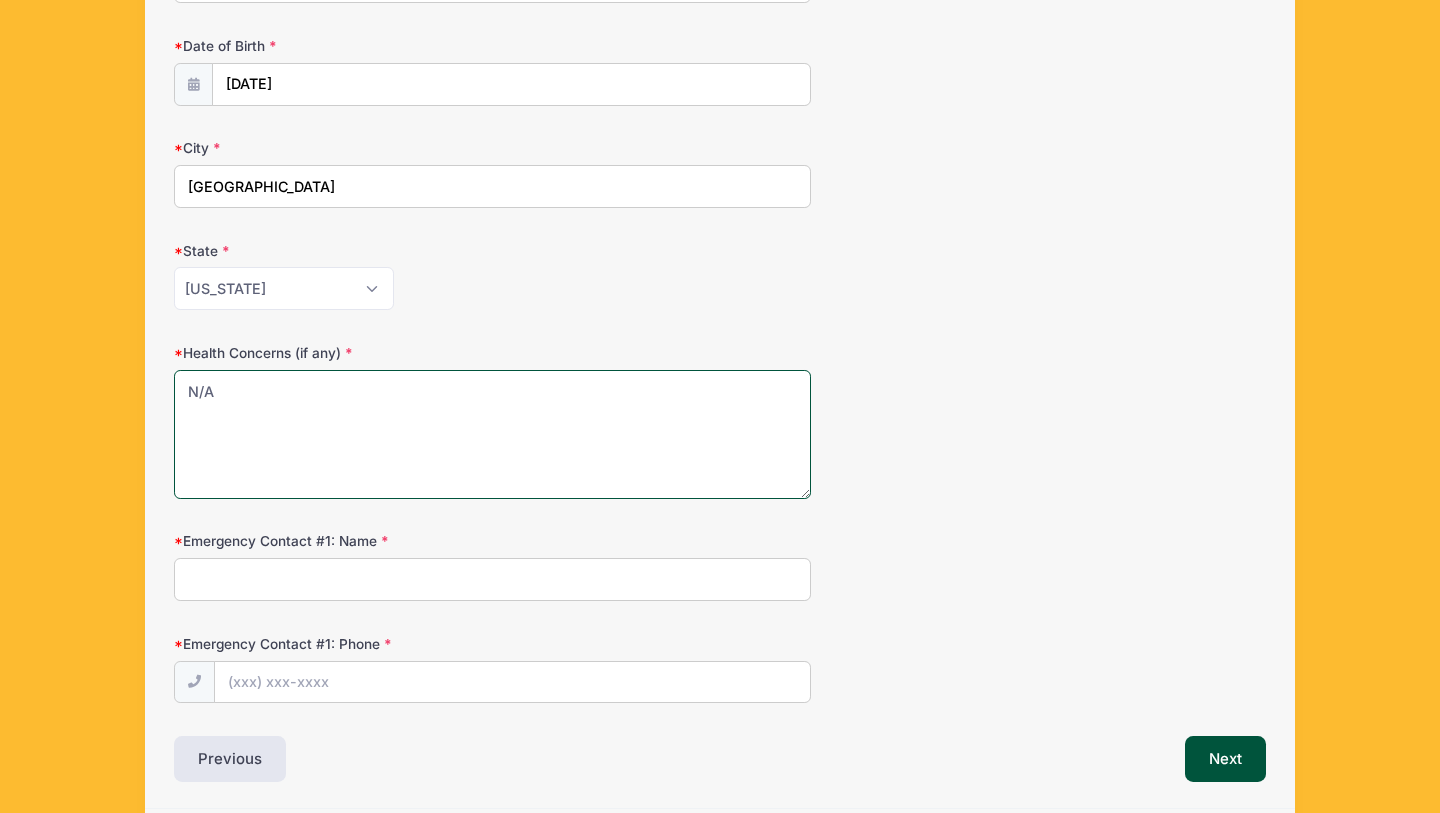 type on "N/A" 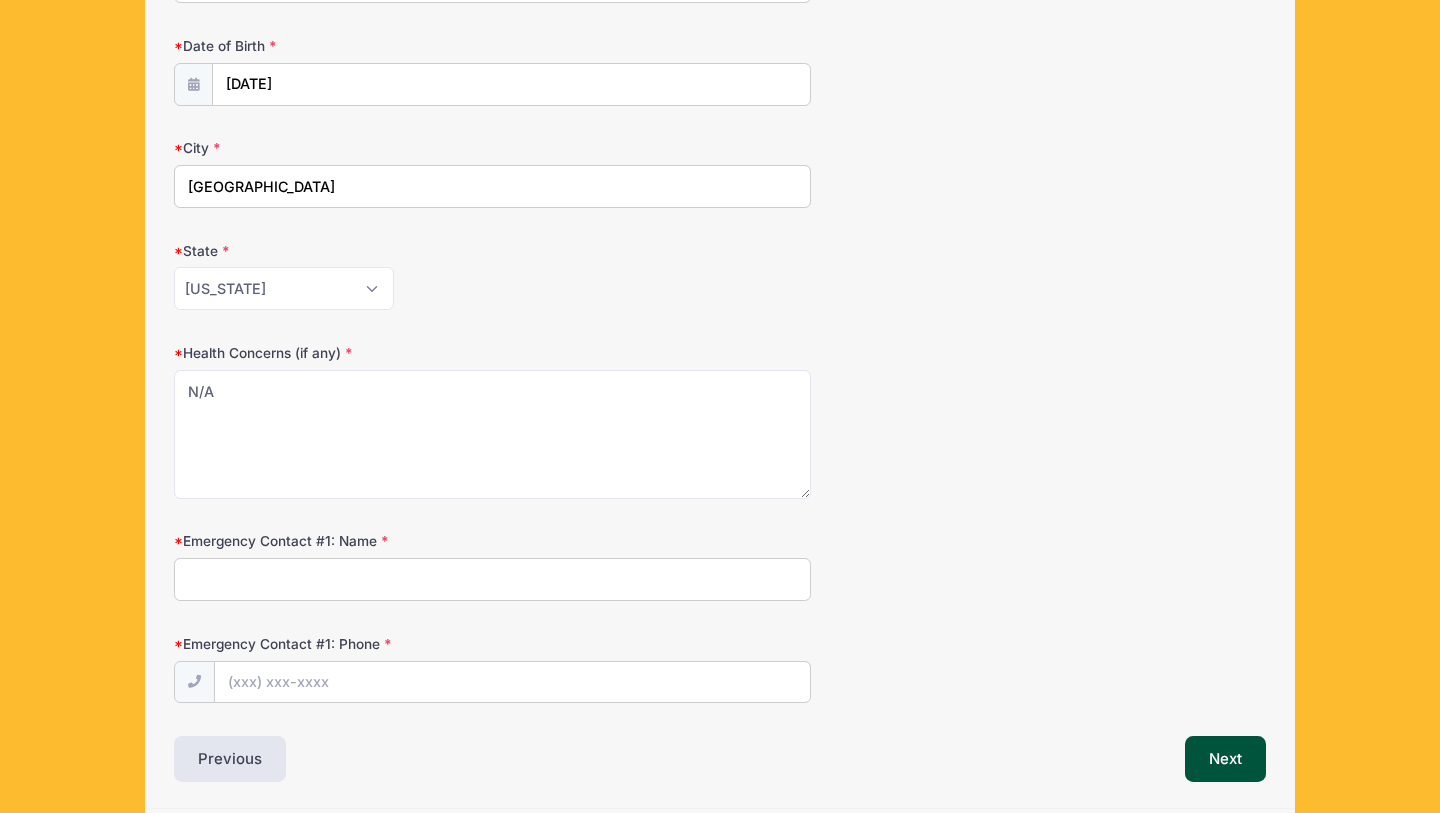 click on "Emergency Contact #1: Name" at bounding box center (492, 579) 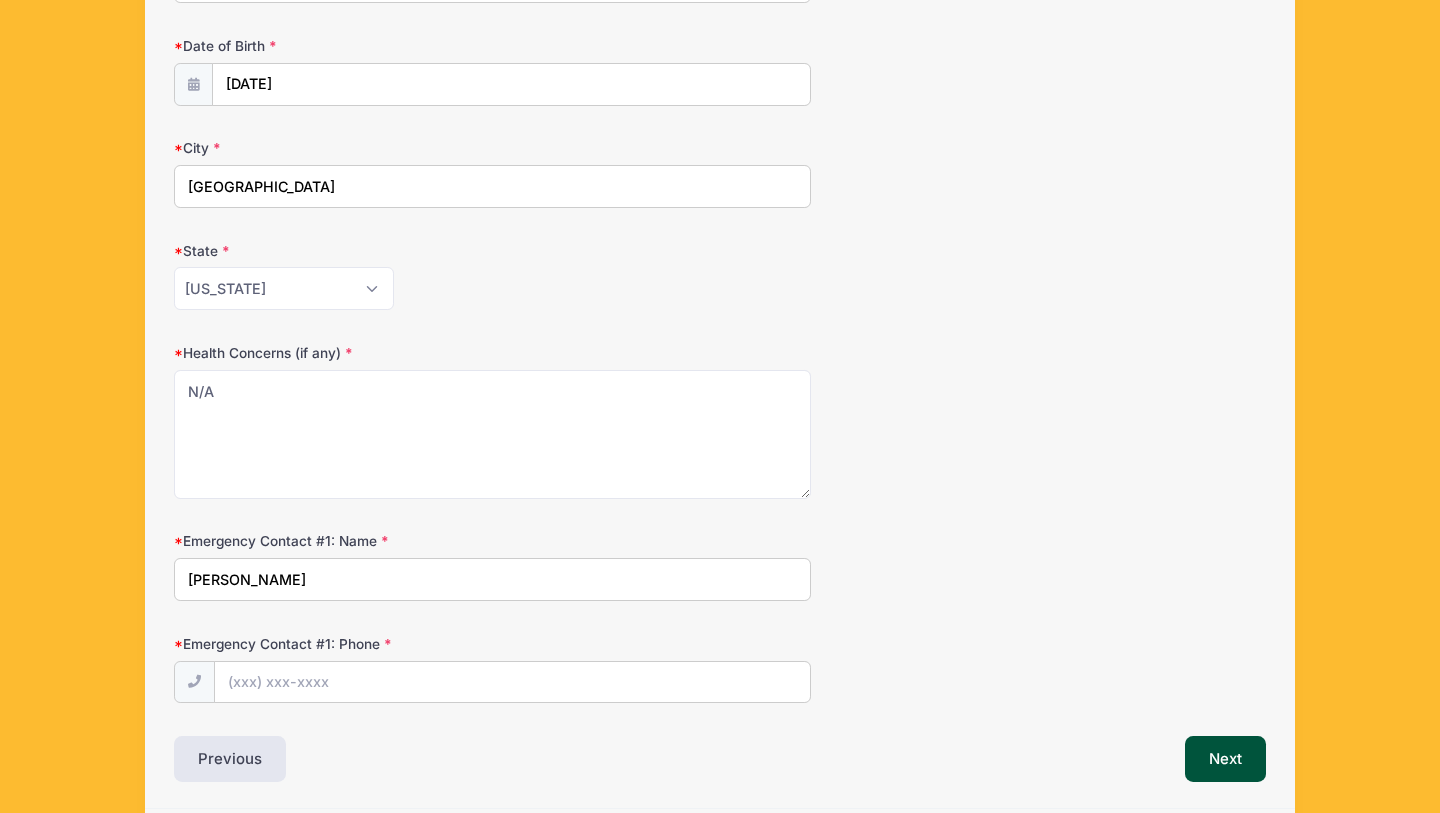 type on "Jose Gonzalez" 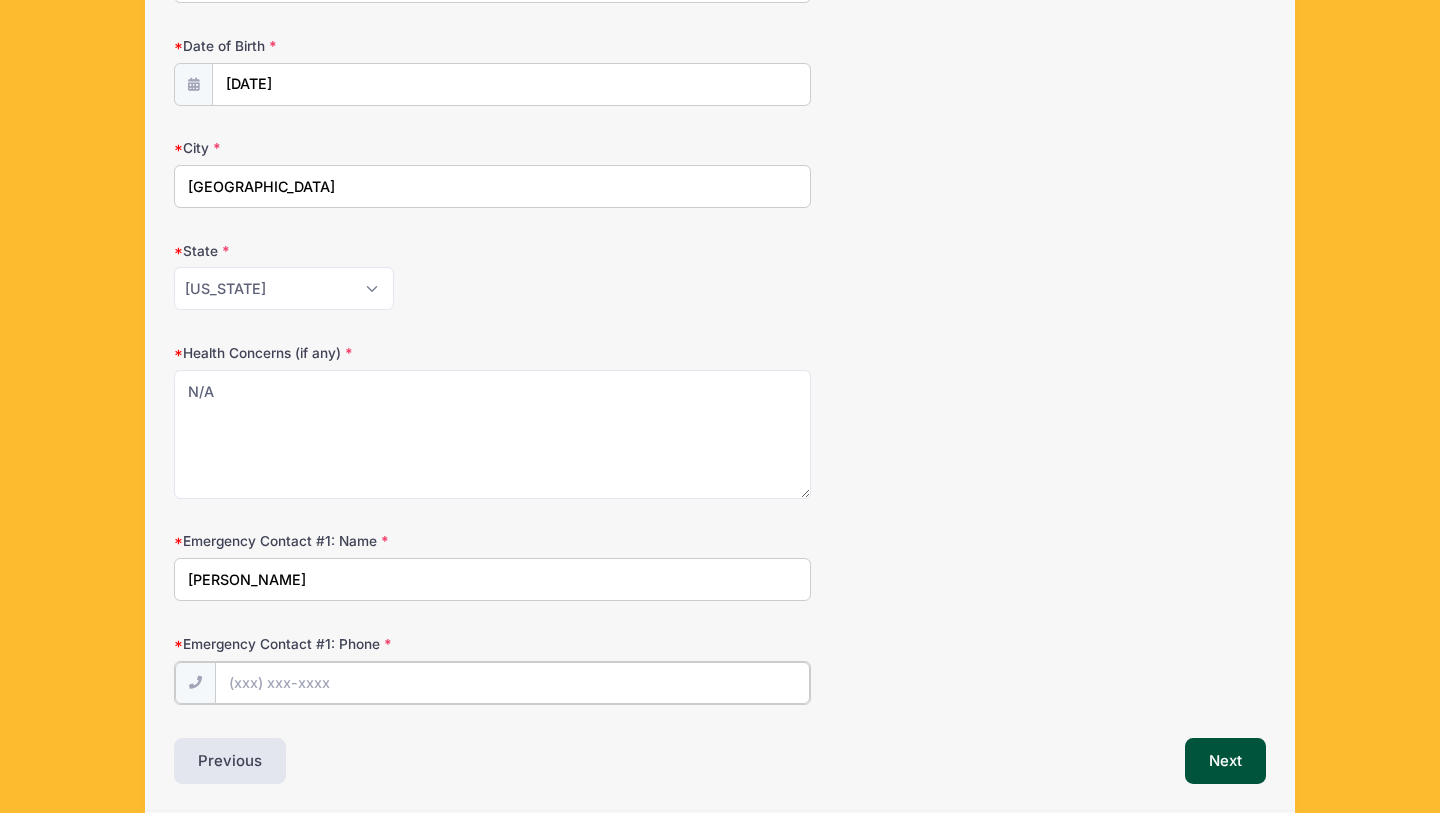 click on "Emergency Contact #1: Phone" at bounding box center [512, 683] 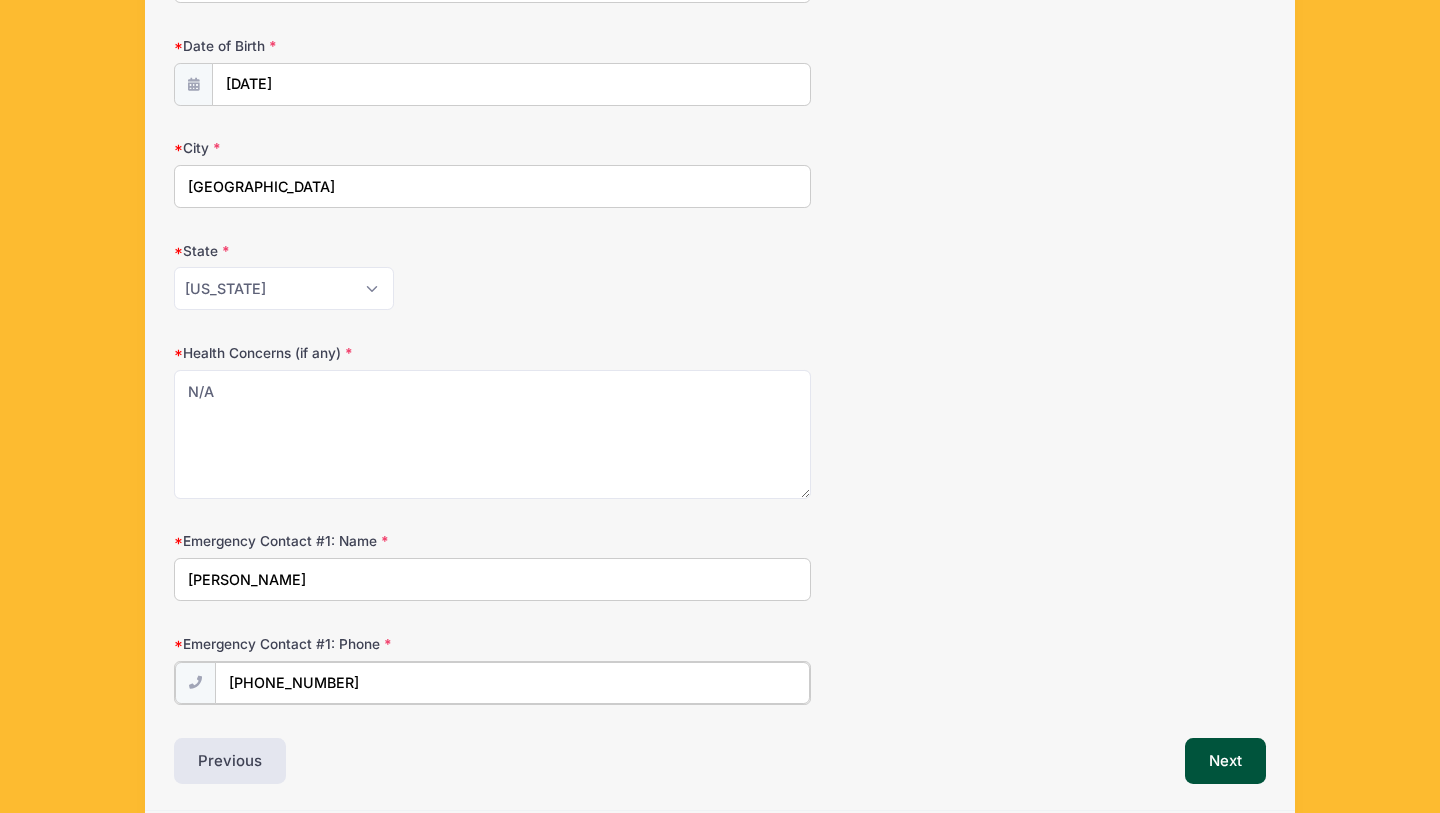 scroll, scrollTop: 860, scrollLeft: 0, axis: vertical 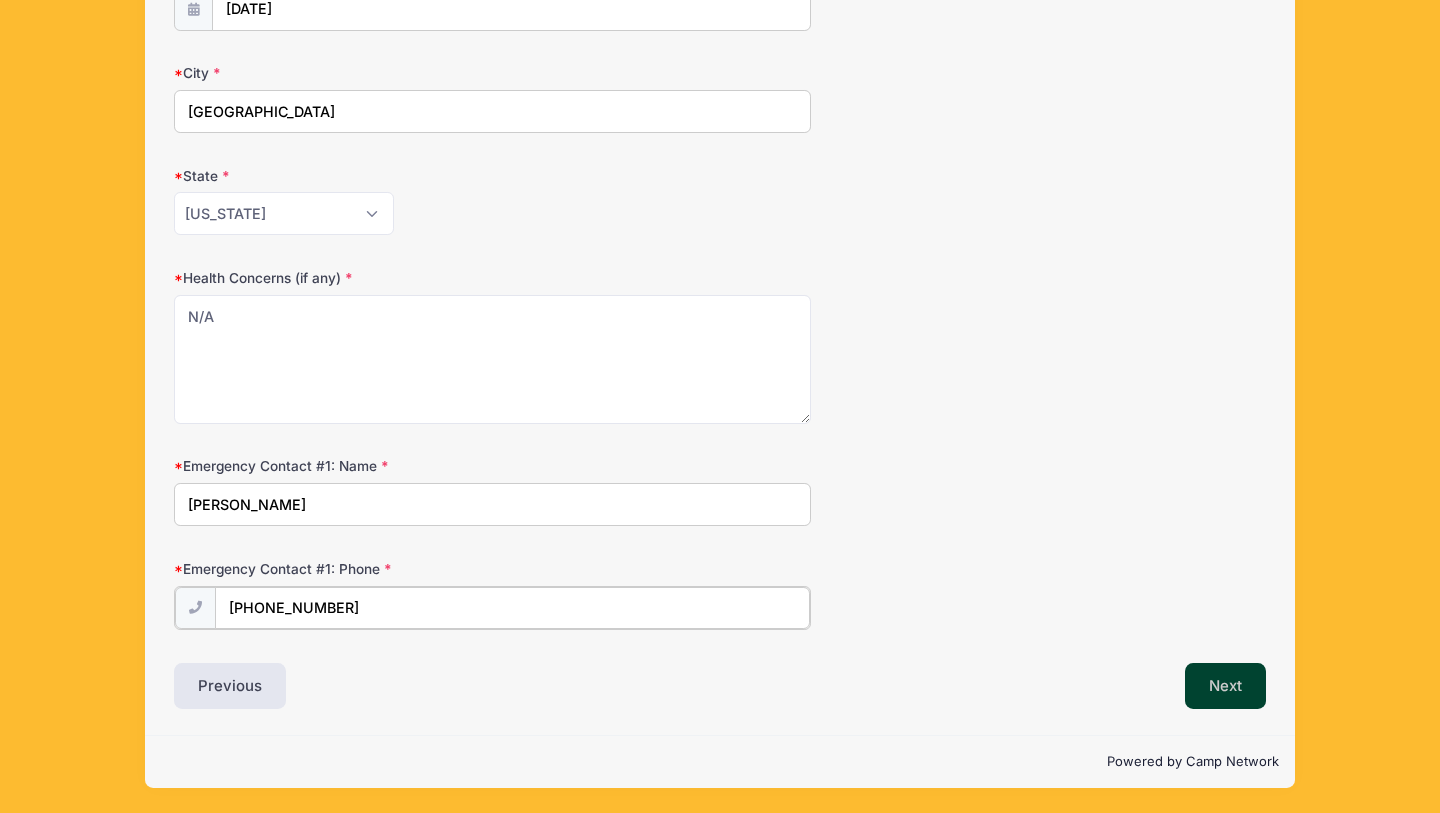 type on "(831) 512-7107" 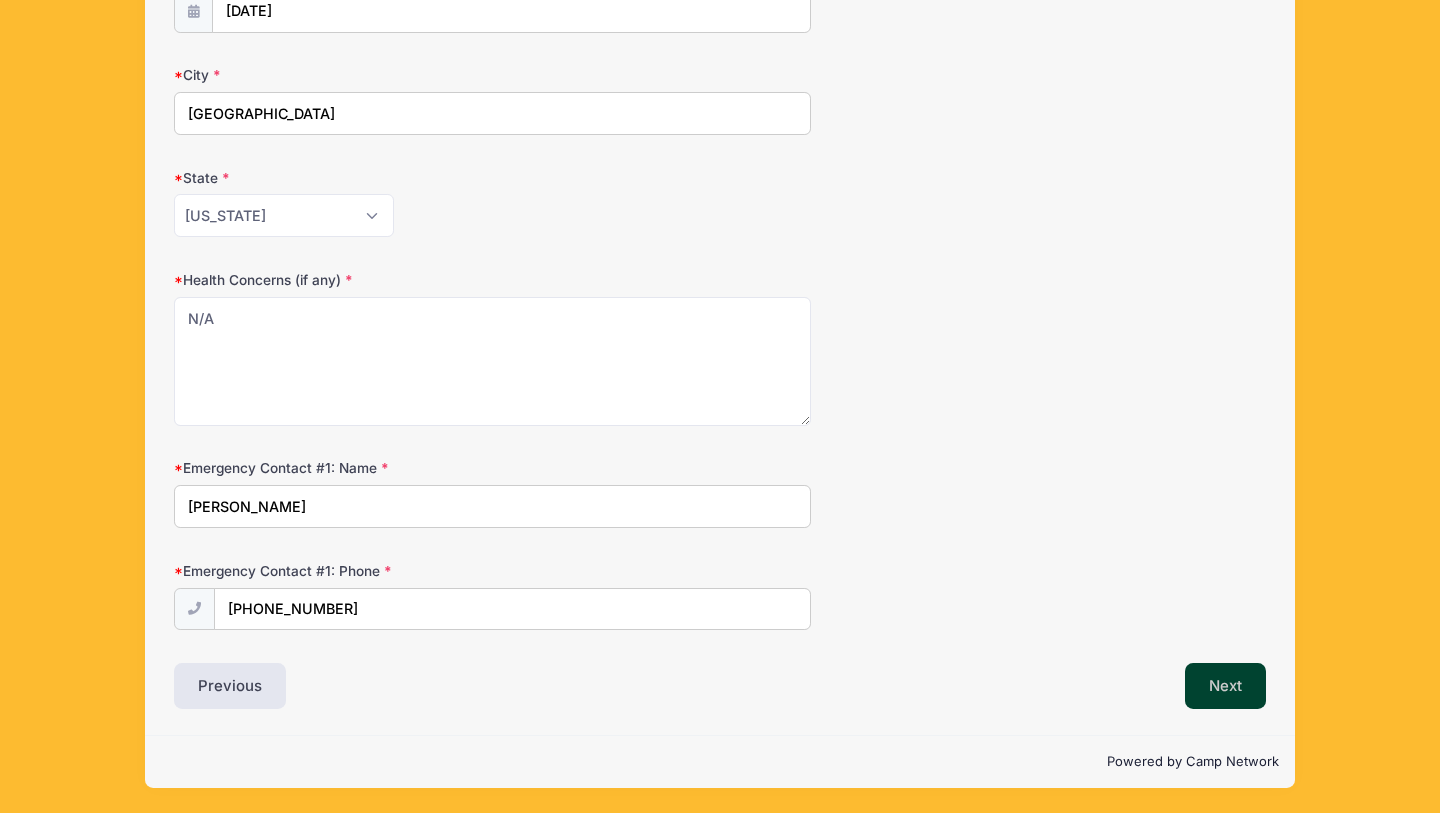 click on "Next" at bounding box center (1225, 686) 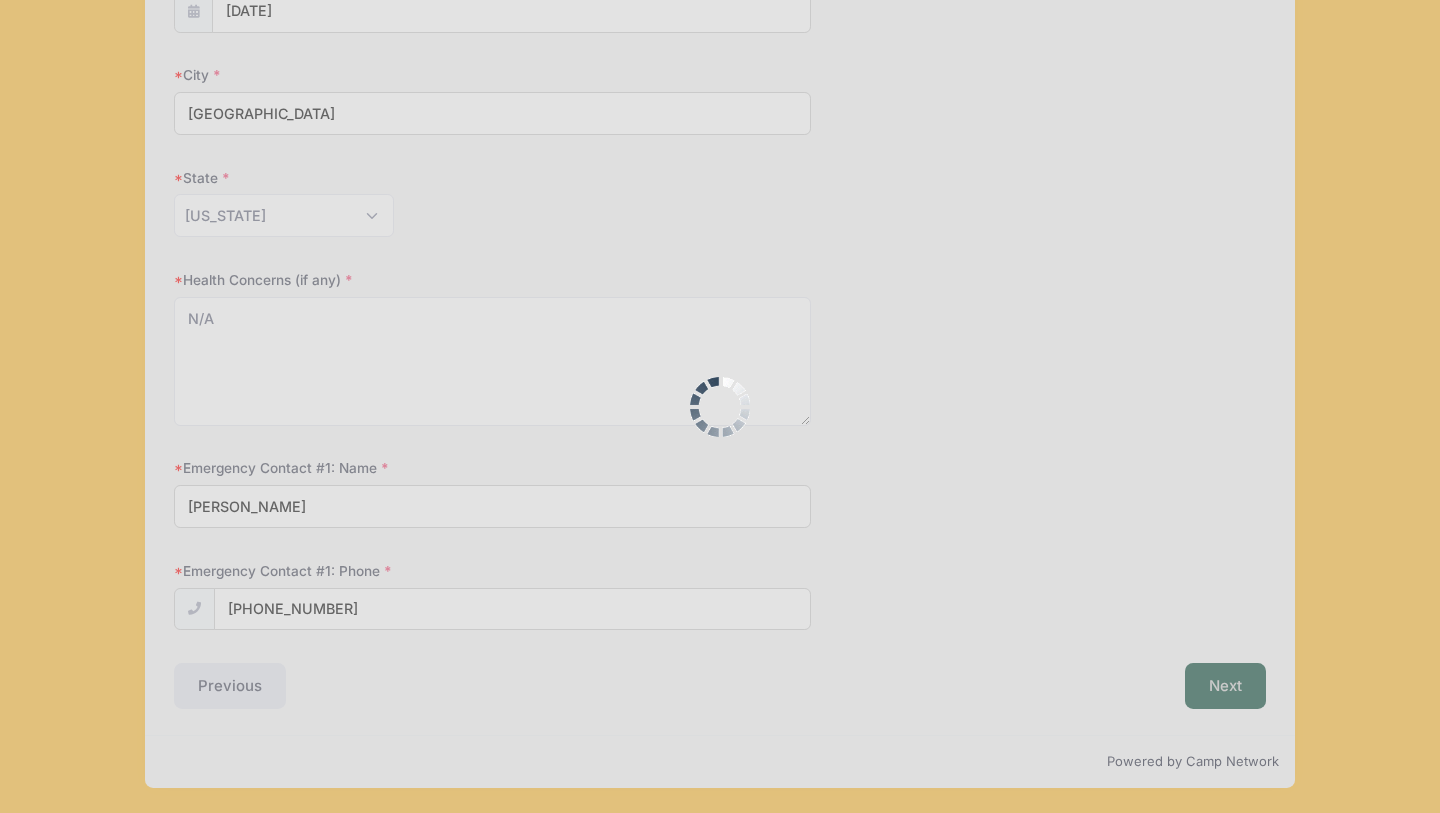 scroll, scrollTop: 0, scrollLeft: 0, axis: both 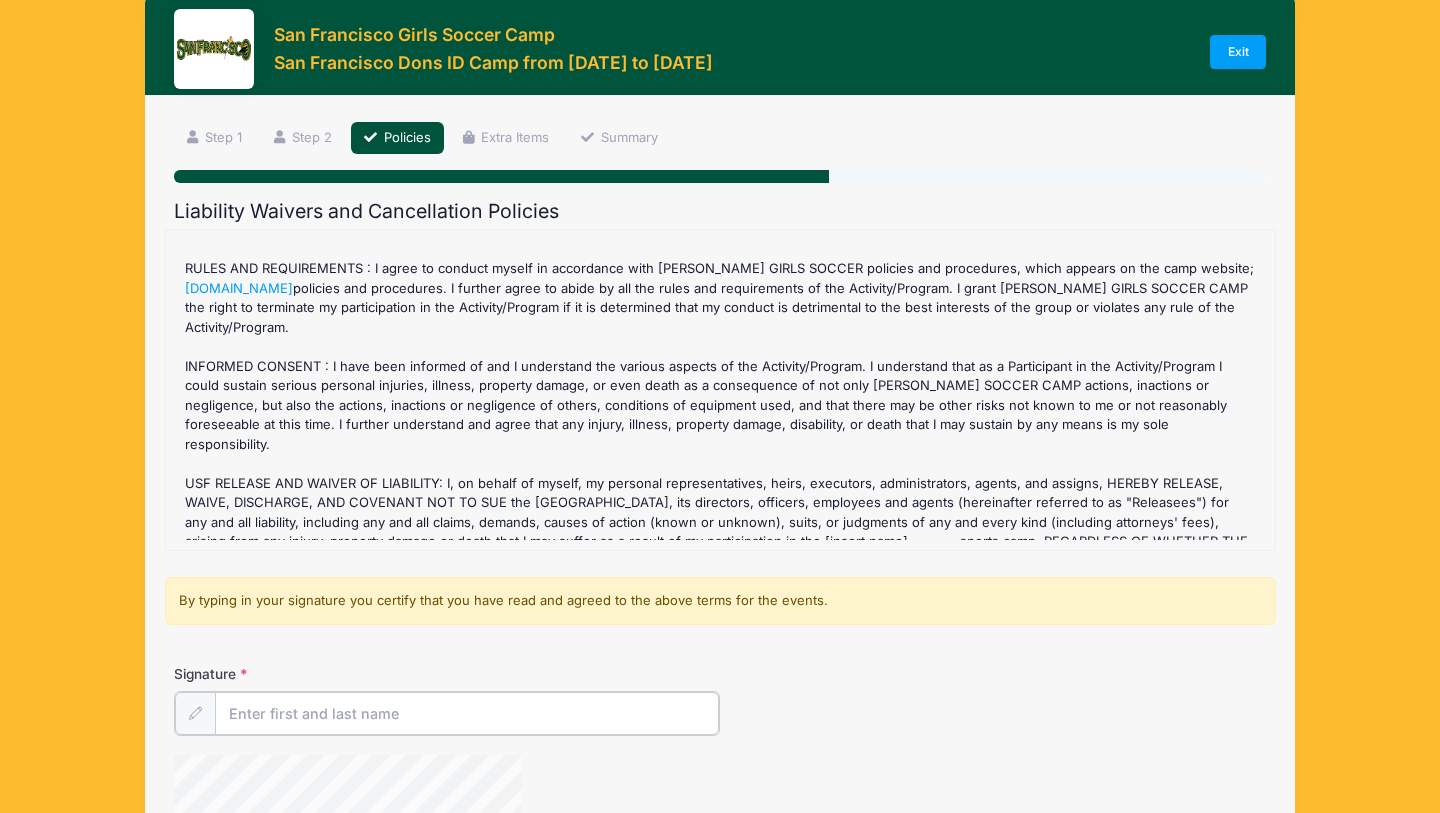 click on "Signature" at bounding box center [467, 713] 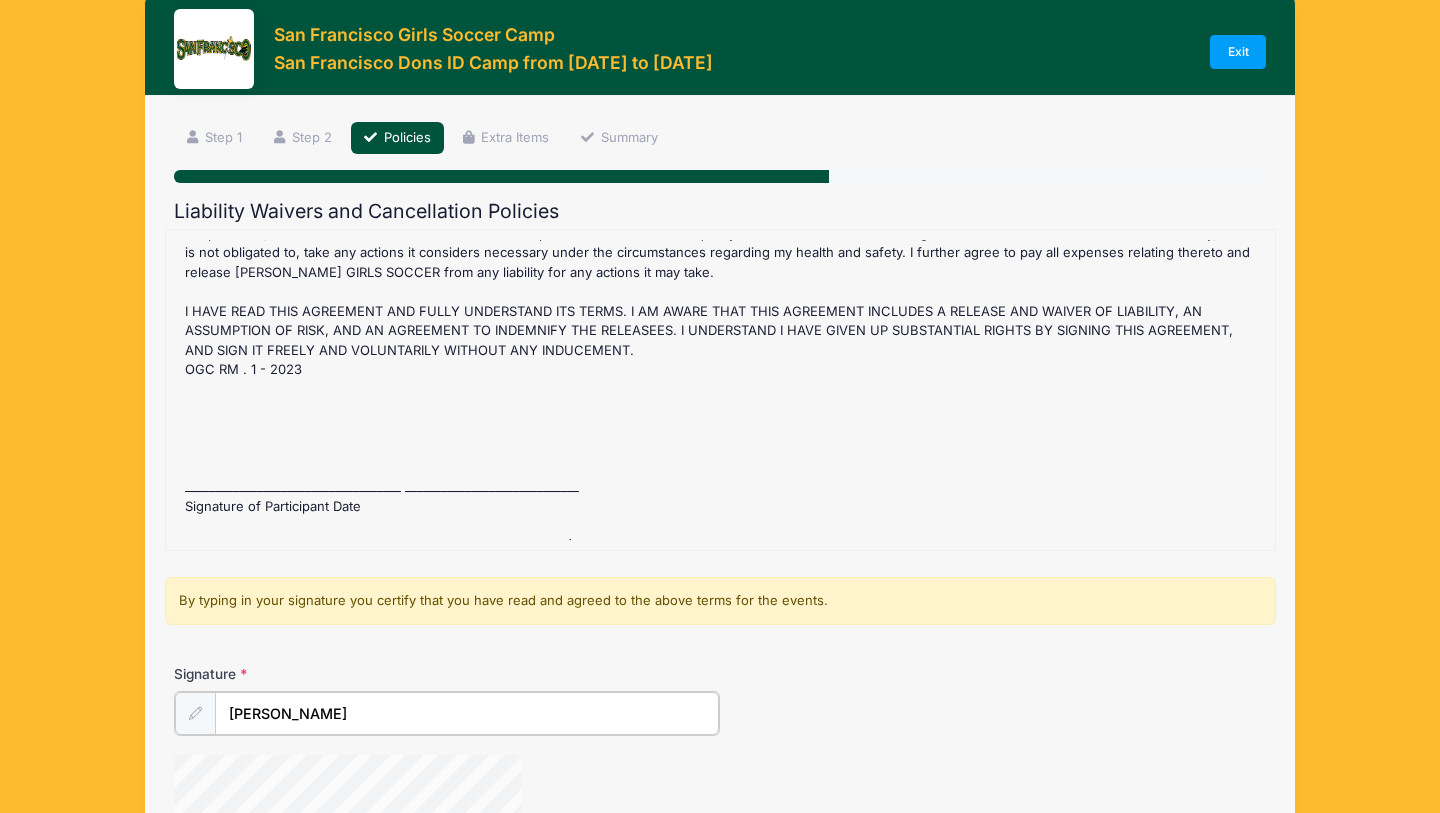 scroll, scrollTop: 904, scrollLeft: 0, axis: vertical 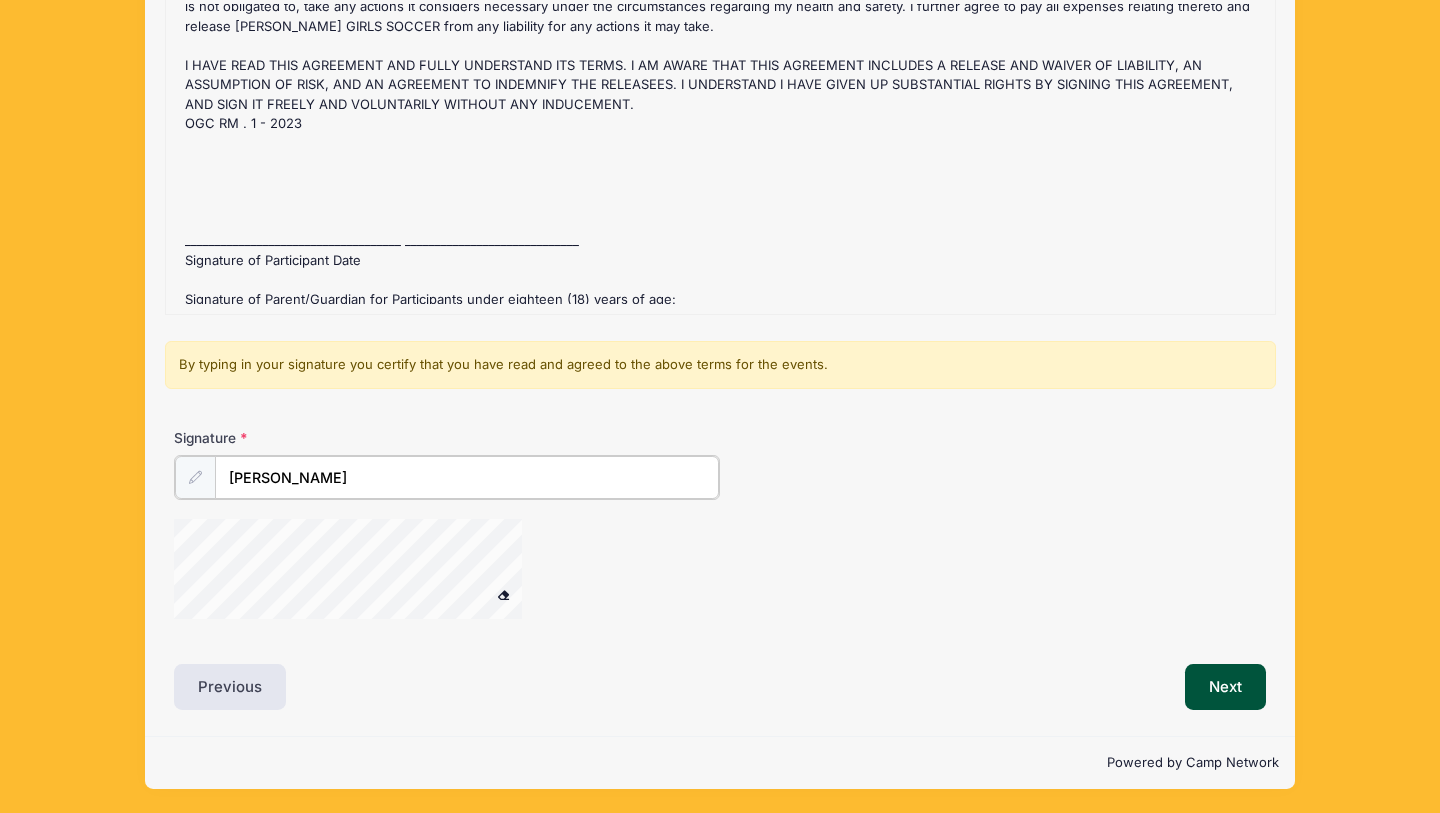 type on "Alexandra Gonzalez" 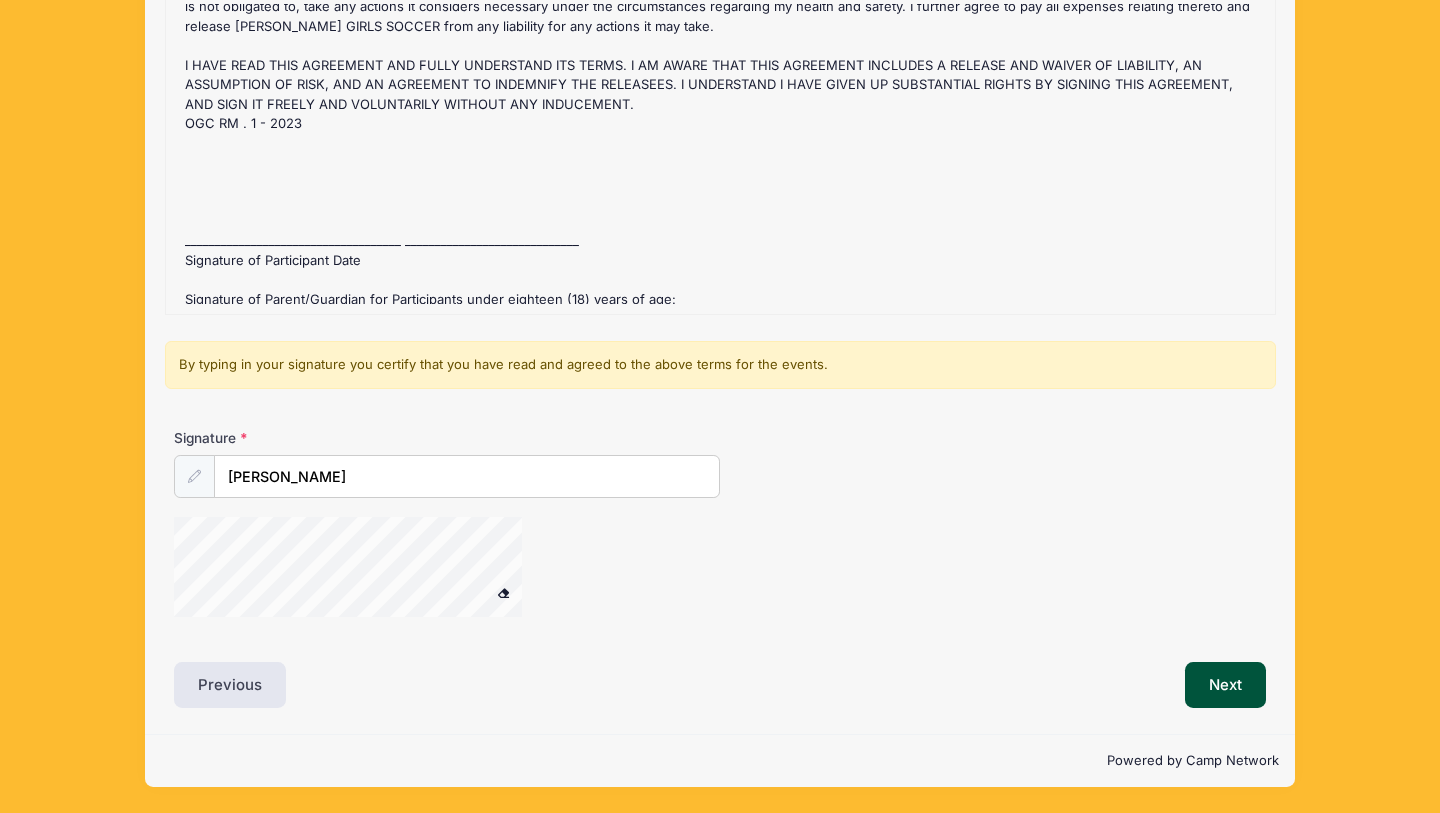 scroll, scrollTop: 264, scrollLeft: 0, axis: vertical 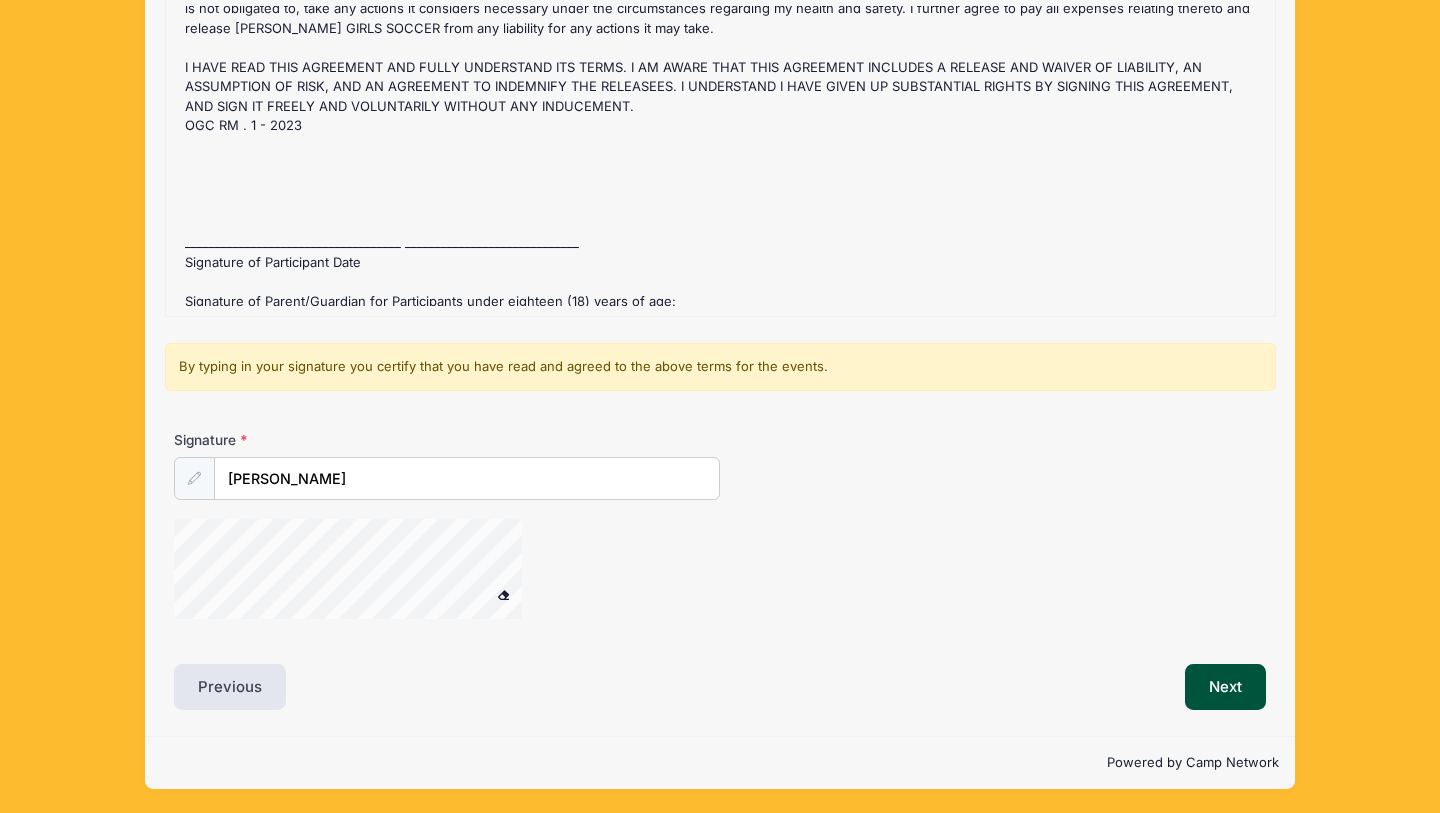 click at bounding box center [503, 594] 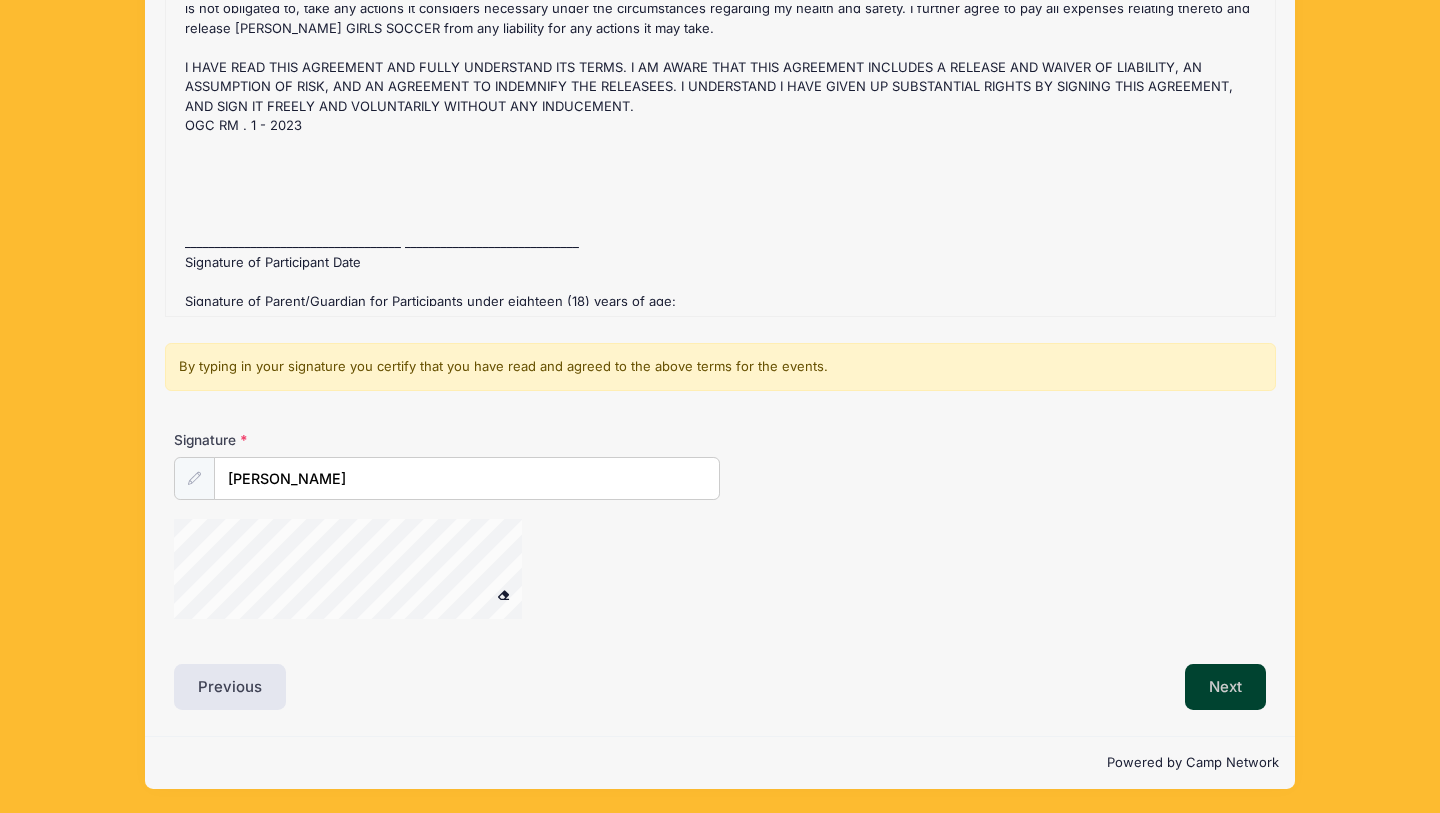click on "Next" at bounding box center [1225, 687] 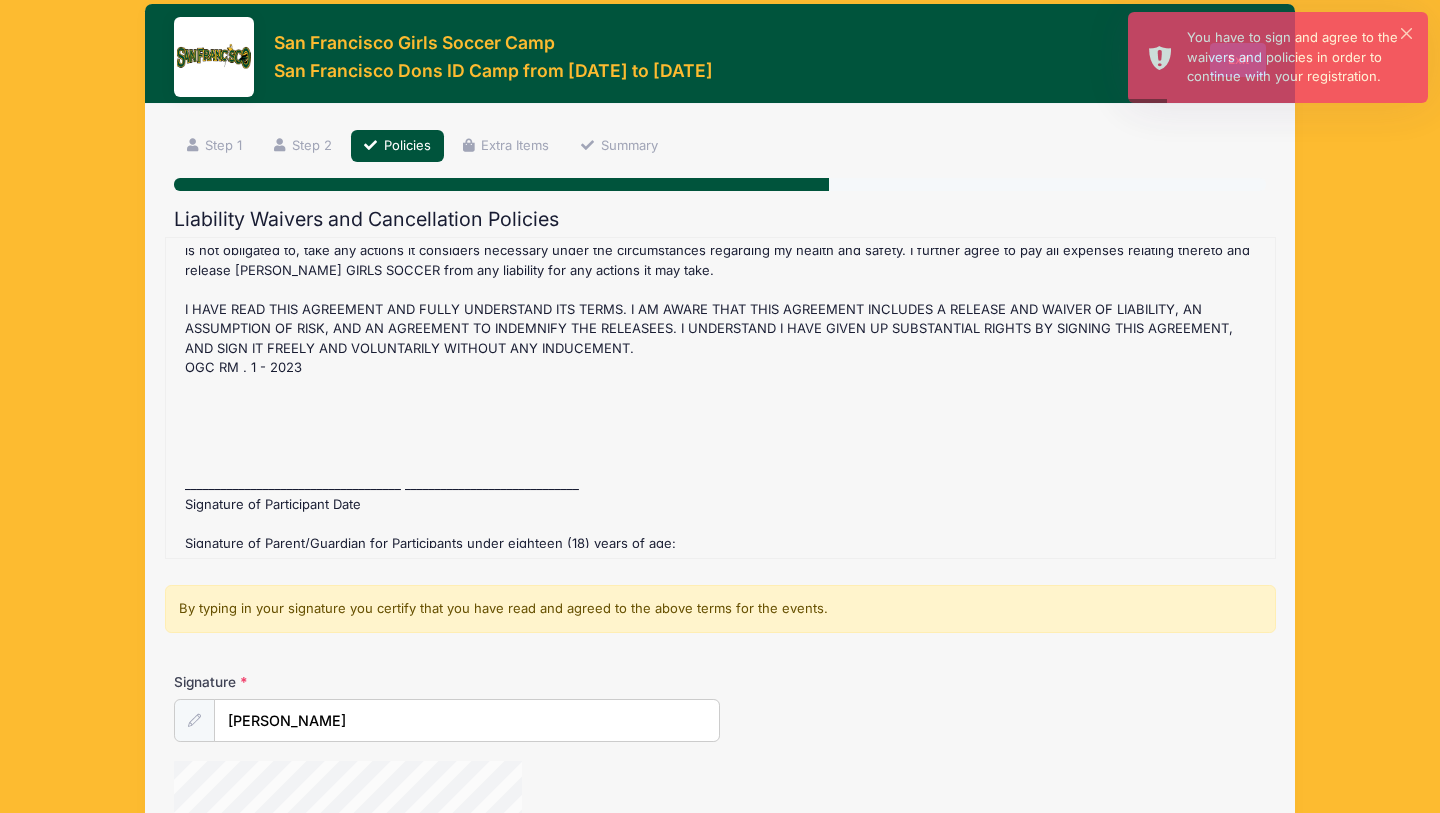 scroll, scrollTop: 0, scrollLeft: 0, axis: both 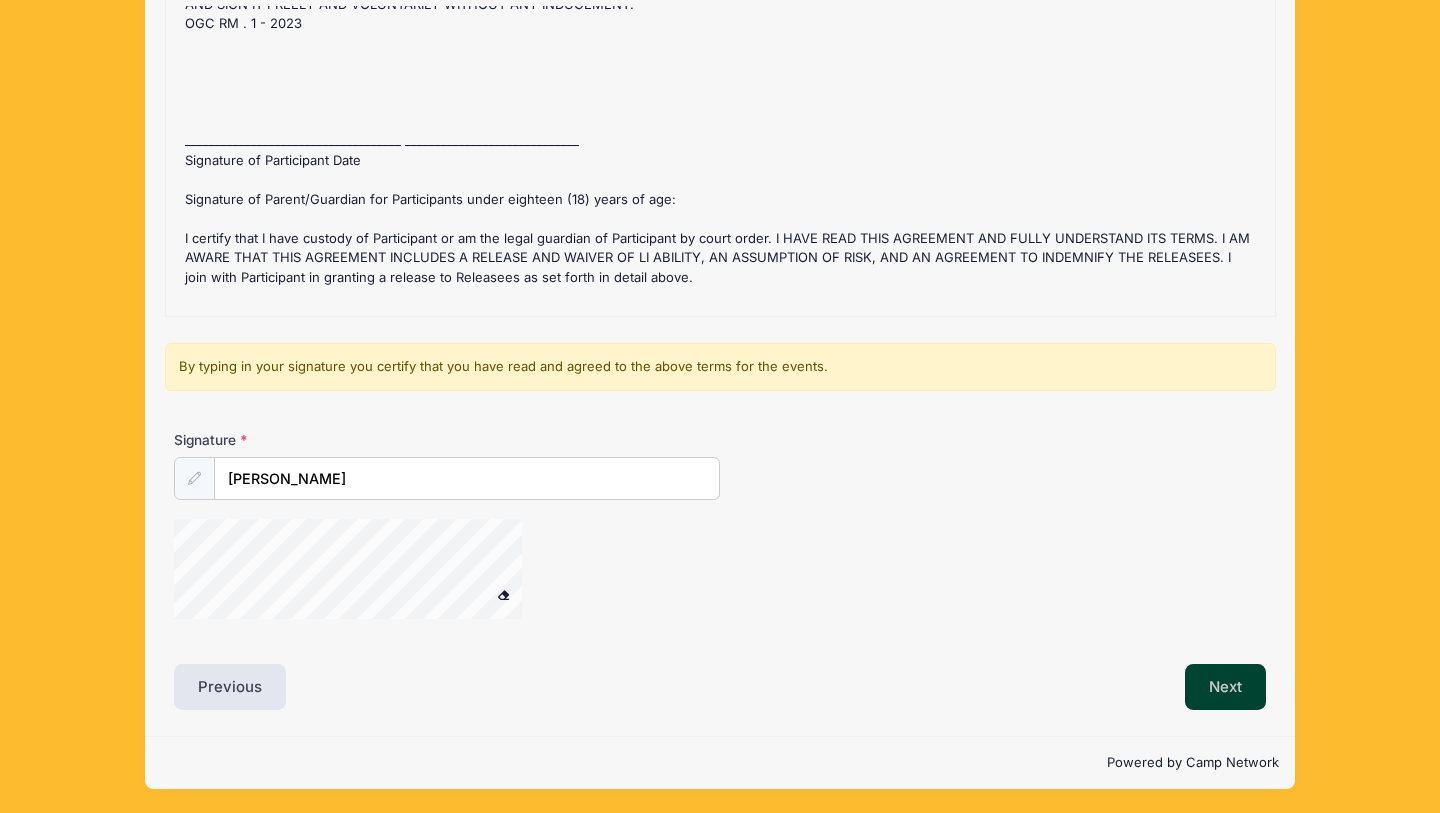 click on "Next" at bounding box center (1225, 687) 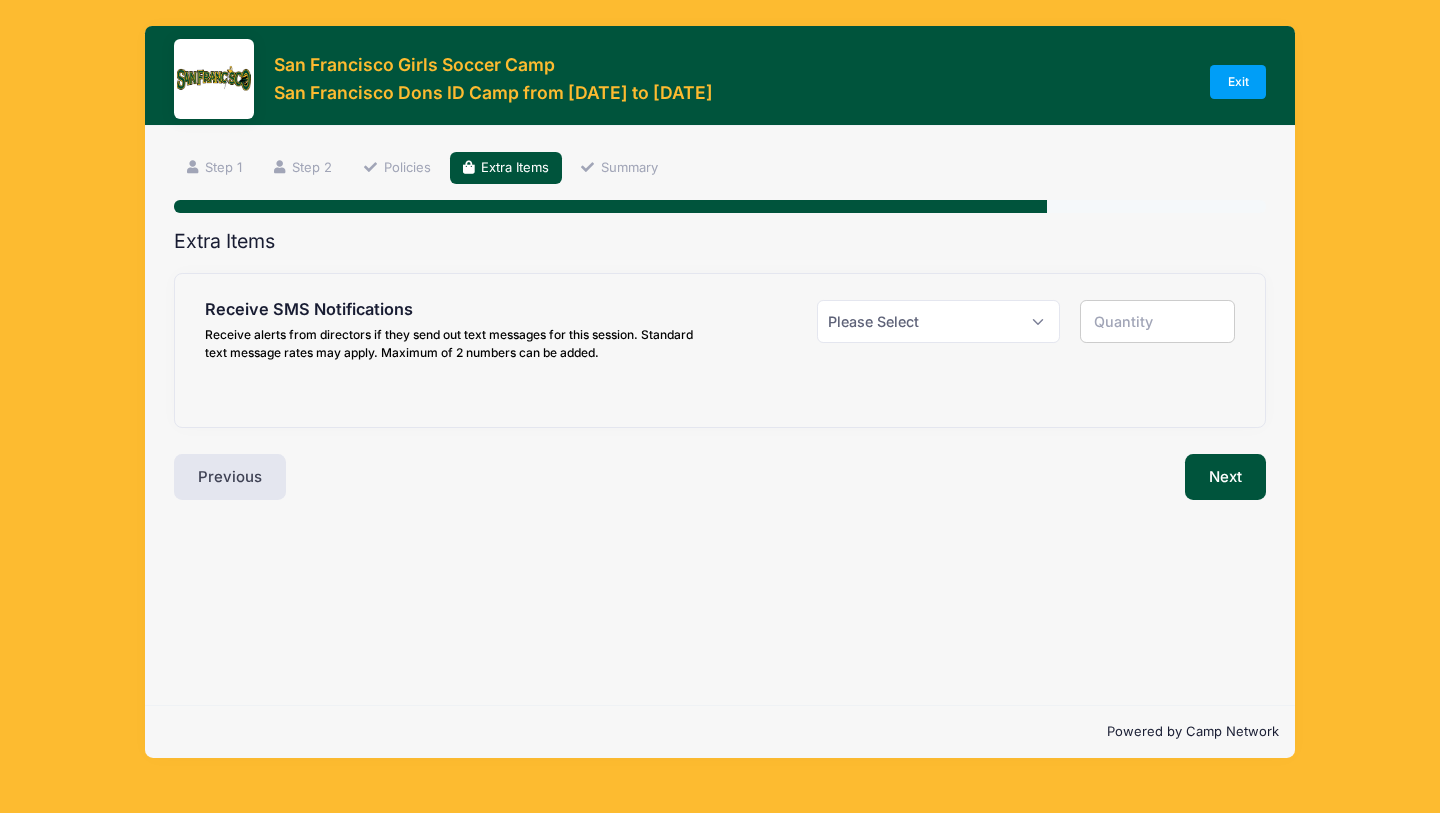 scroll, scrollTop: 0, scrollLeft: 0, axis: both 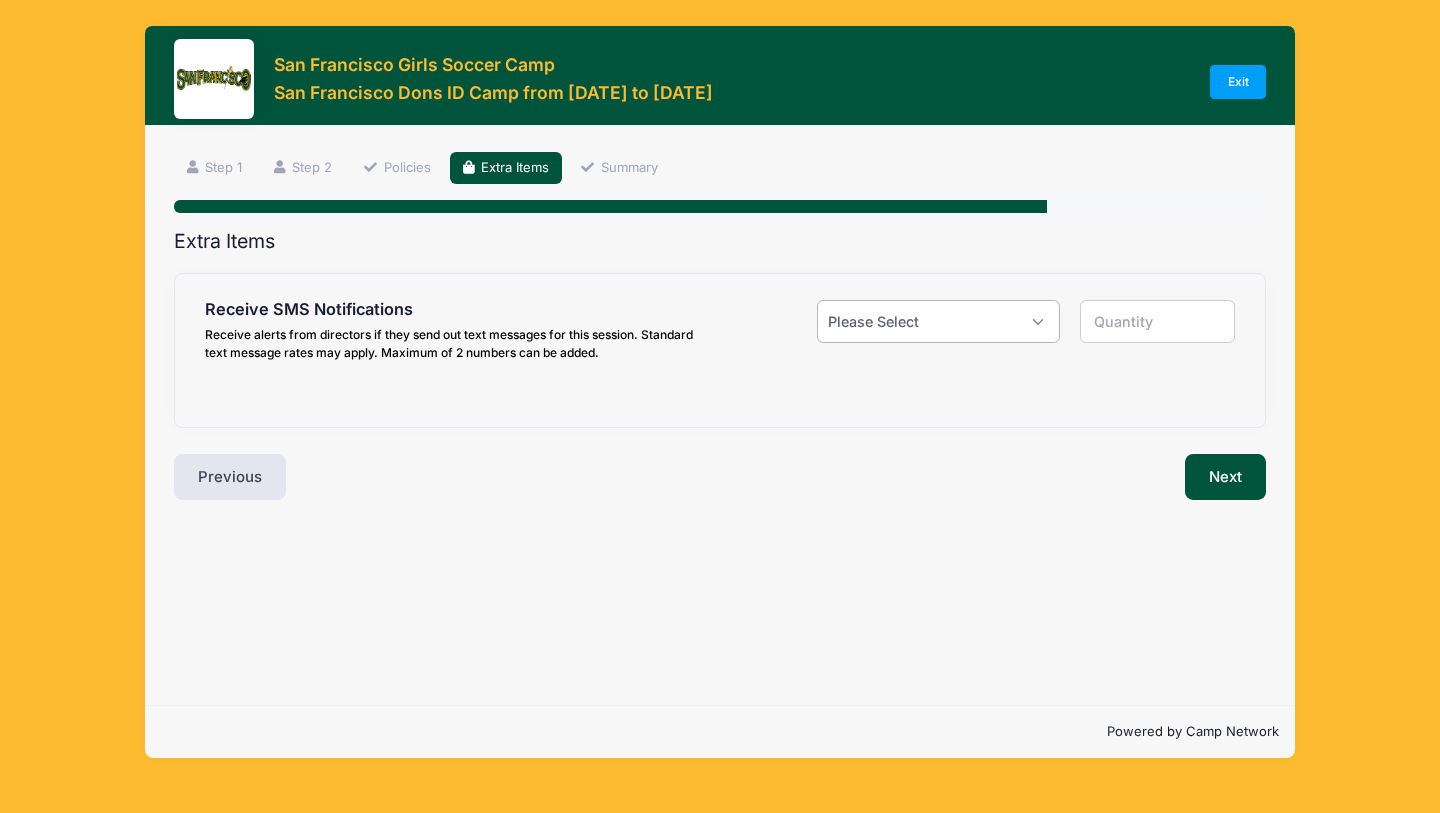 click on "Please Select Yes ($0.00)
No" at bounding box center [938, 321] 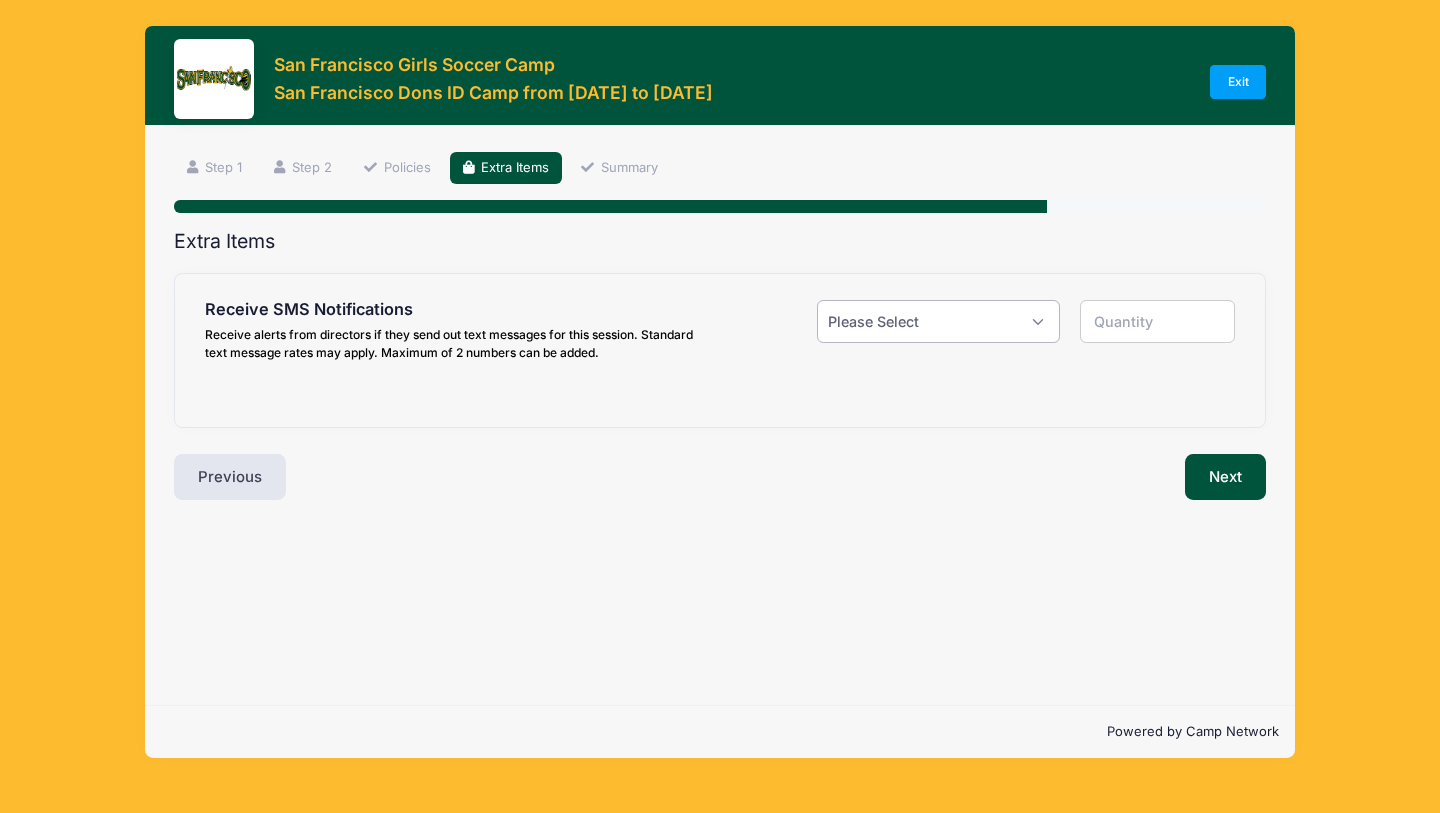 select on "1" 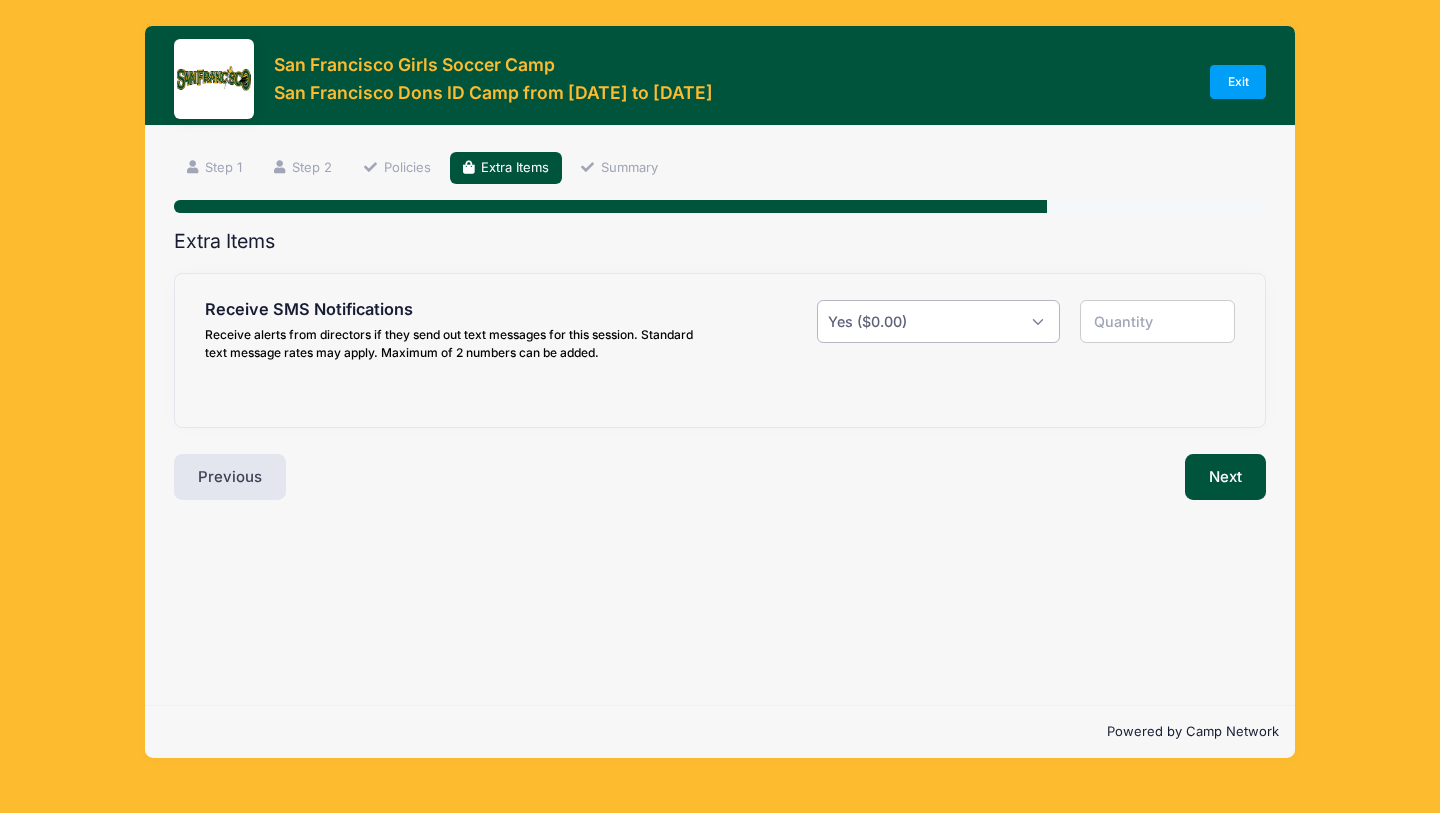 type on "1" 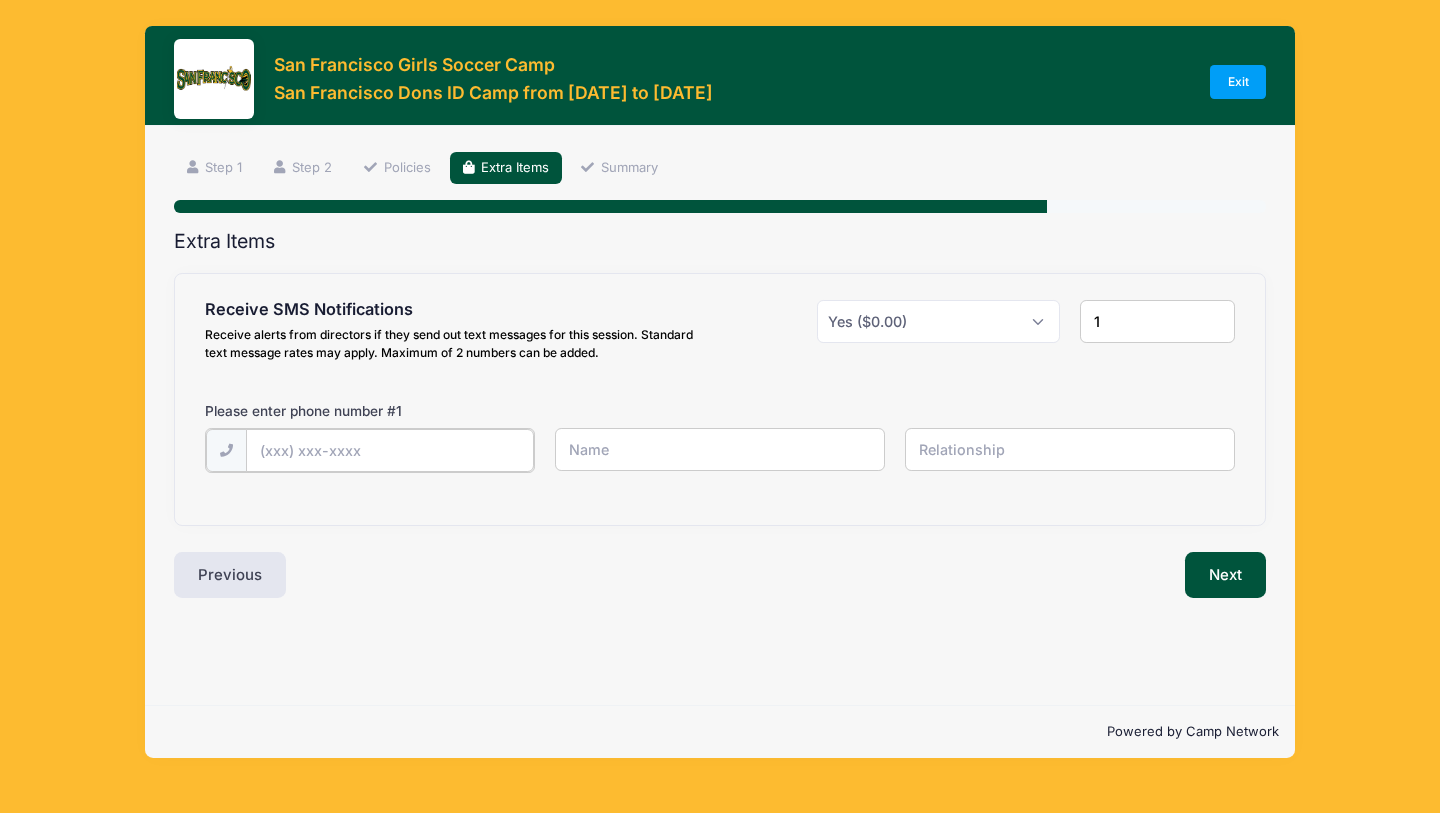 click at bounding box center [0, 0] 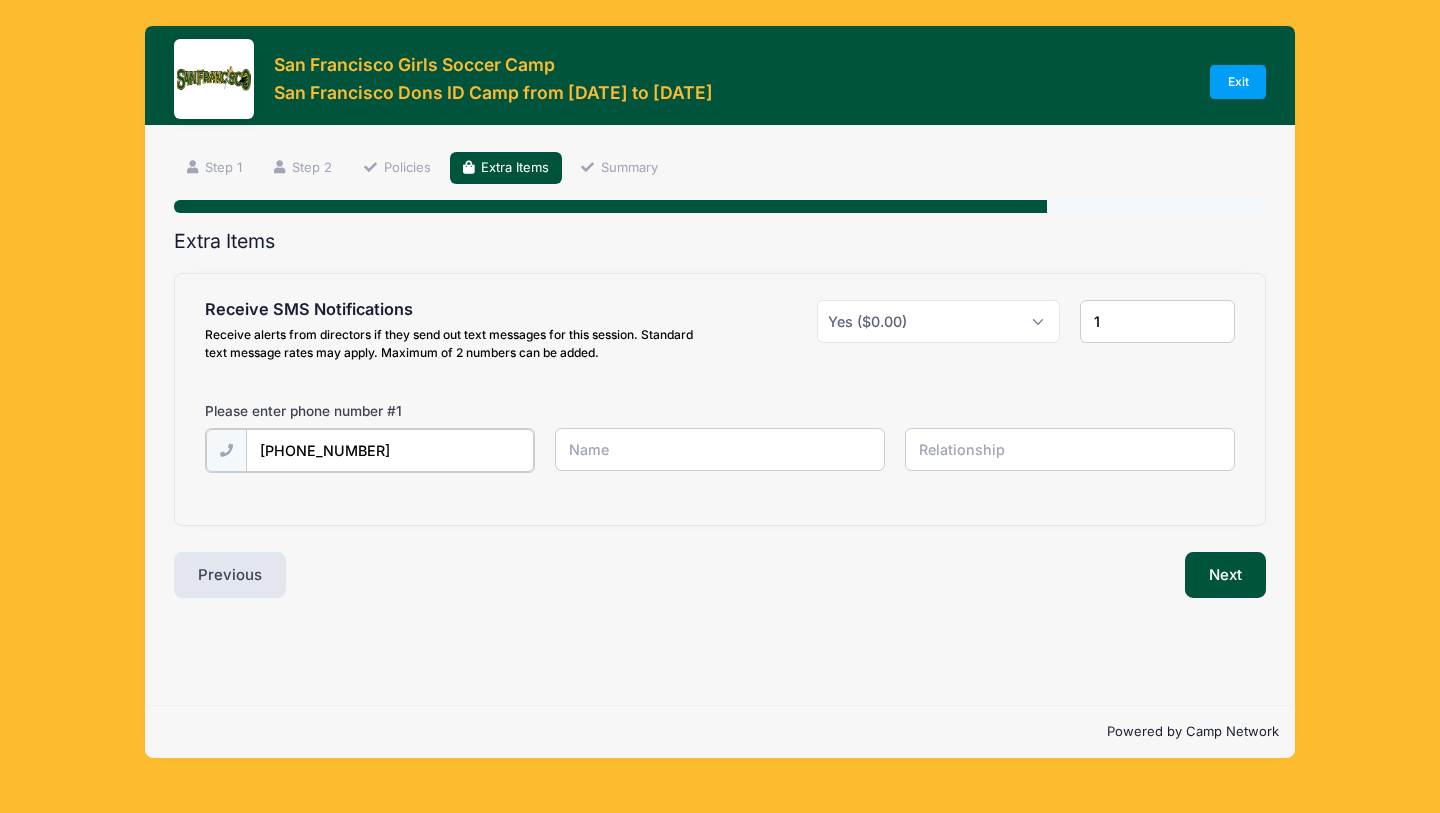 click on "(831) 512-7107" at bounding box center [0, 0] 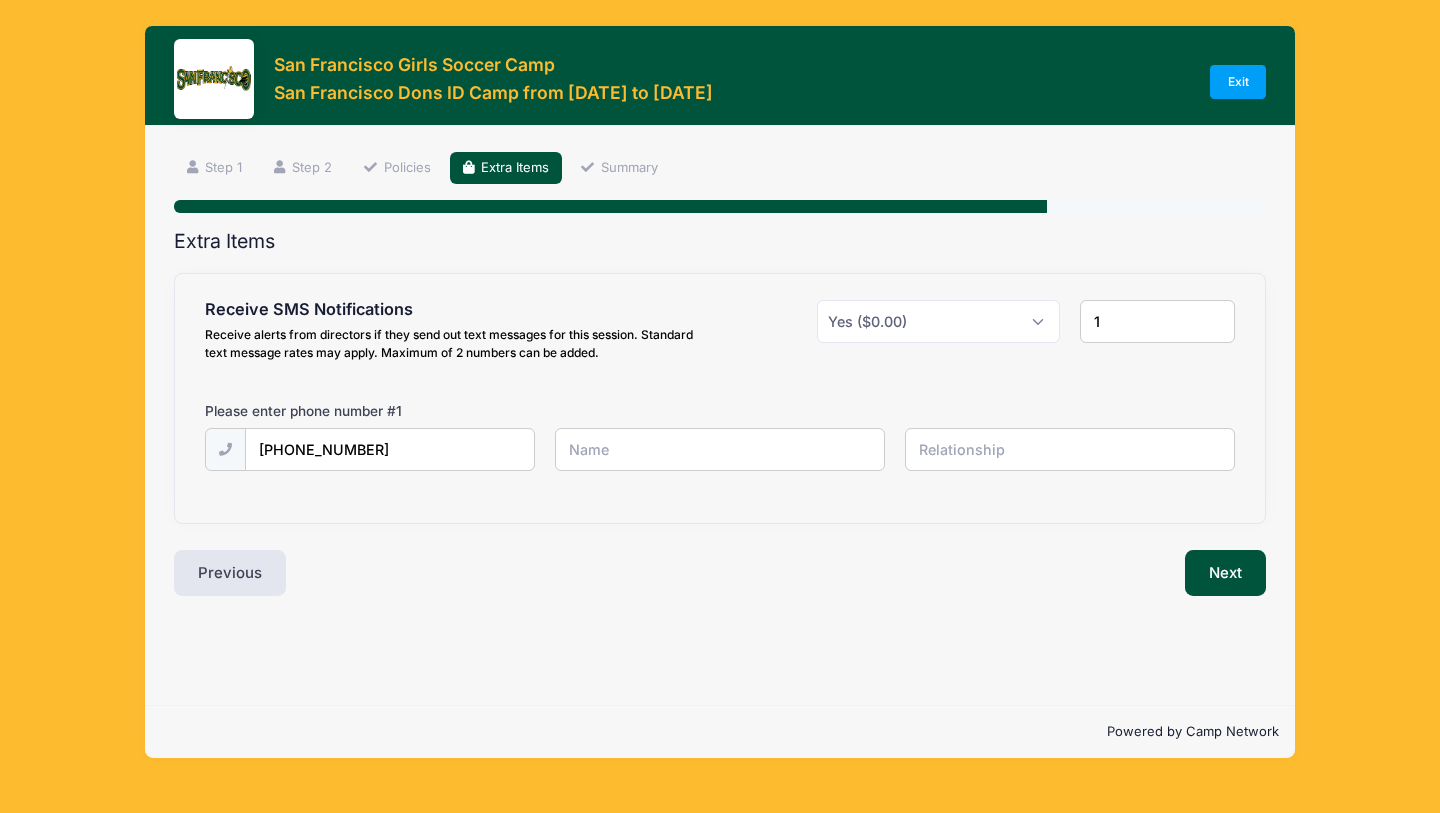 click at bounding box center [0, 0] 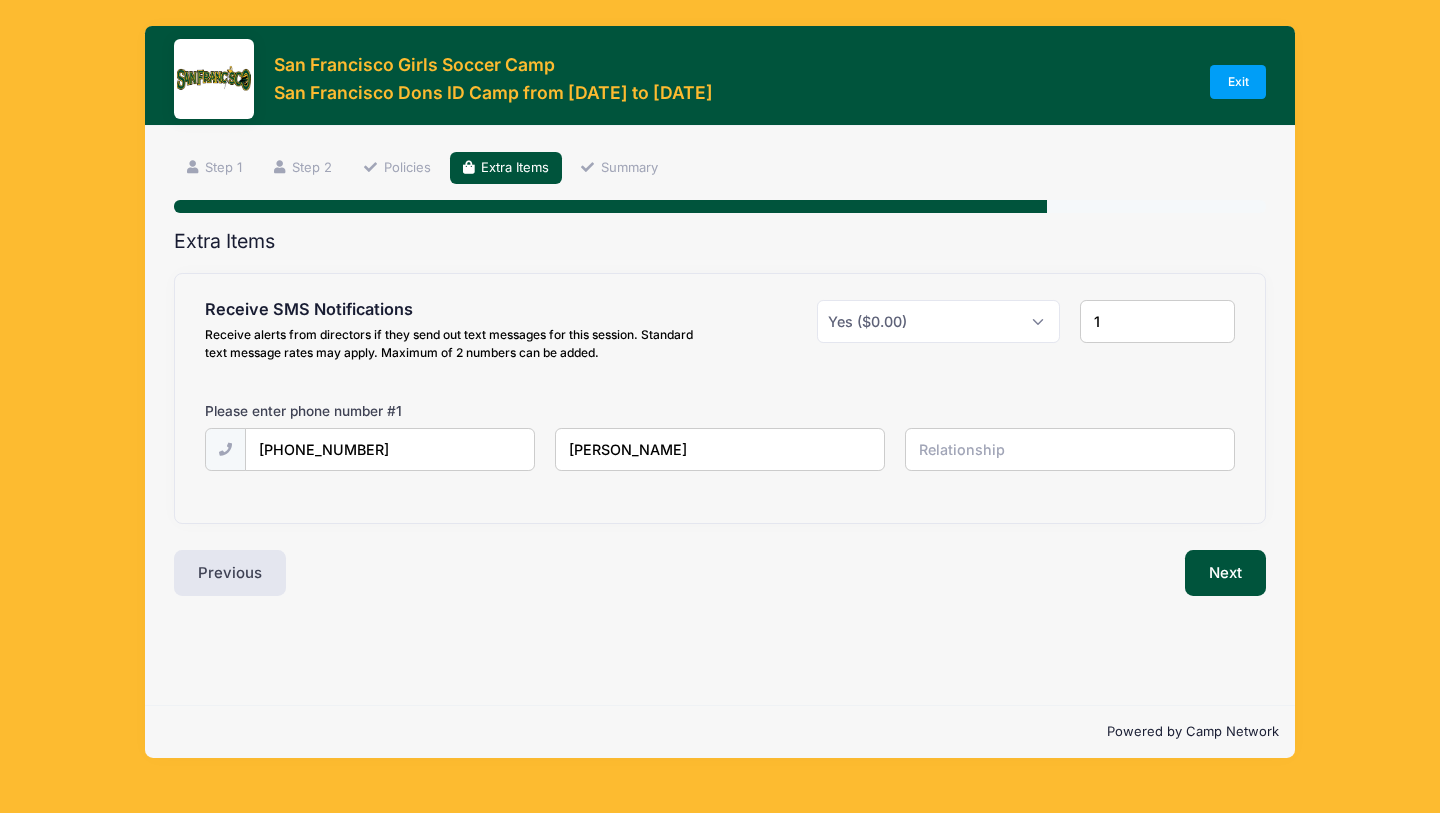 type on "Jose" 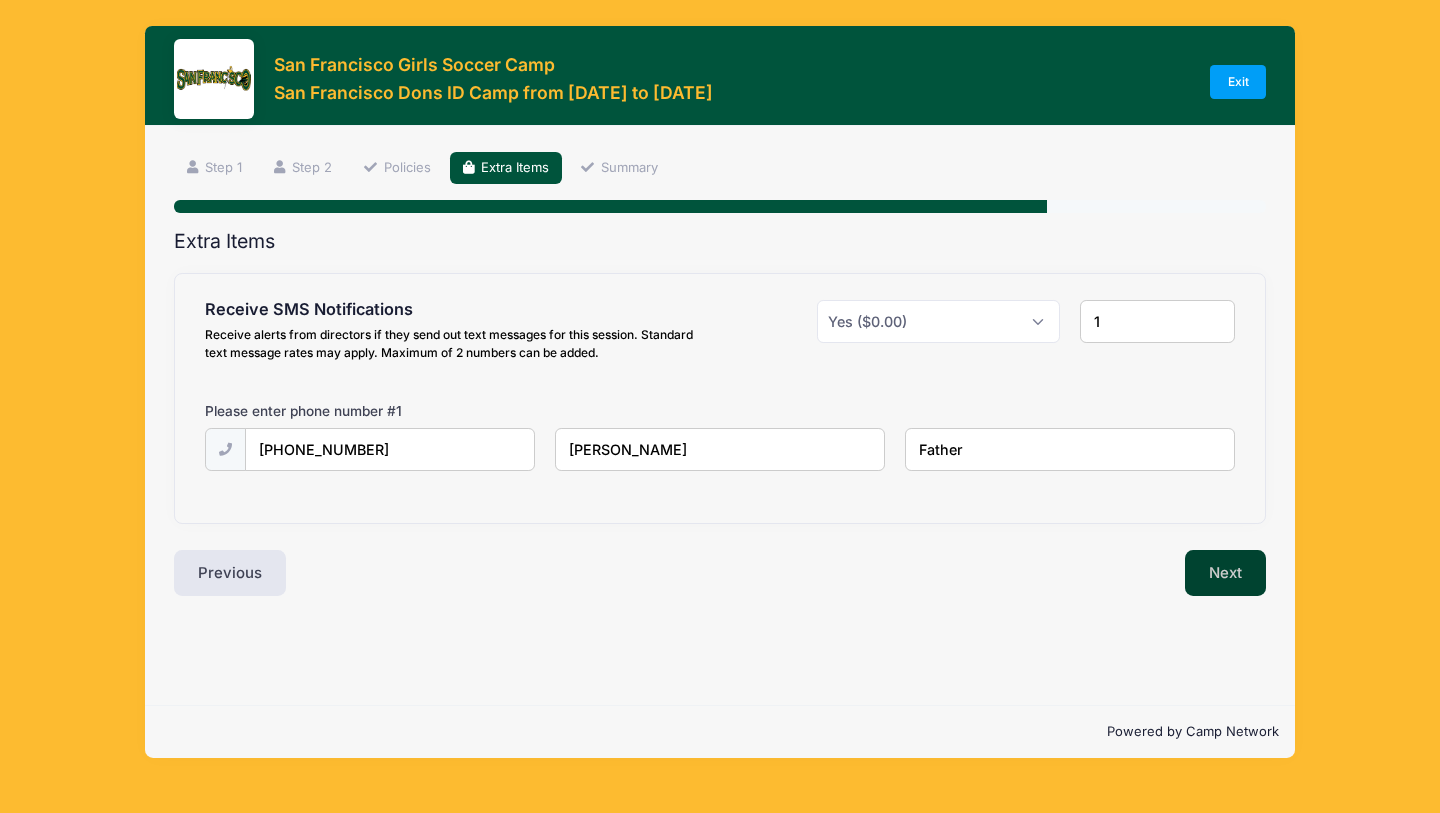 type on "Father" 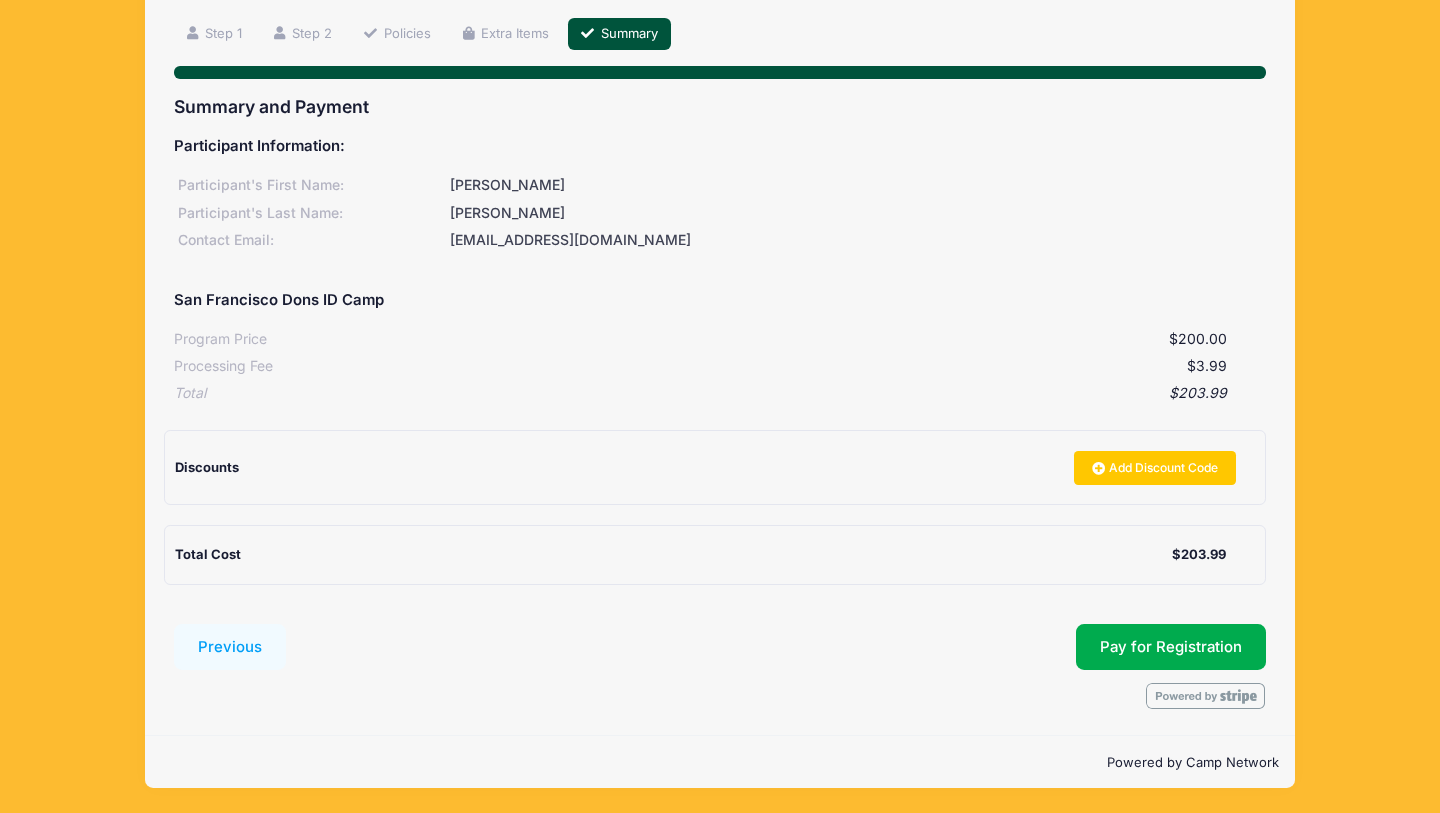 scroll, scrollTop: 135, scrollLeft: 0, axis: vertical 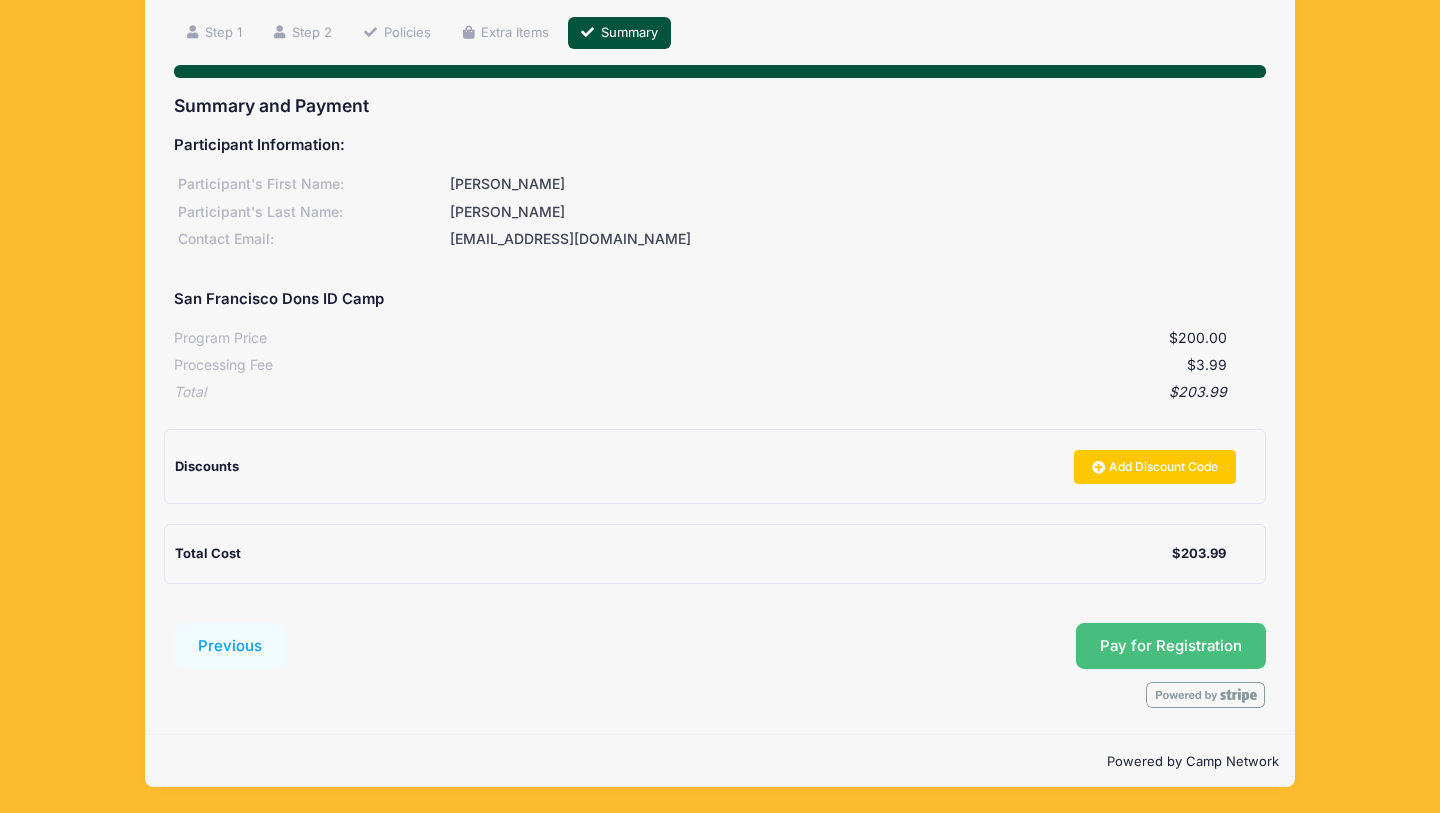 click on "Pay for Registration" at bounding box center [1171, 646] 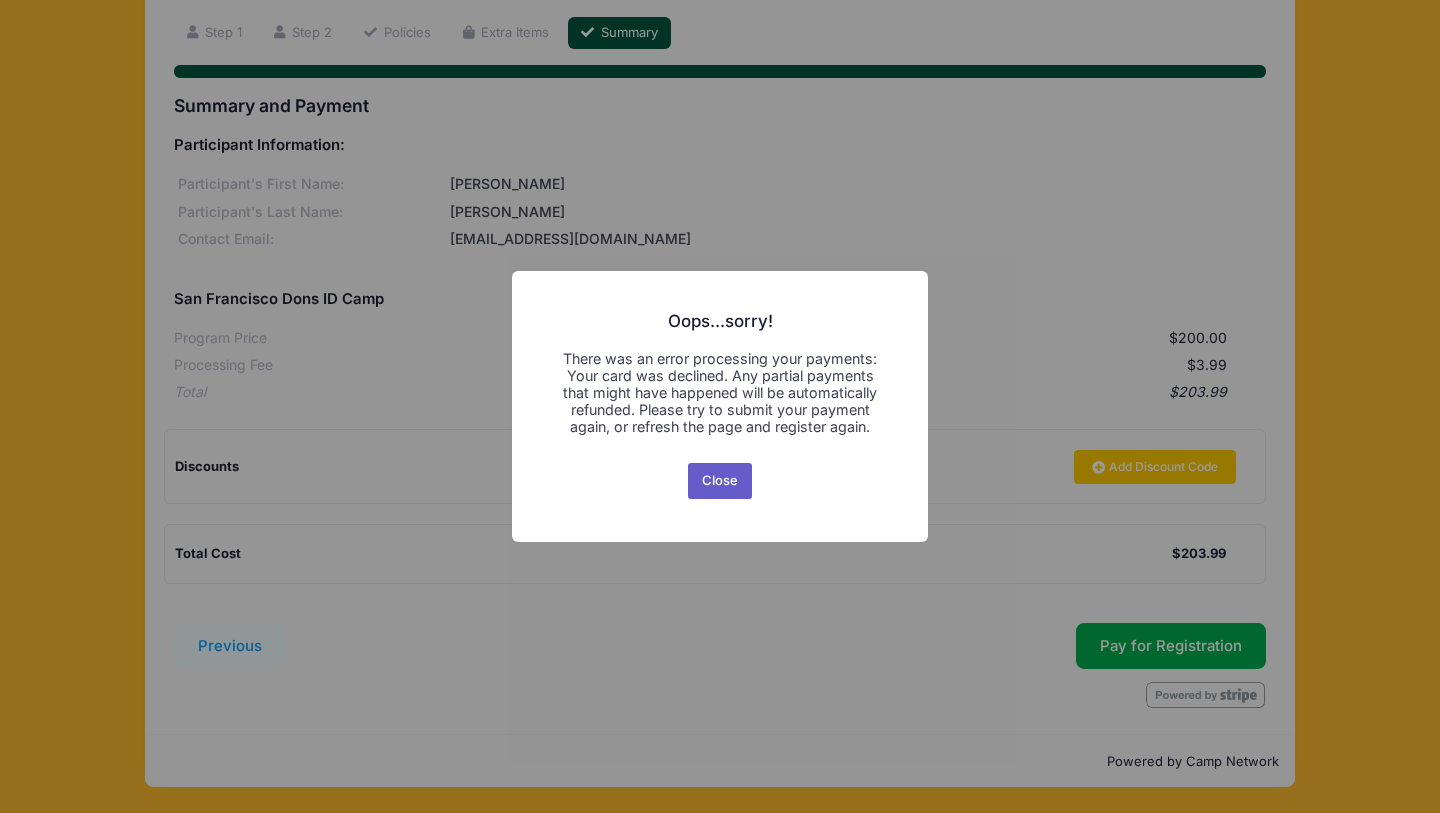 click on "Close" at bounding box center (720, 481) 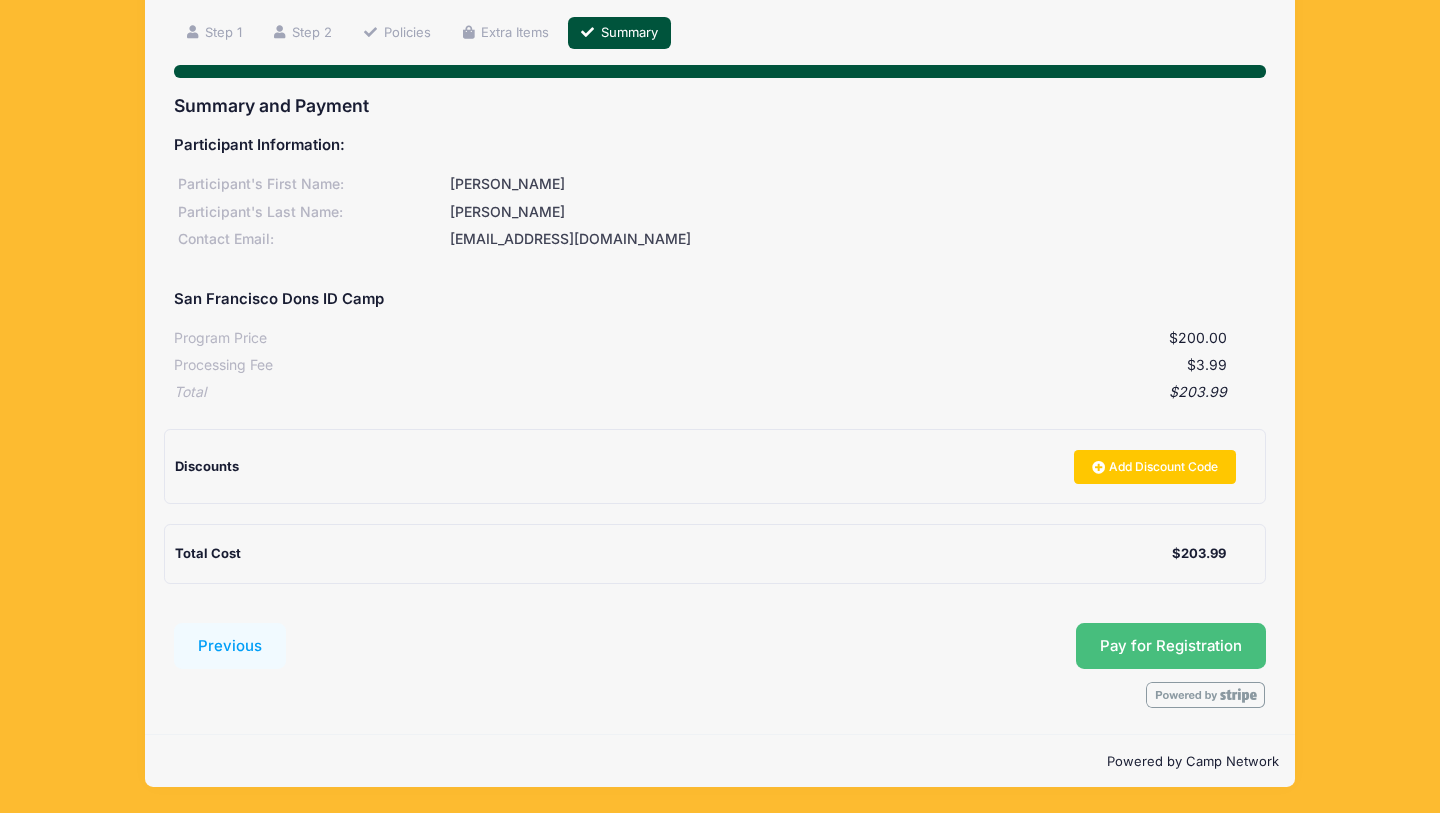 click on "Pay for Registration" at bounding box center (1171, 646) 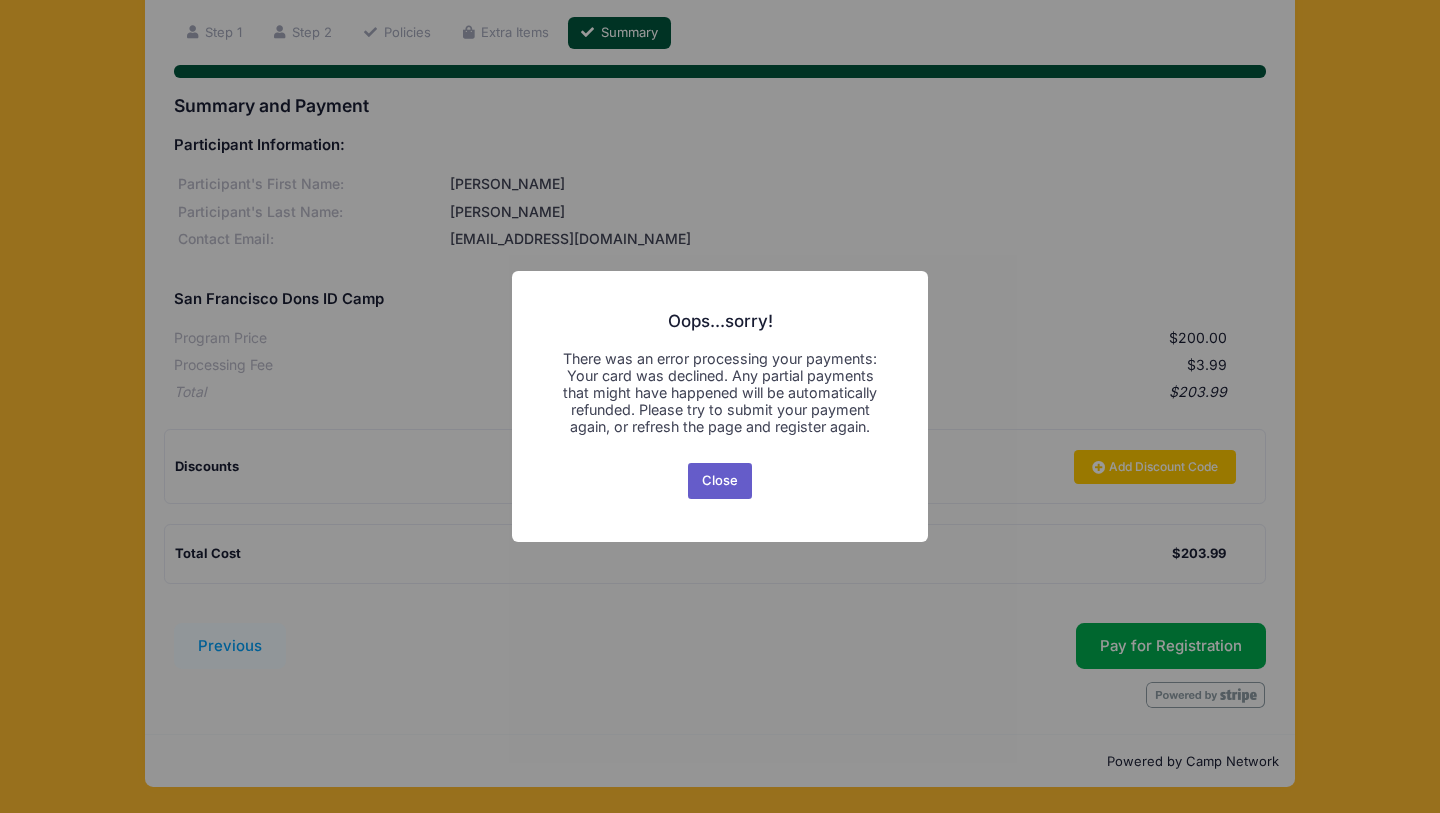 click on "Close" at bounding box center [720, 481] 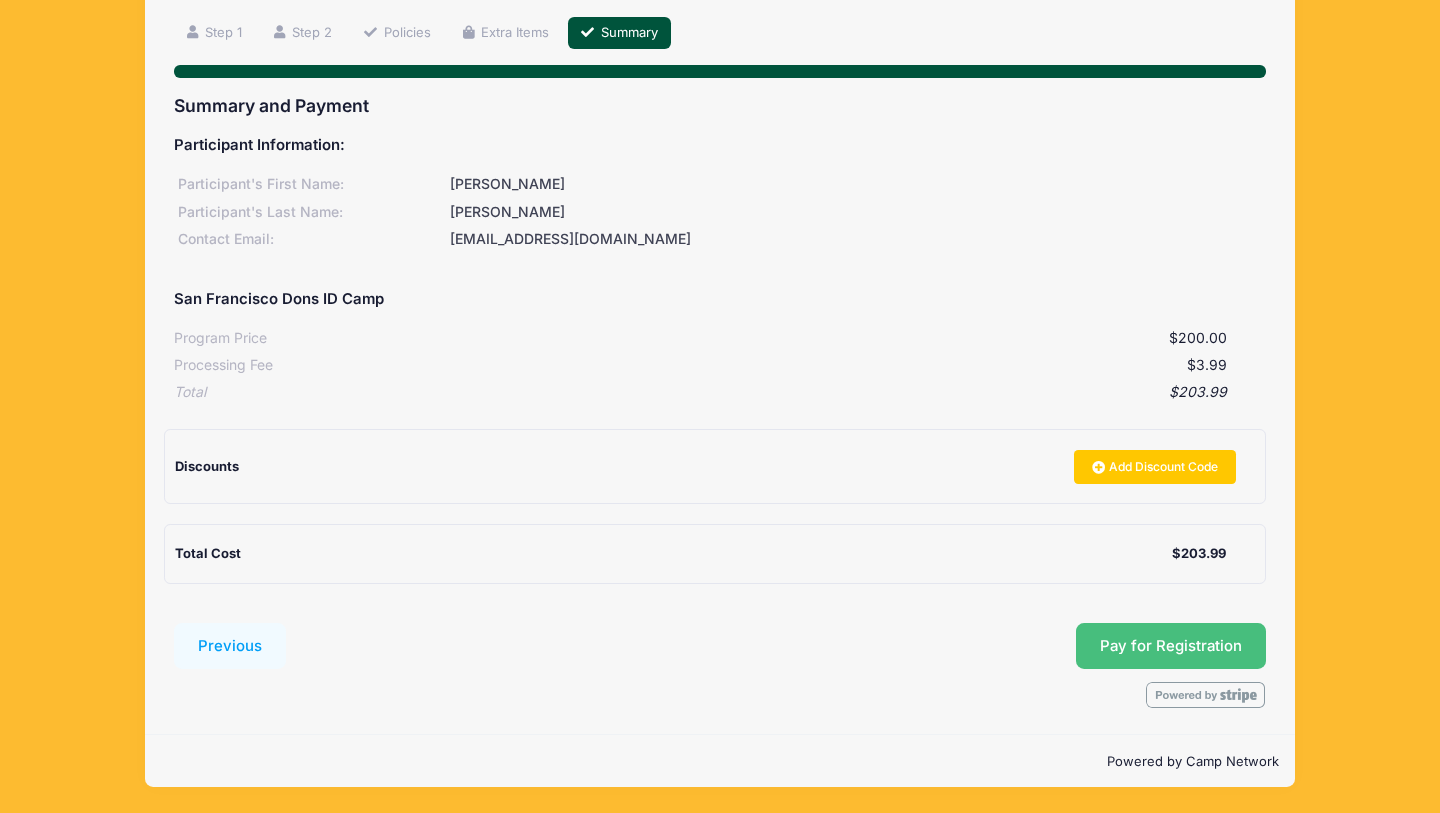 click on "Pay for Registration" at bounding box center [1171, 646] 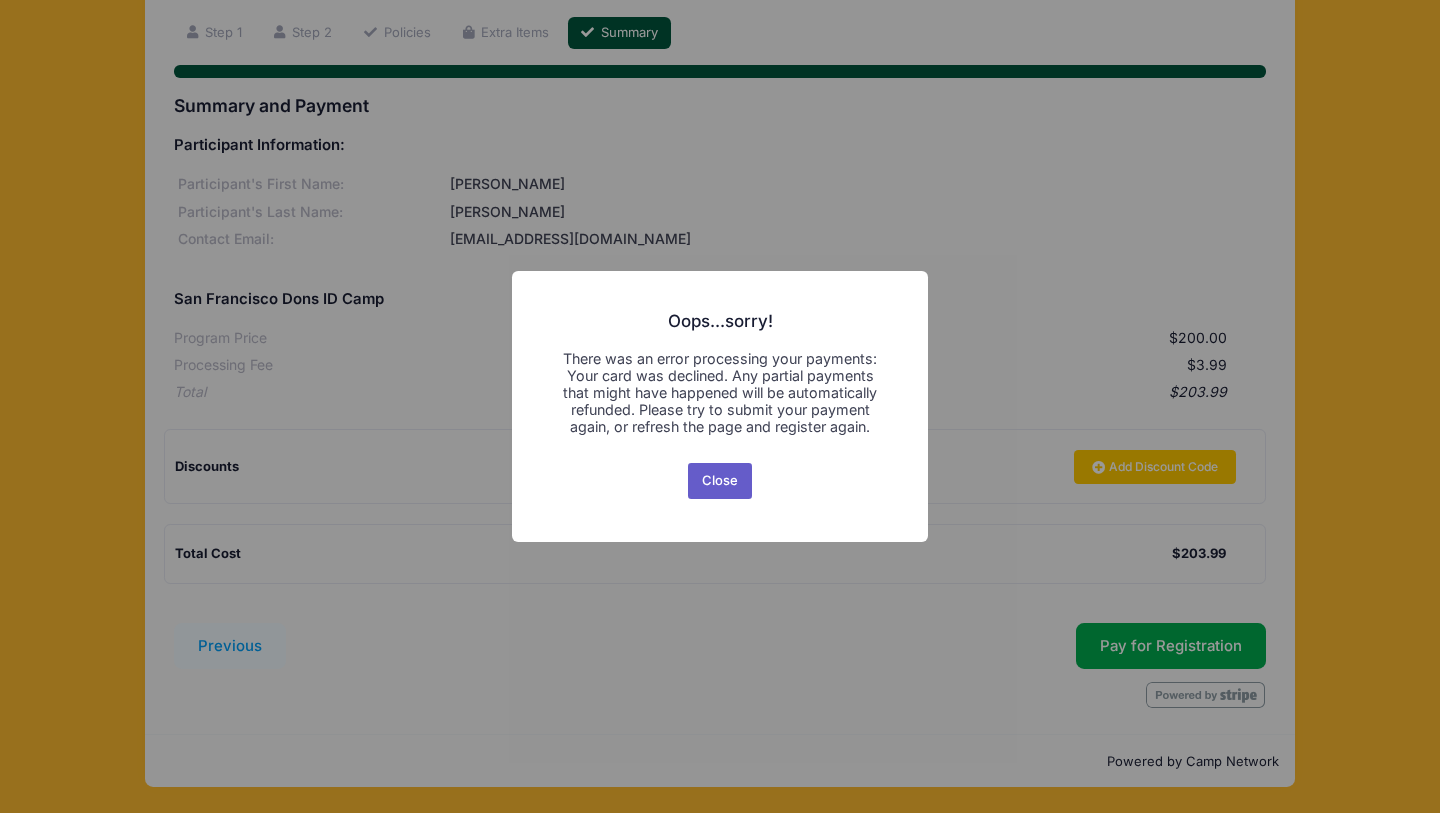 click on "Close" at bounding box center [720, 481] 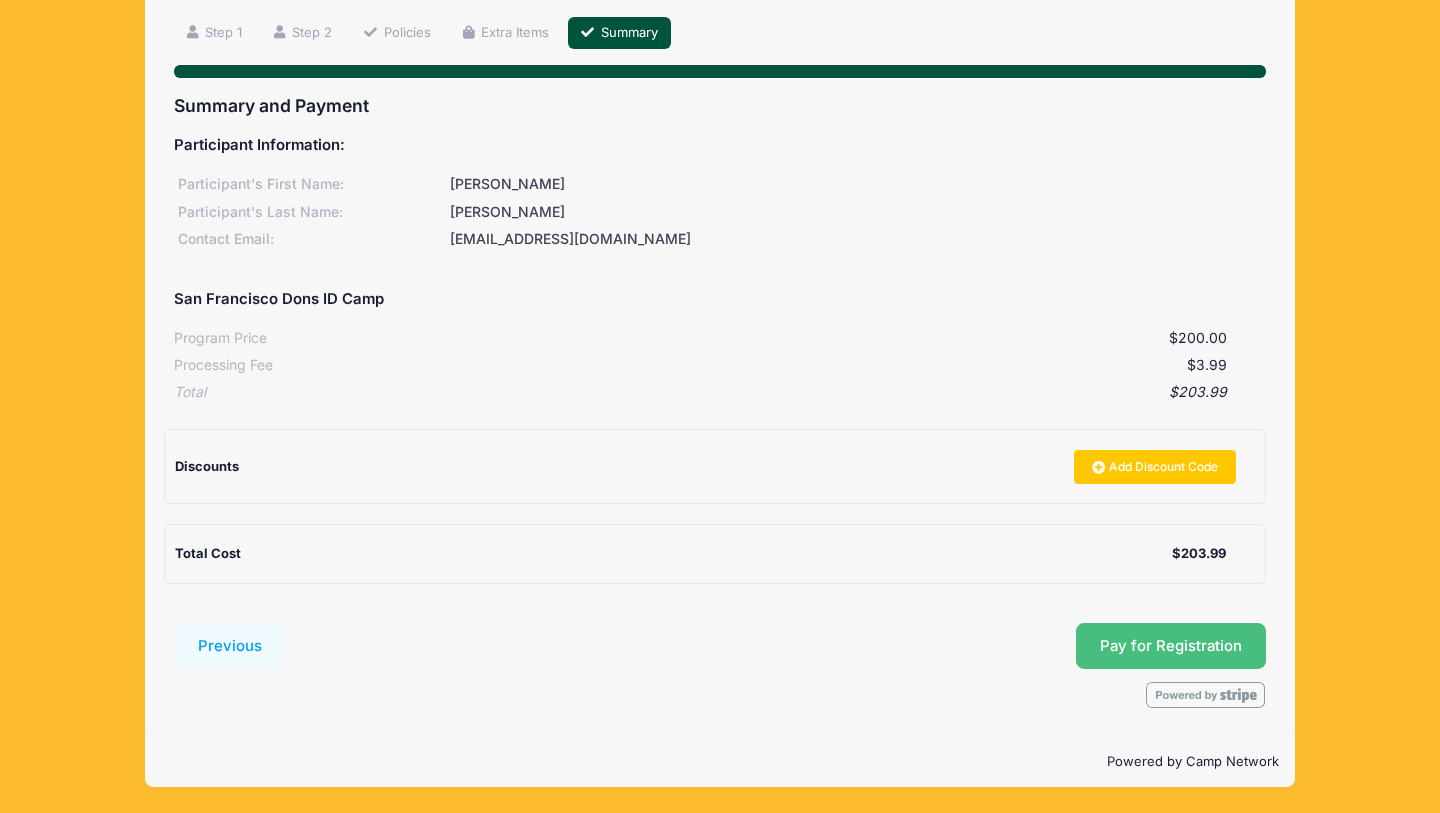click on "Pay for Registration" at bounding box center (1171, 646) 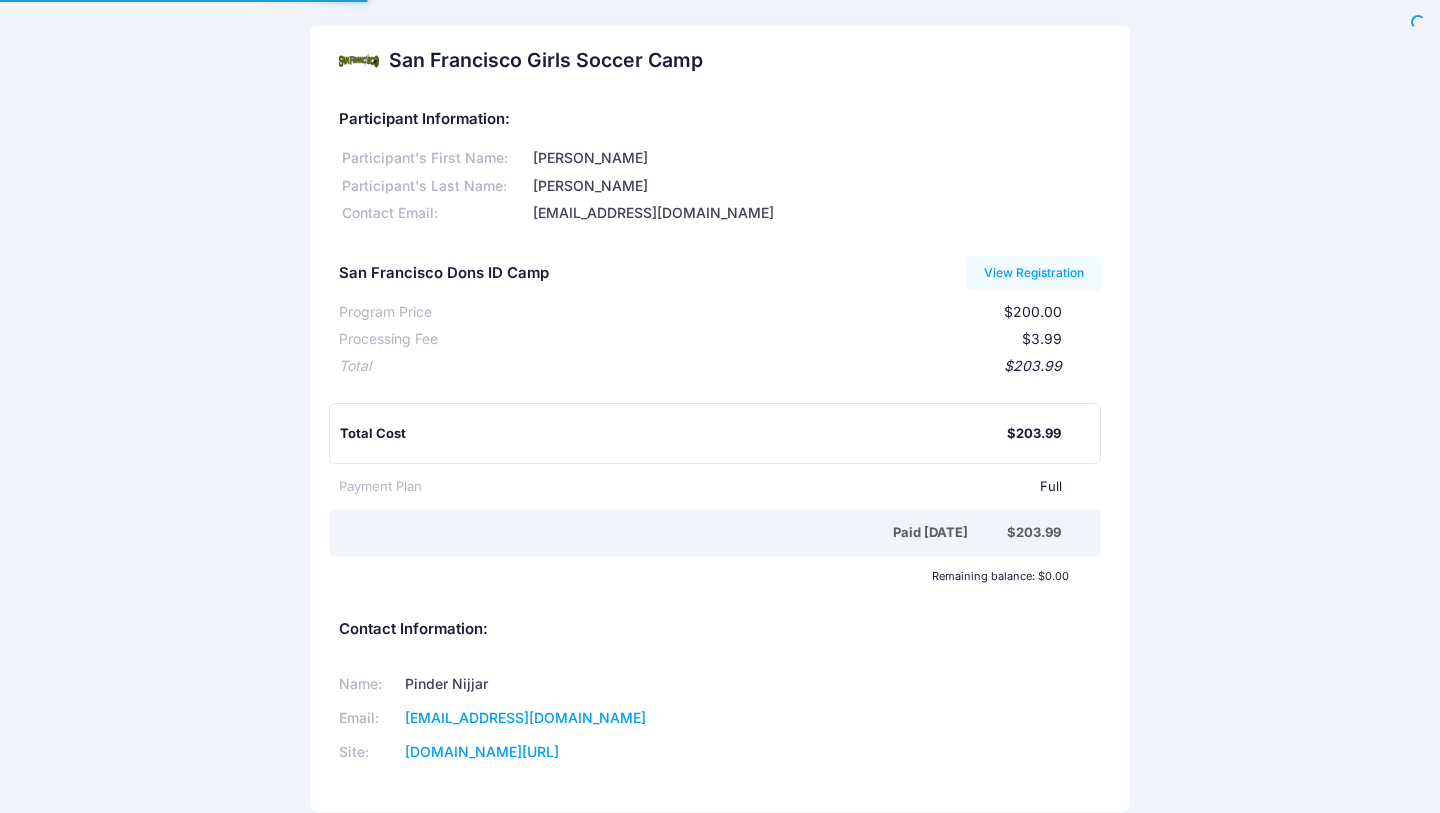 scroll, scrollTop: 0, scrollLeft: 0, axis: both 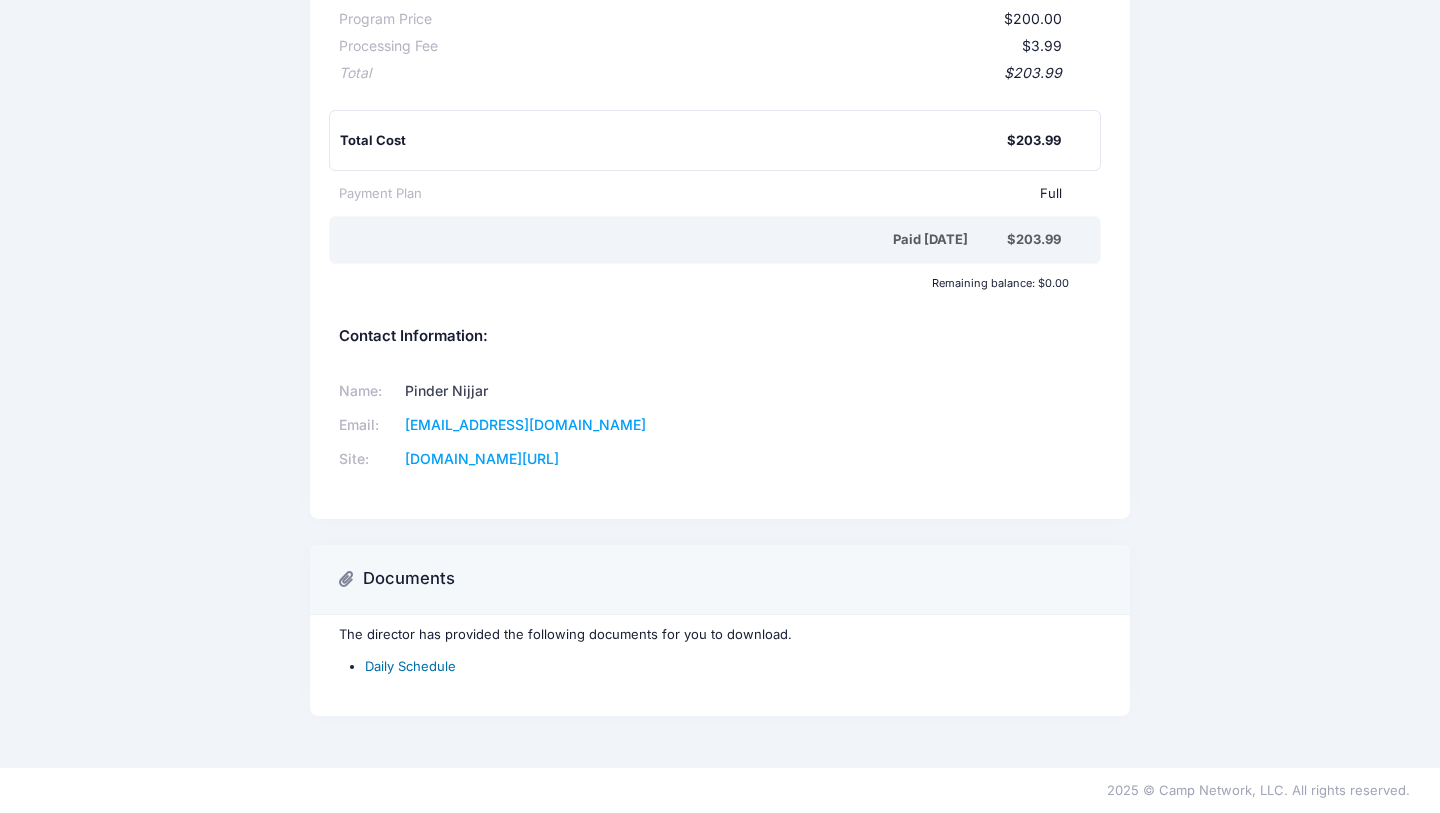 click on "Daily Schedule" at bounding box center [410, 666] 